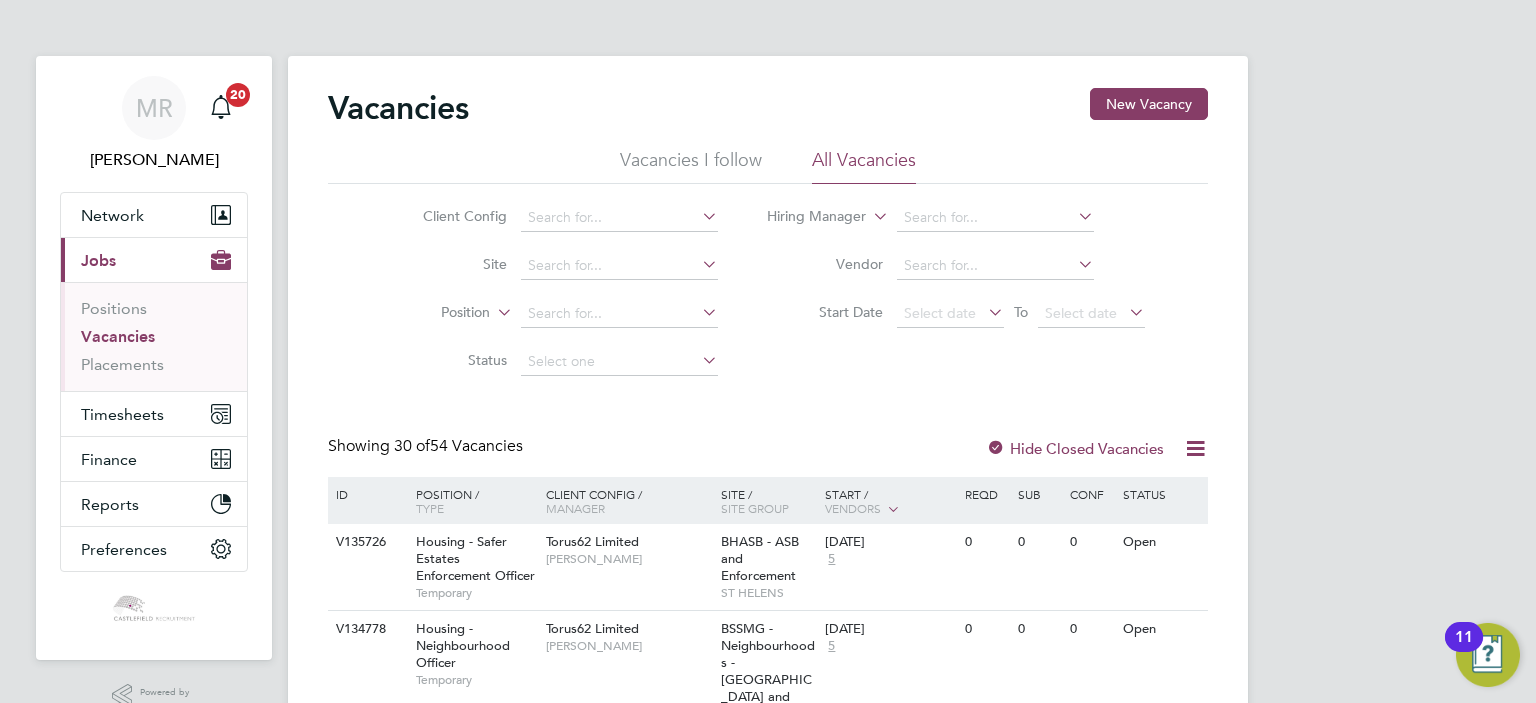 scroll, scrollTop: 0, scrollLeft: 0, axis: both 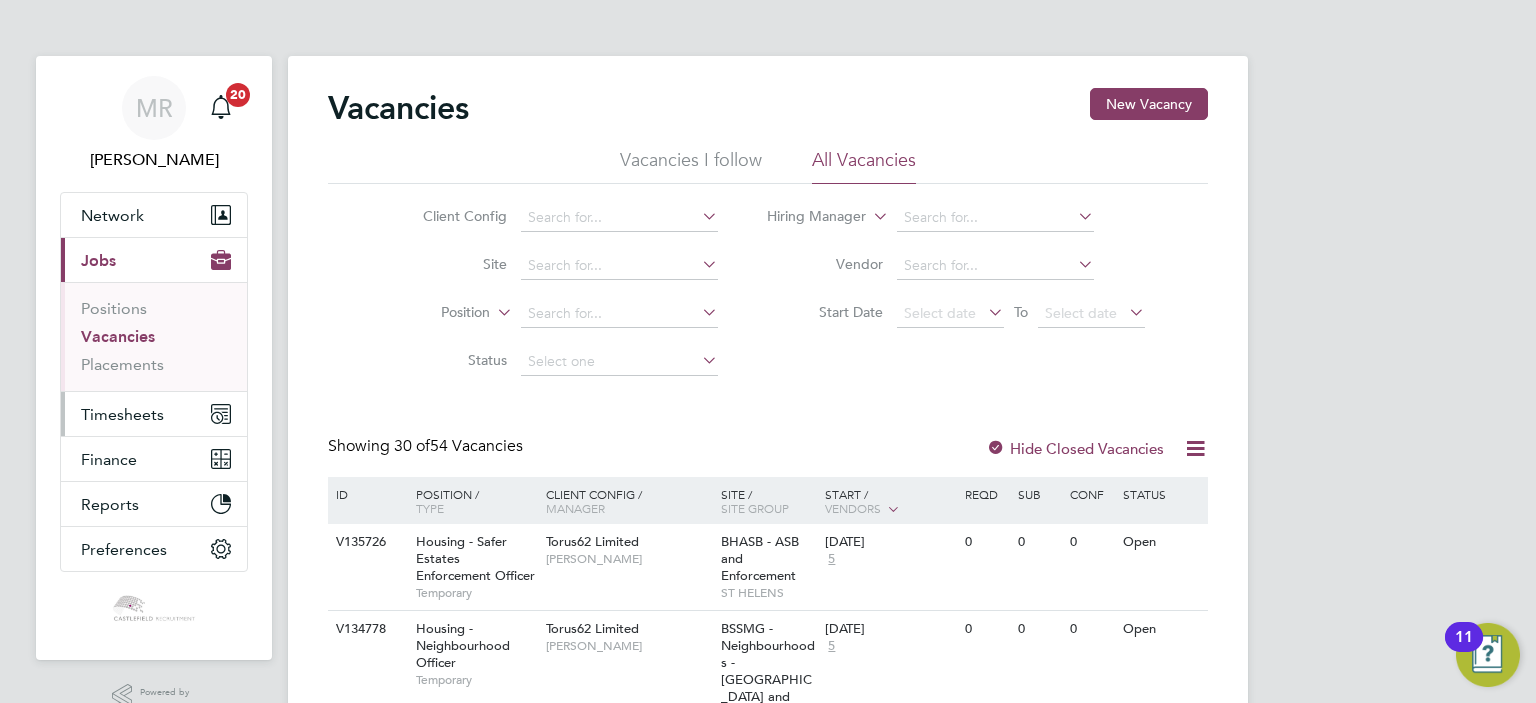 click on "Timesheets" at bounding box center (154, 414) 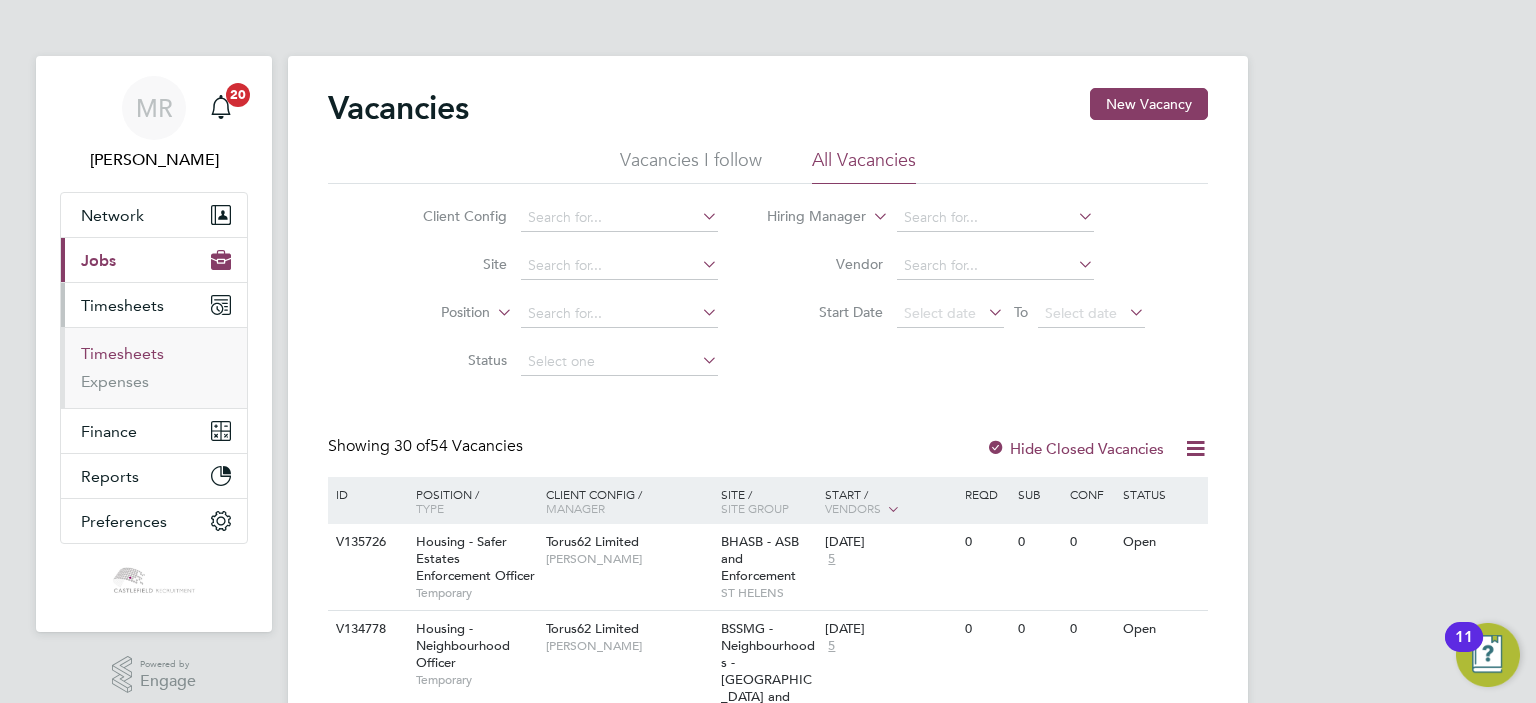 click on "Timesheets" at bounding box center (122, 353) 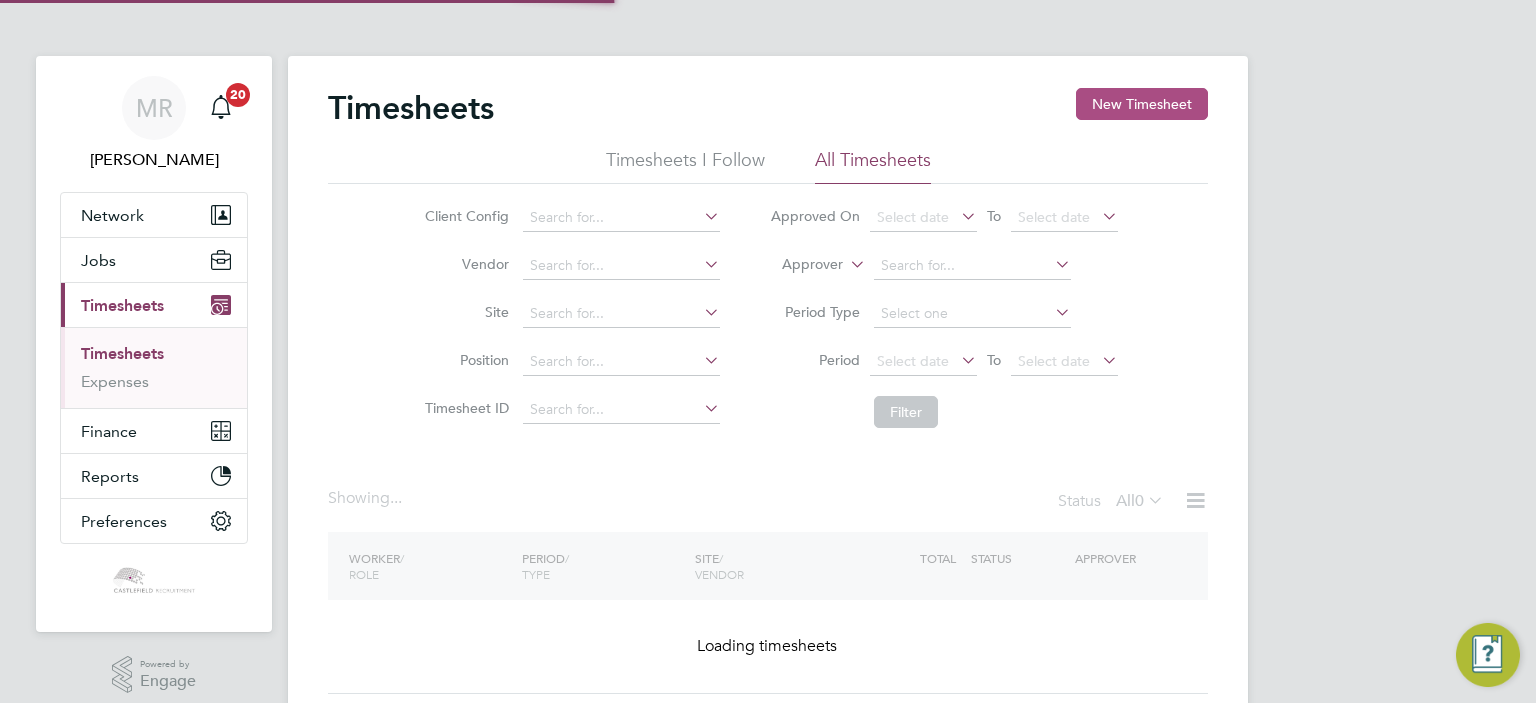 click on "New Timesheet" 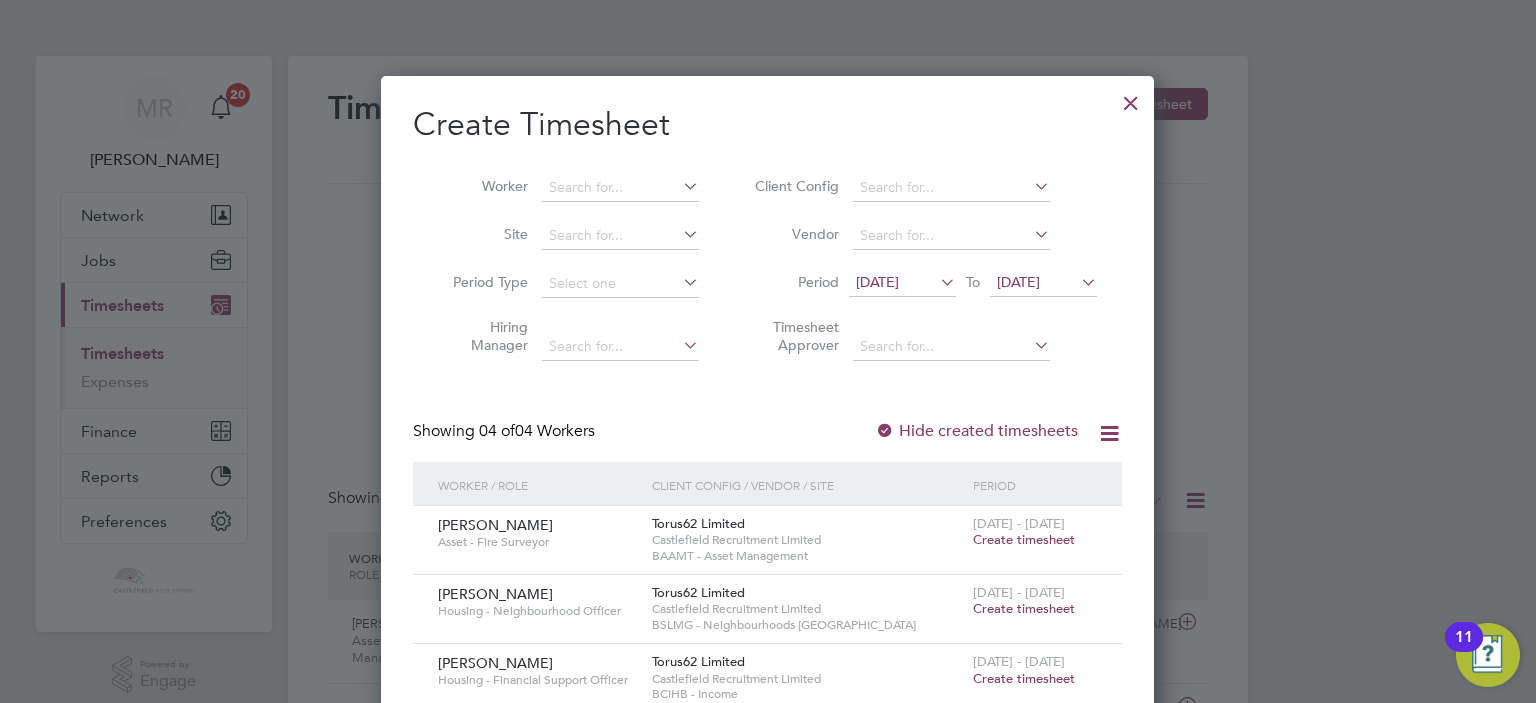 scroll, scrollTop: 10, scrollLeft: 10, axis: both 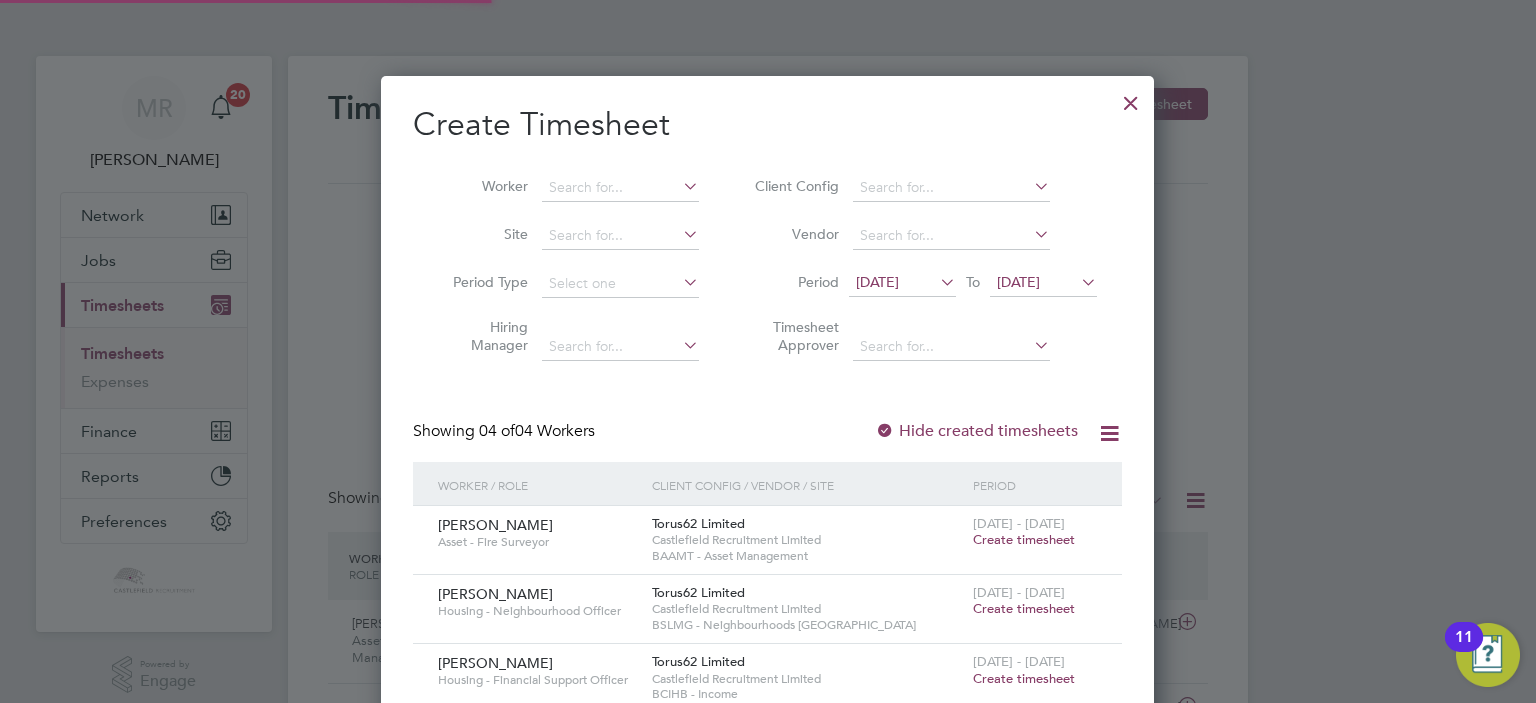 click on "Period
[DATE]
To
[DATE]" at bounding box center [923, 284] 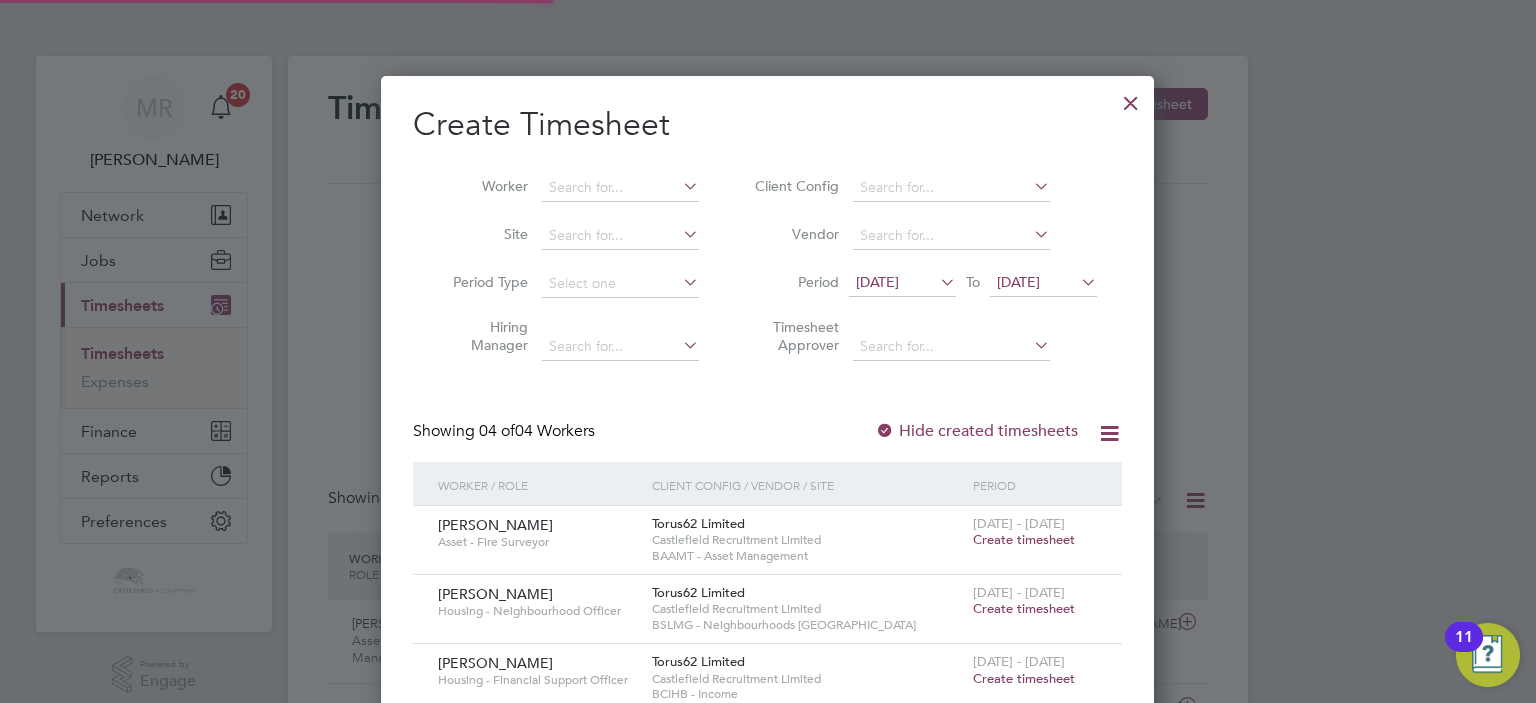click on "[DATE]
To
[DATE]" at bounding box center (973, 284) 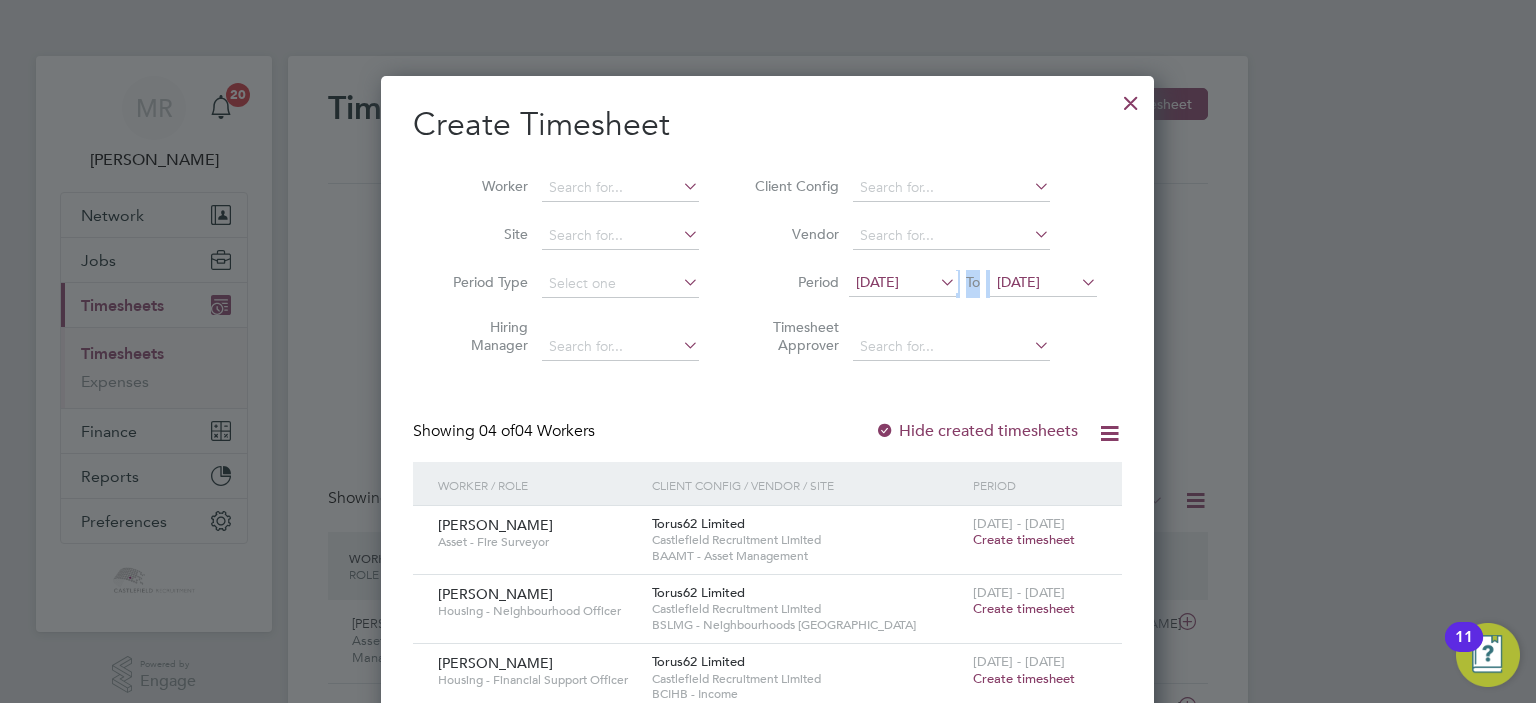 click on "Period
[DATE]
To
[DATE]" at bounding box center [923, 284] 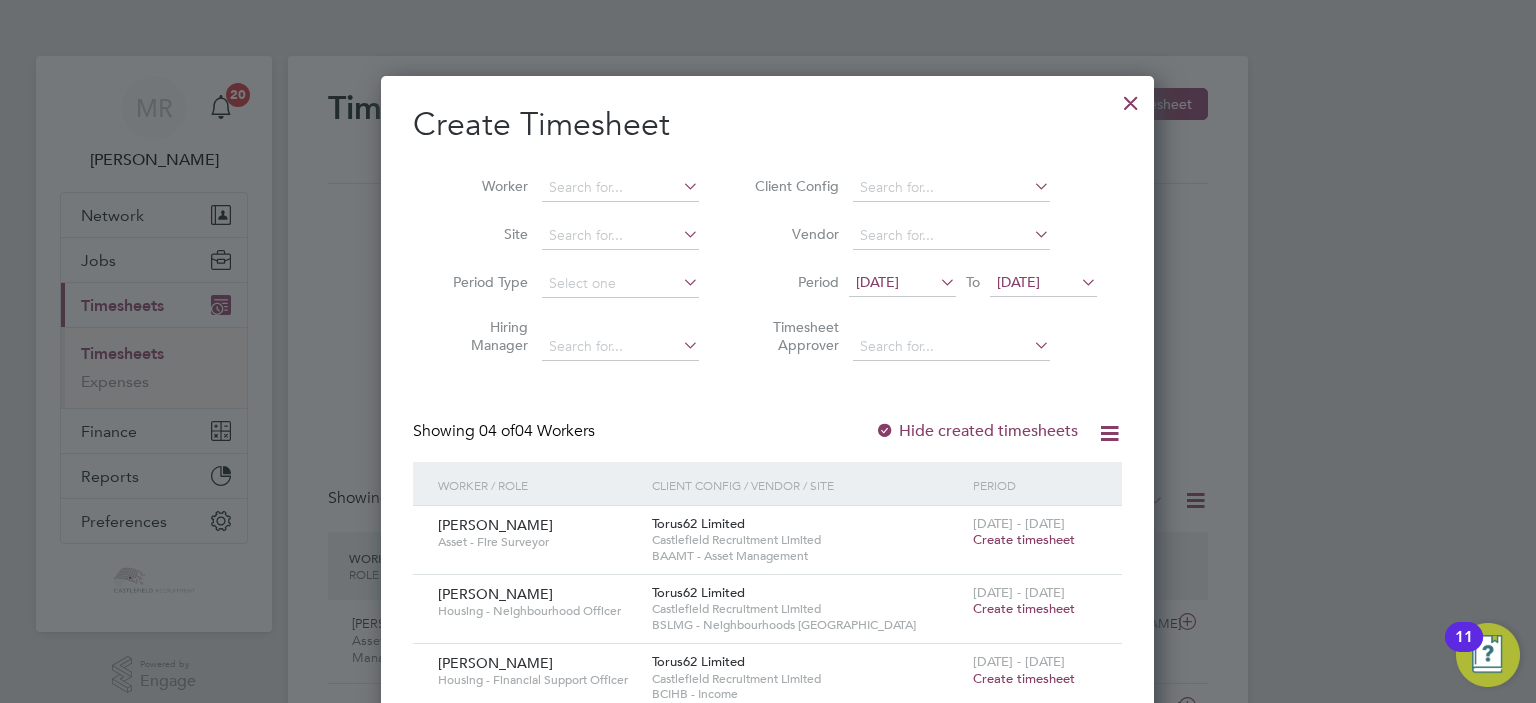 click on "[DATE]" at bounding box center (1018, 282) 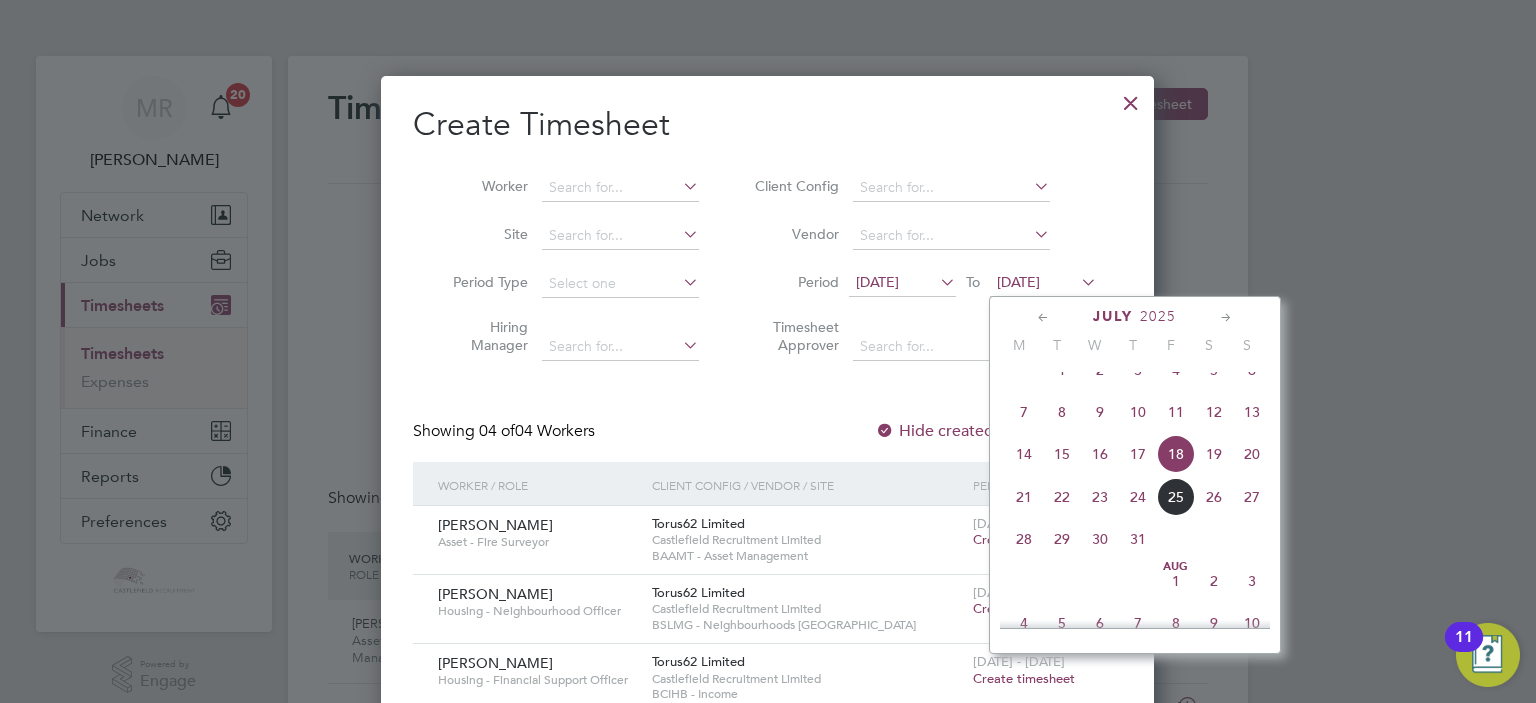 drag, startPoint x: 1169, startPoint y: 508, endPoint x: 1163, endPoint y: 498, distance: 11.661903 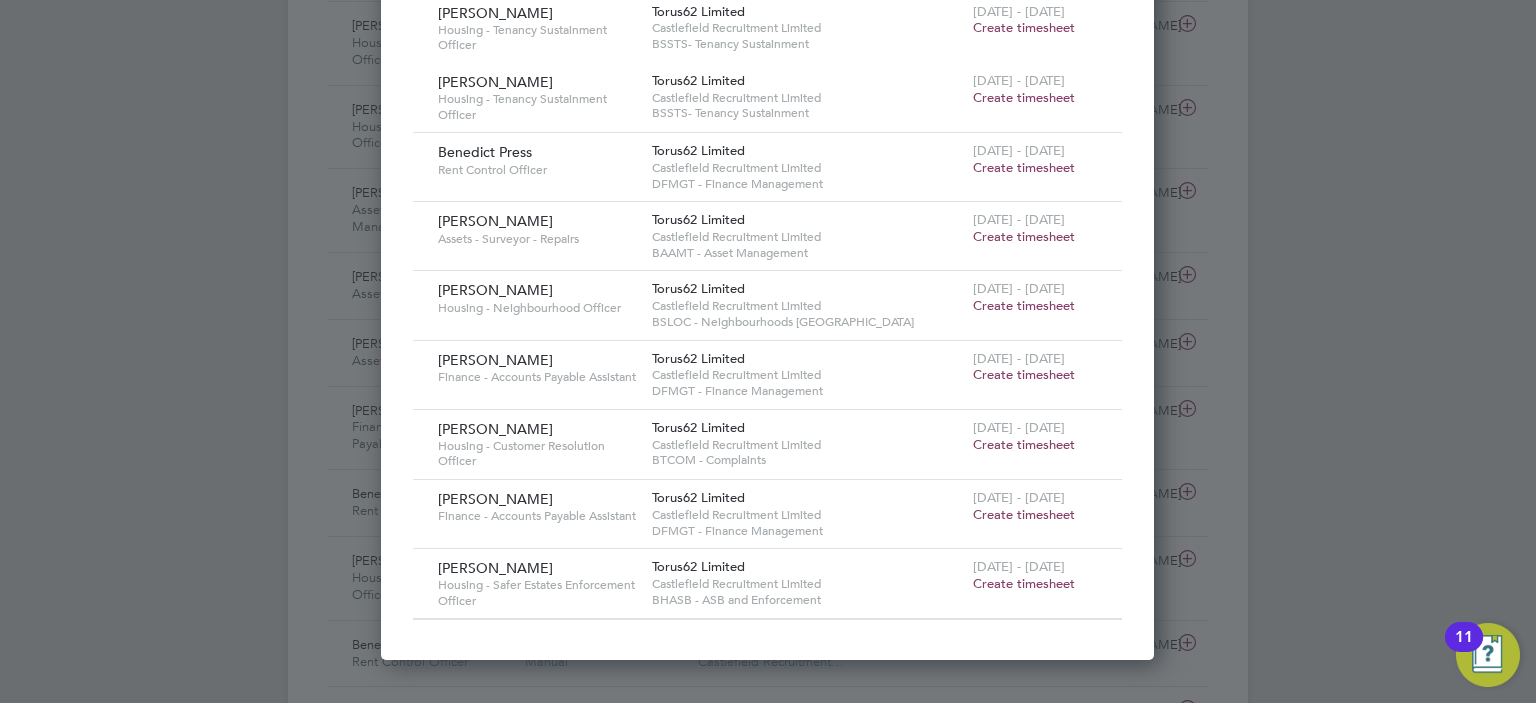 click on "Create timesheet" at bounding box center (1024, 374) 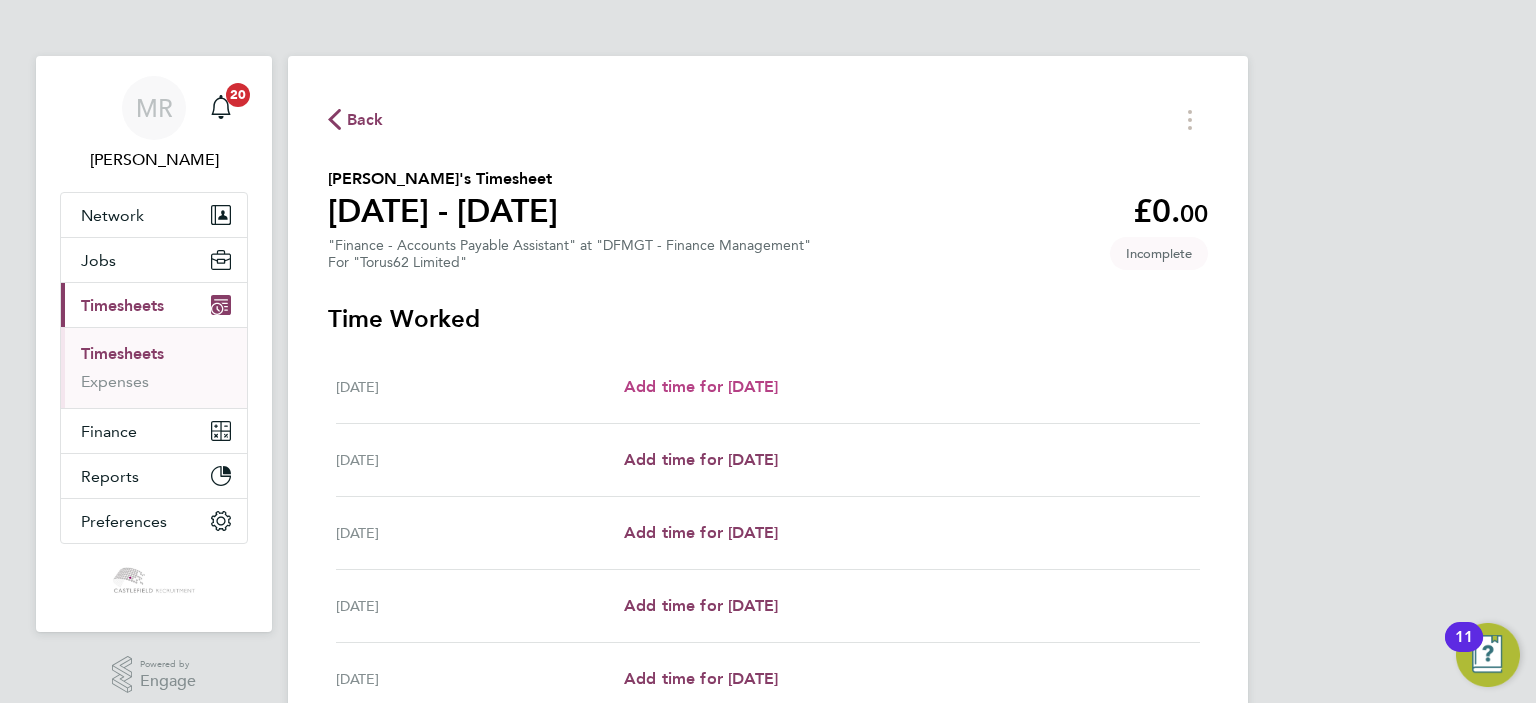 click on "Add time for [DATE]" at bounding box center [701, 386] 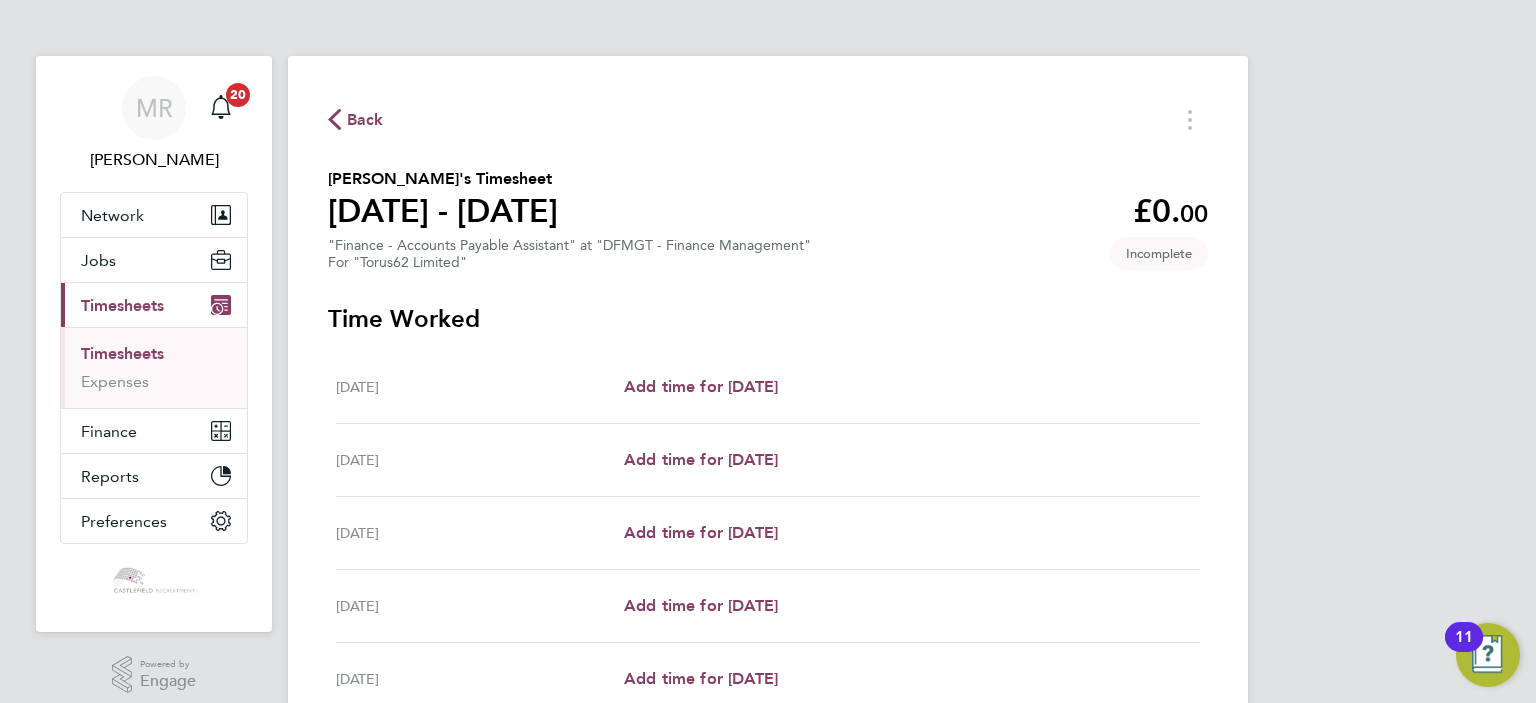 select on "30" 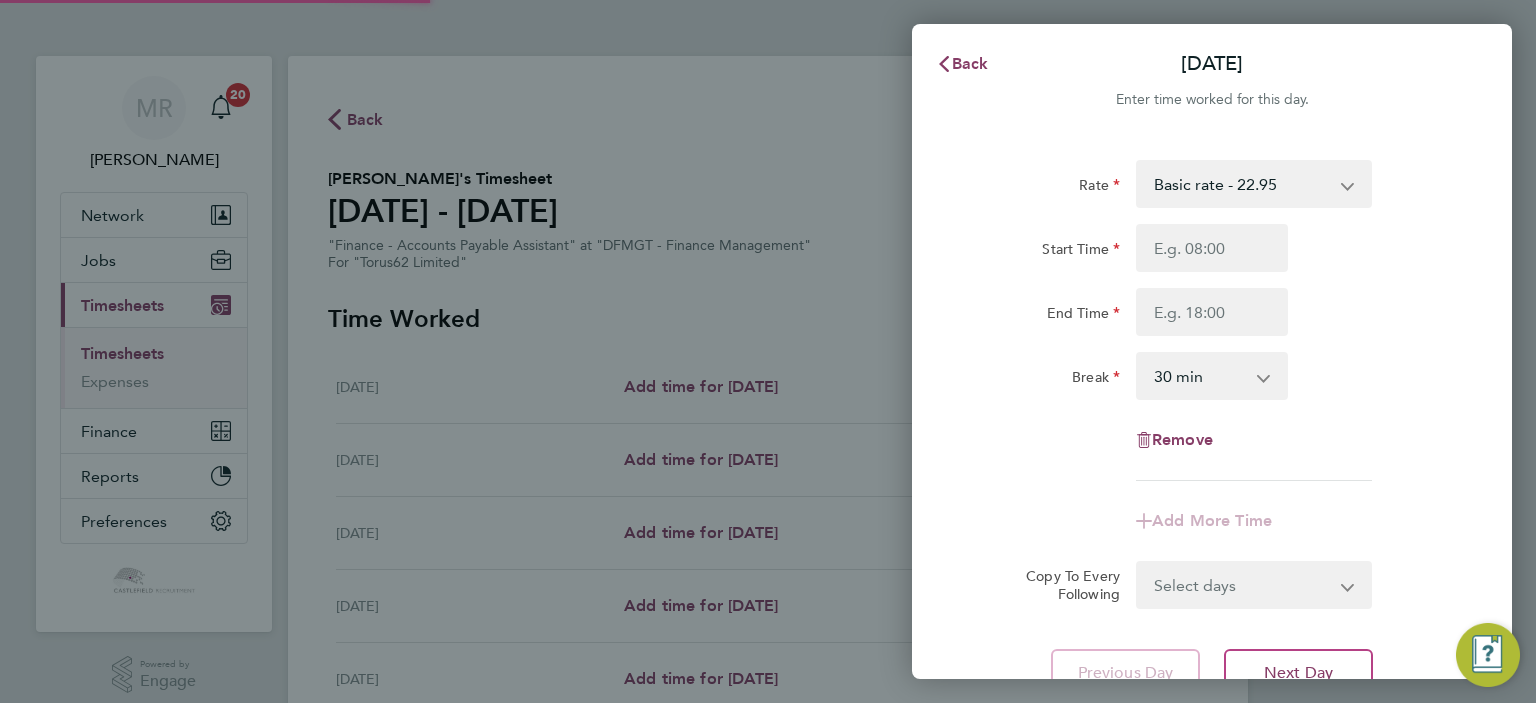 type 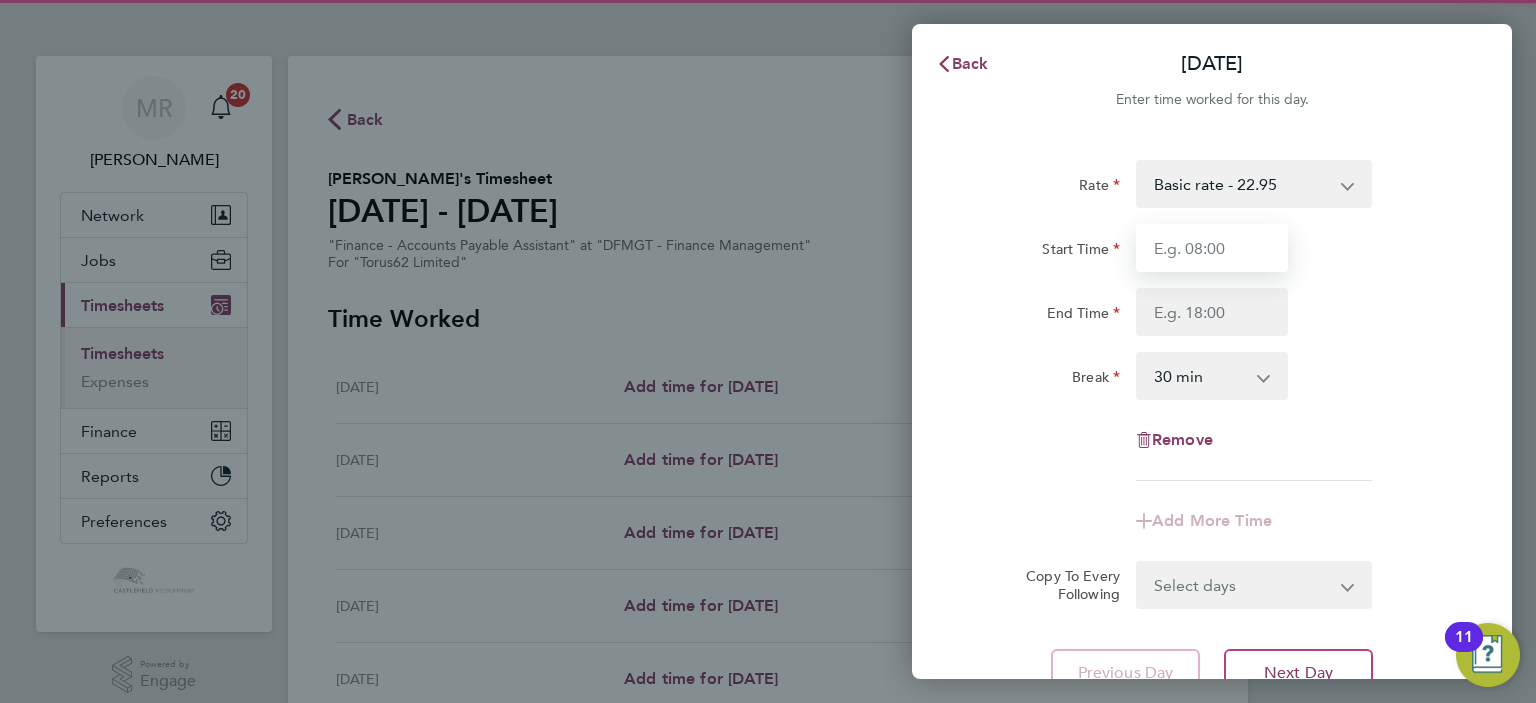 drag, startPoint x: 1180, startPoint y: 244, endPoint x: 1170, endPoint y: 291, distance: 48.052055 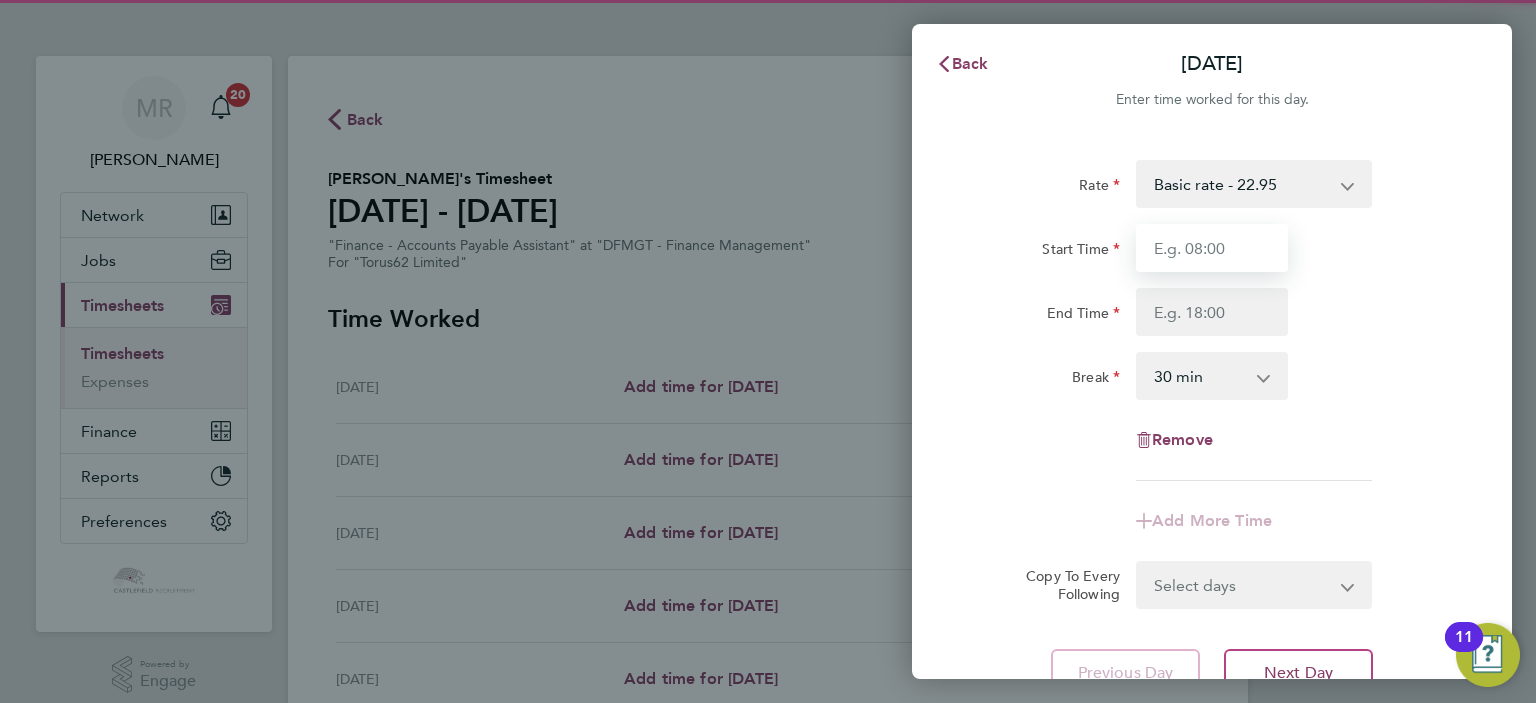 click on "Start Time" at bounding box center [1212, 248] 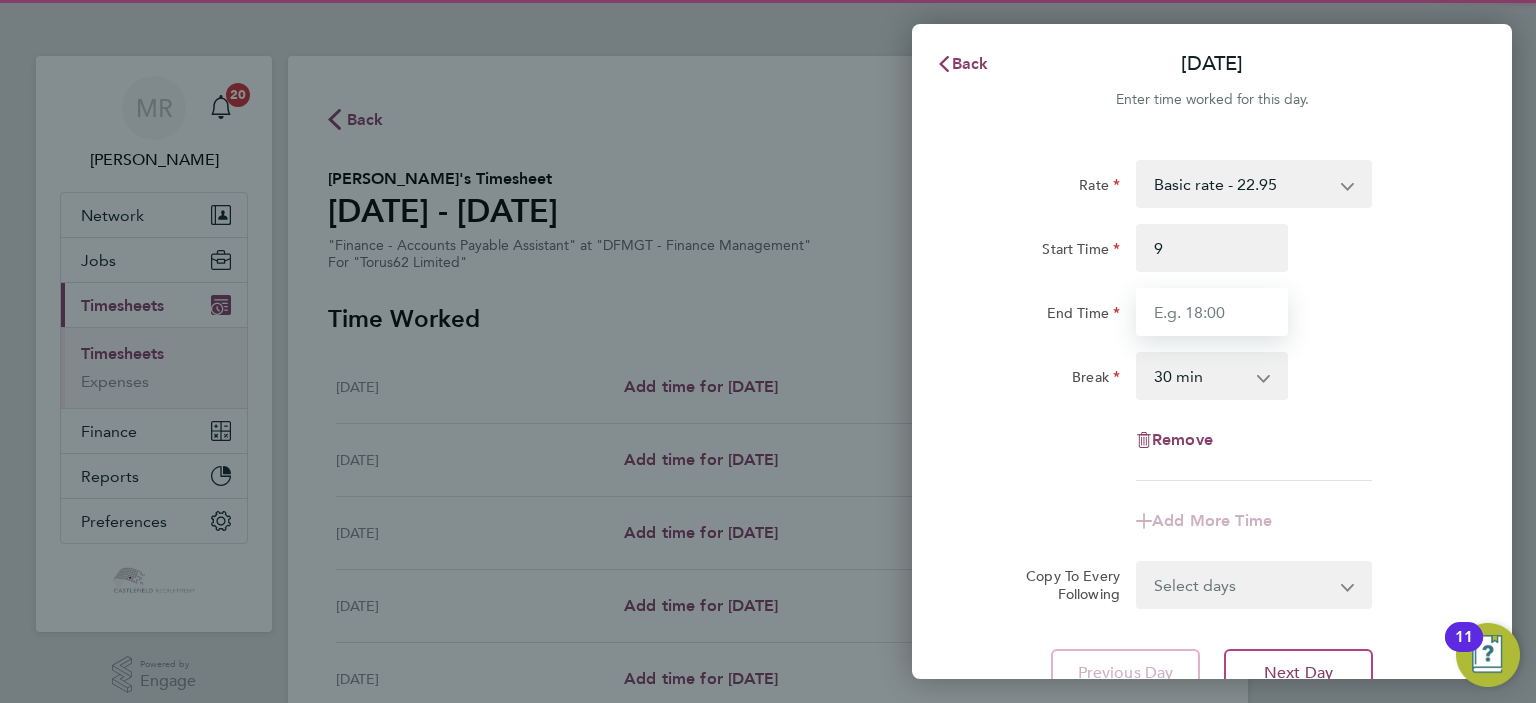 type on "09:00" 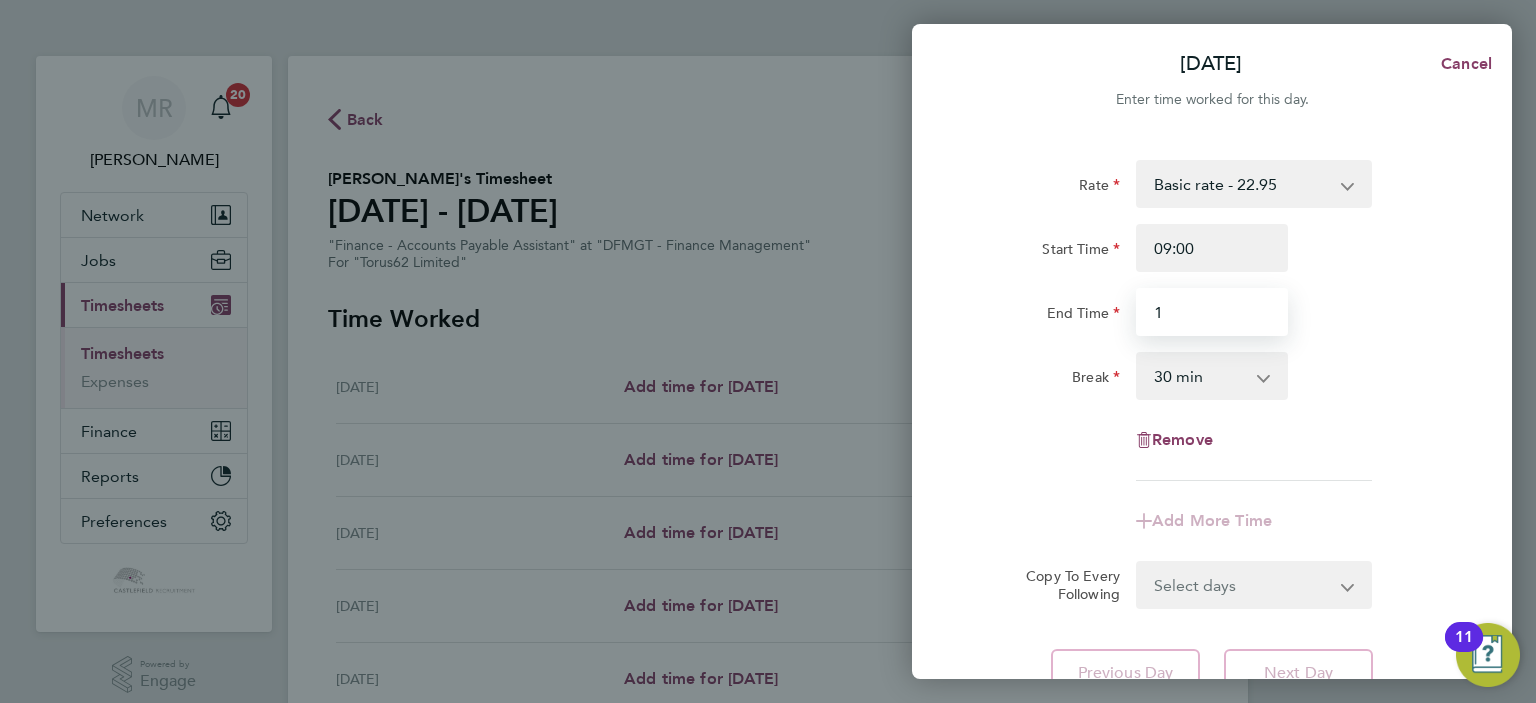 drag, startPoint x: 1161, startPoint y: 312, endPoint x: 1181, endPoint y: 304, distance: 21.540659 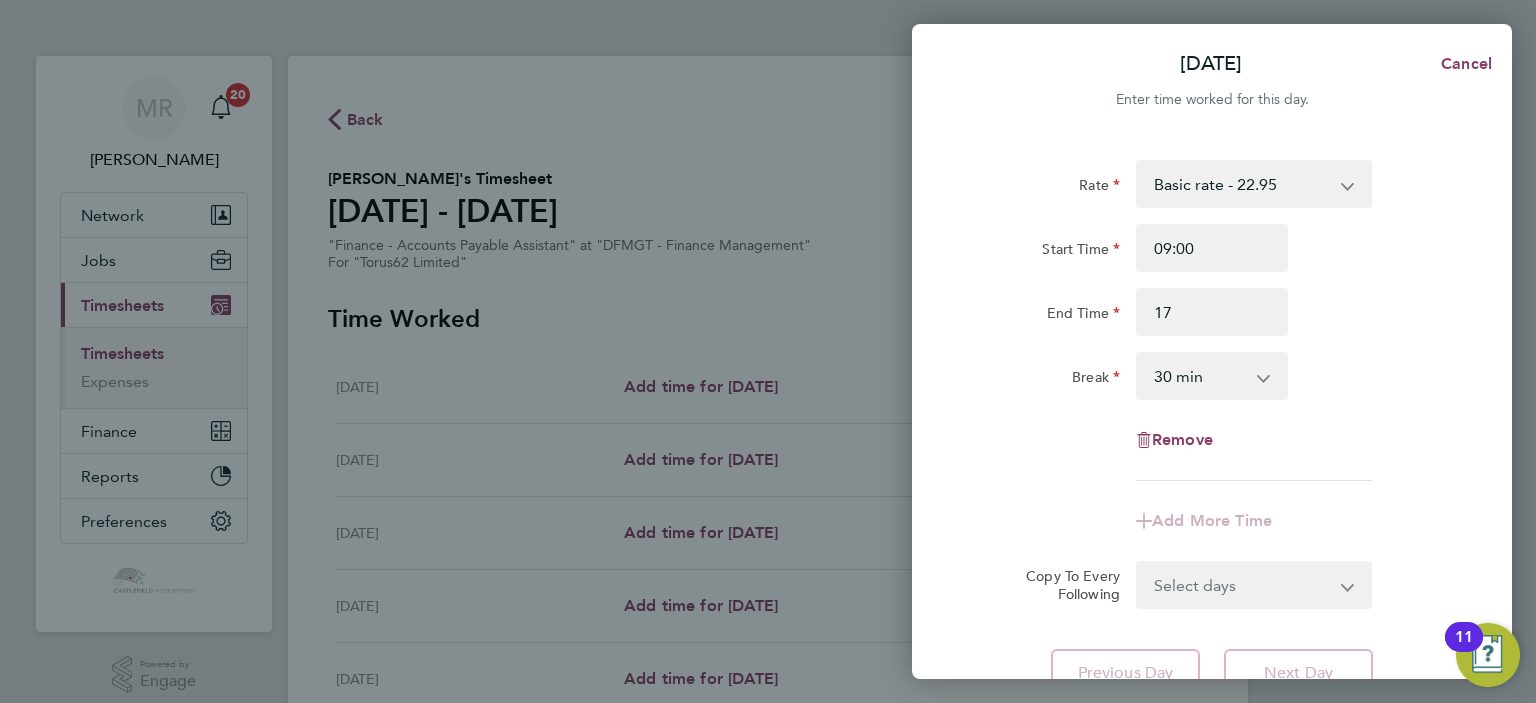 type on "17:00" 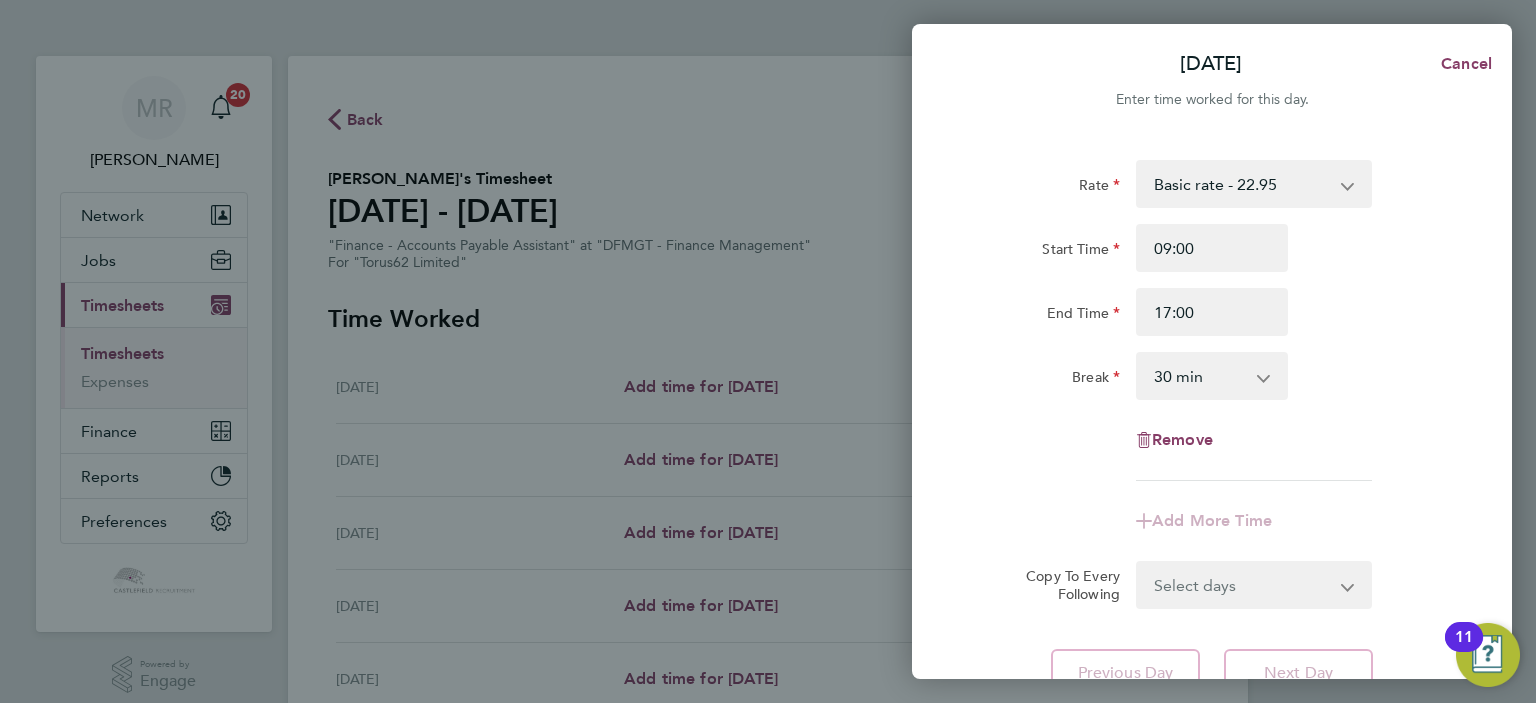 click on "End Time 17:00" 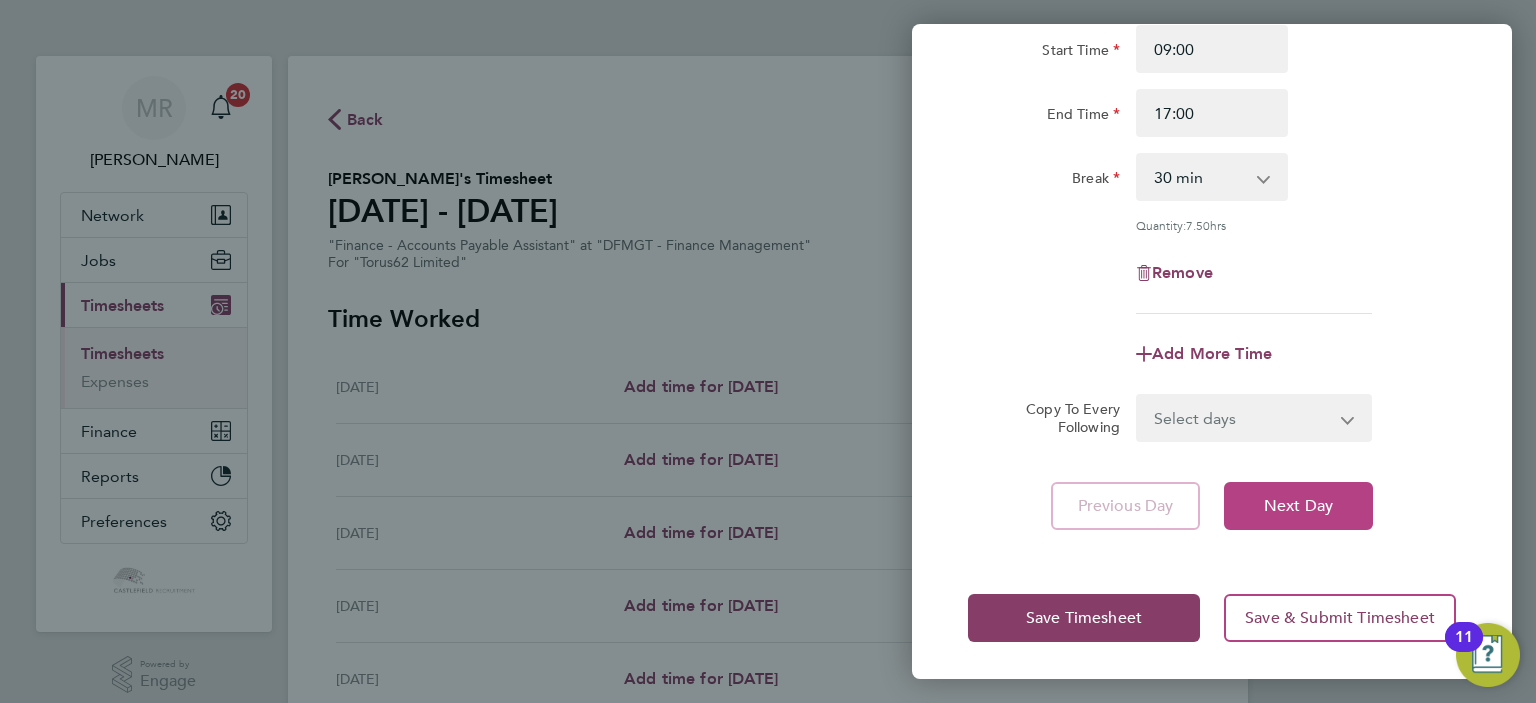 drag, startPoint x: 1304, startPoint y: 471, endPoint x: 1305, endPoint y: 487, distance: 16.03122 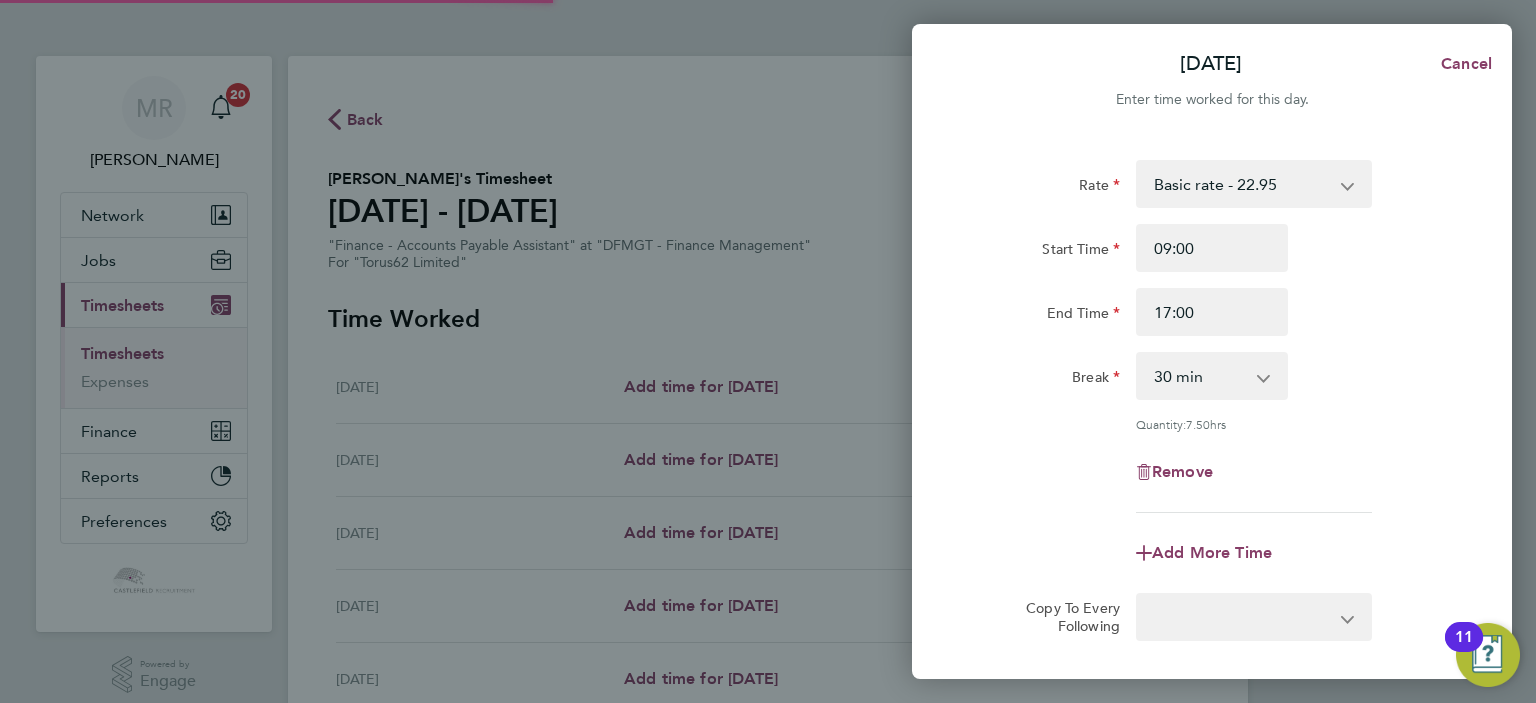 select on "30" 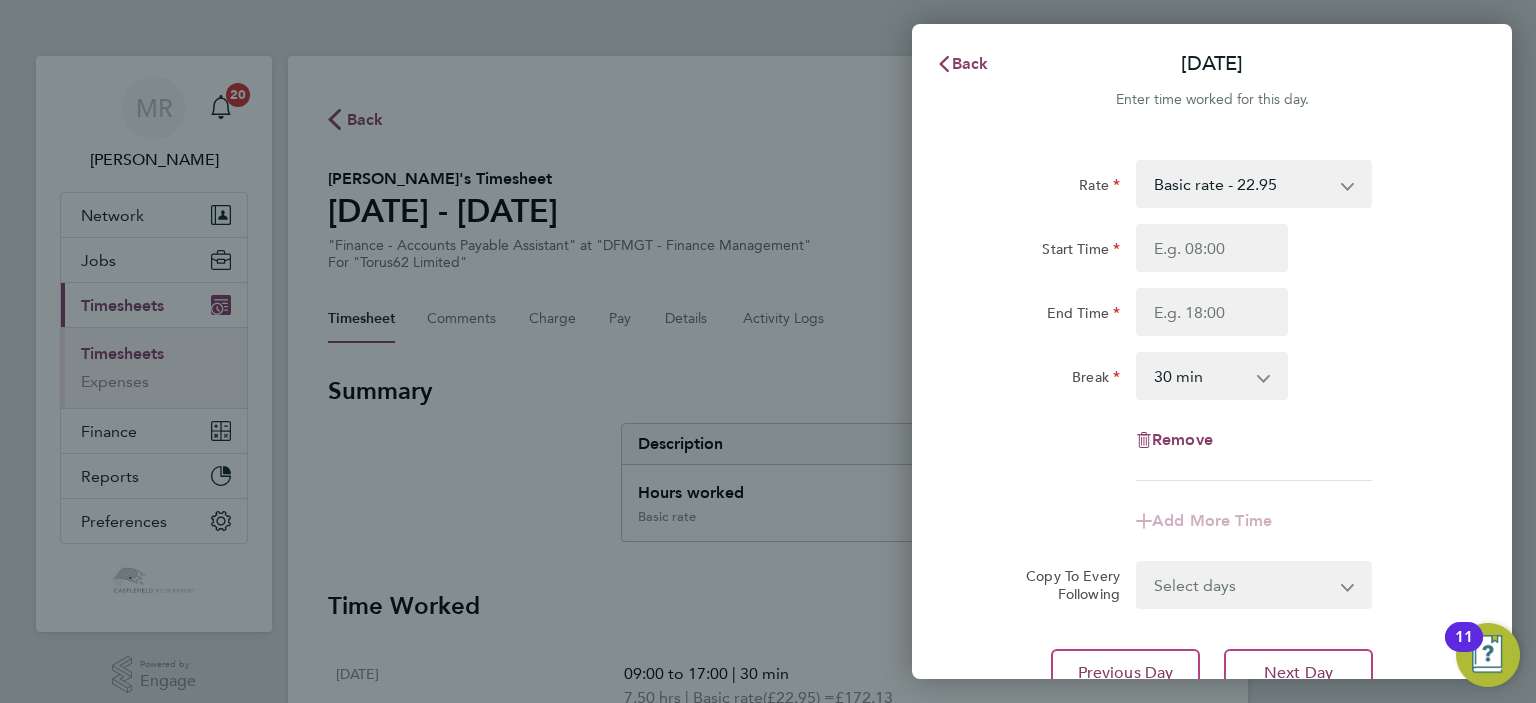 drag, startPoint x: 1184, startPoint y: 218, endPoint x: 1180, endPoint y: 243, distance: 25.317978 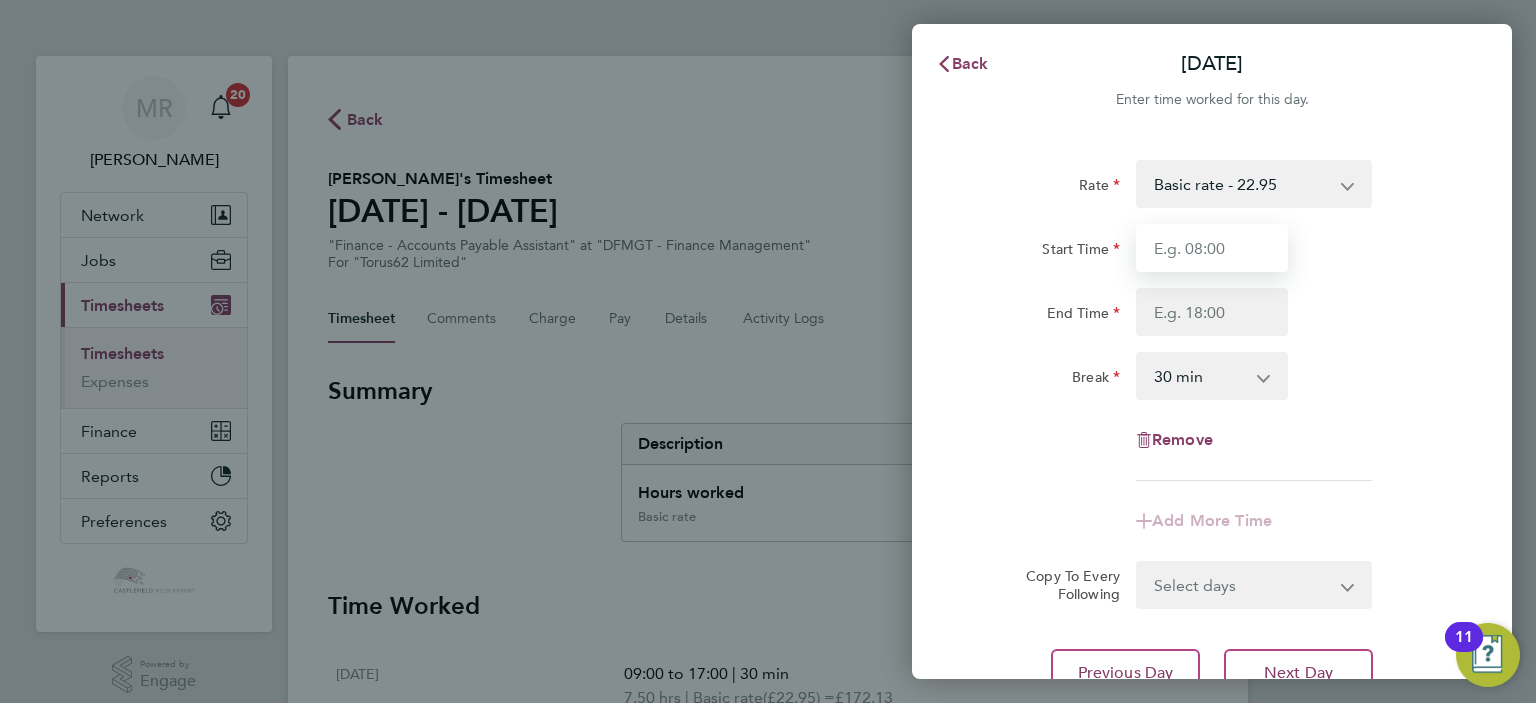 click on "Start Time" at bounding box center (1212, 248) 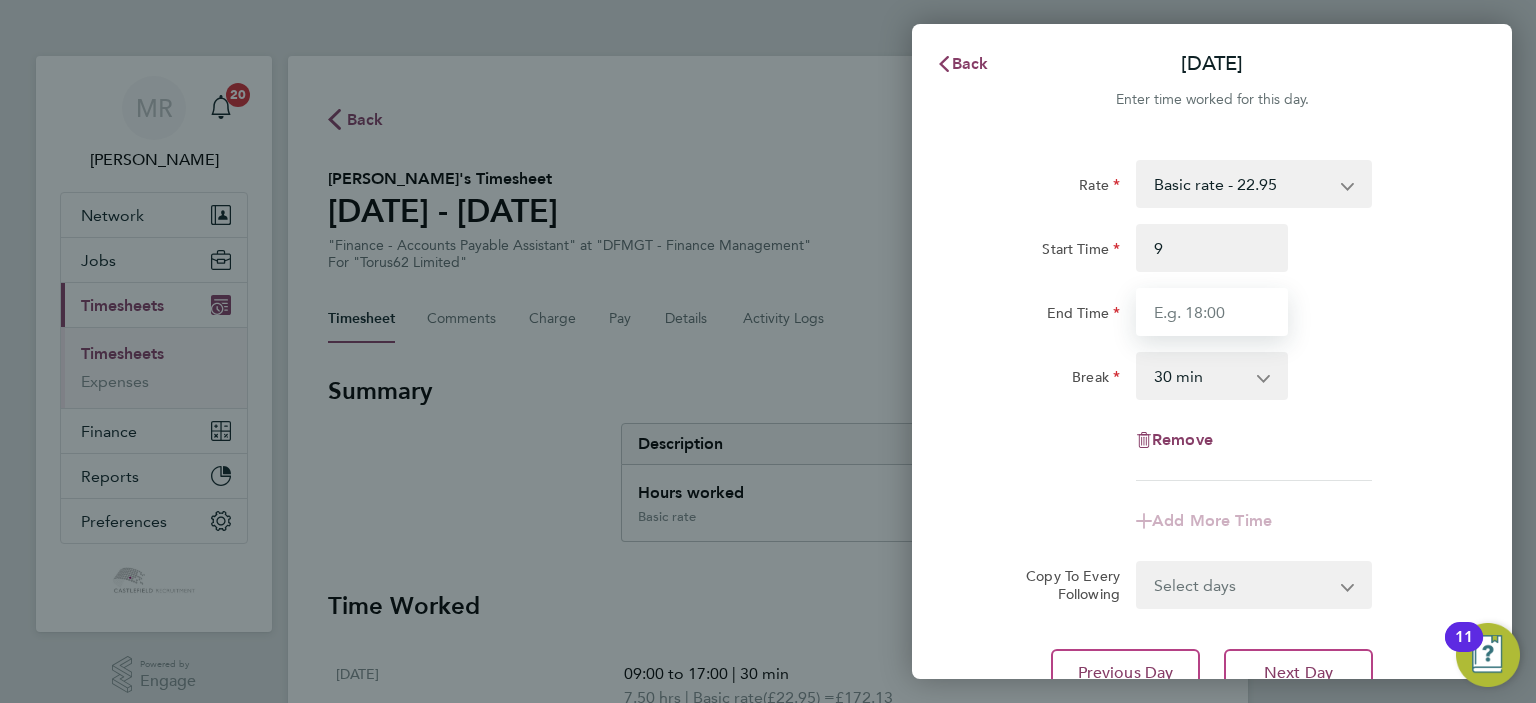 type on "09:00" 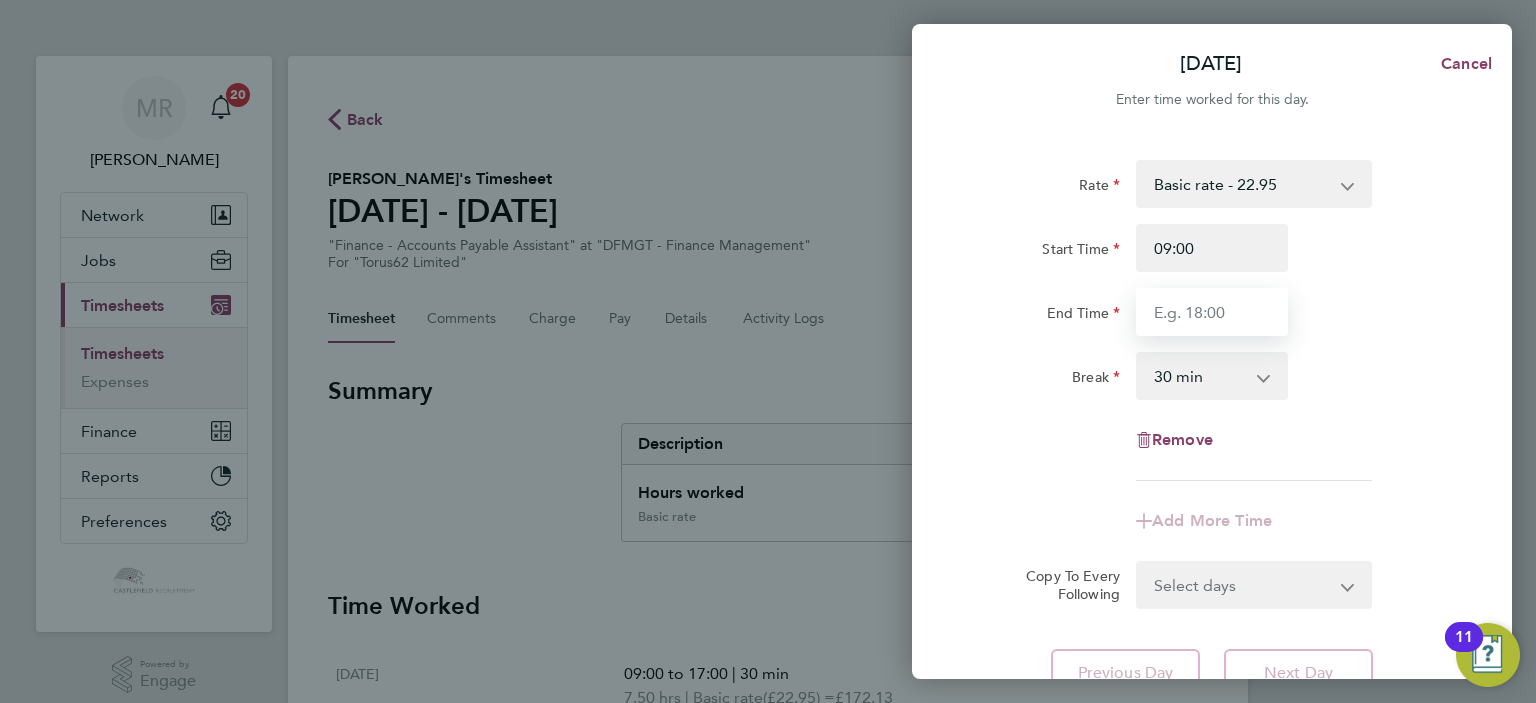 click on "End Time" at bounding box center [1212, 312] 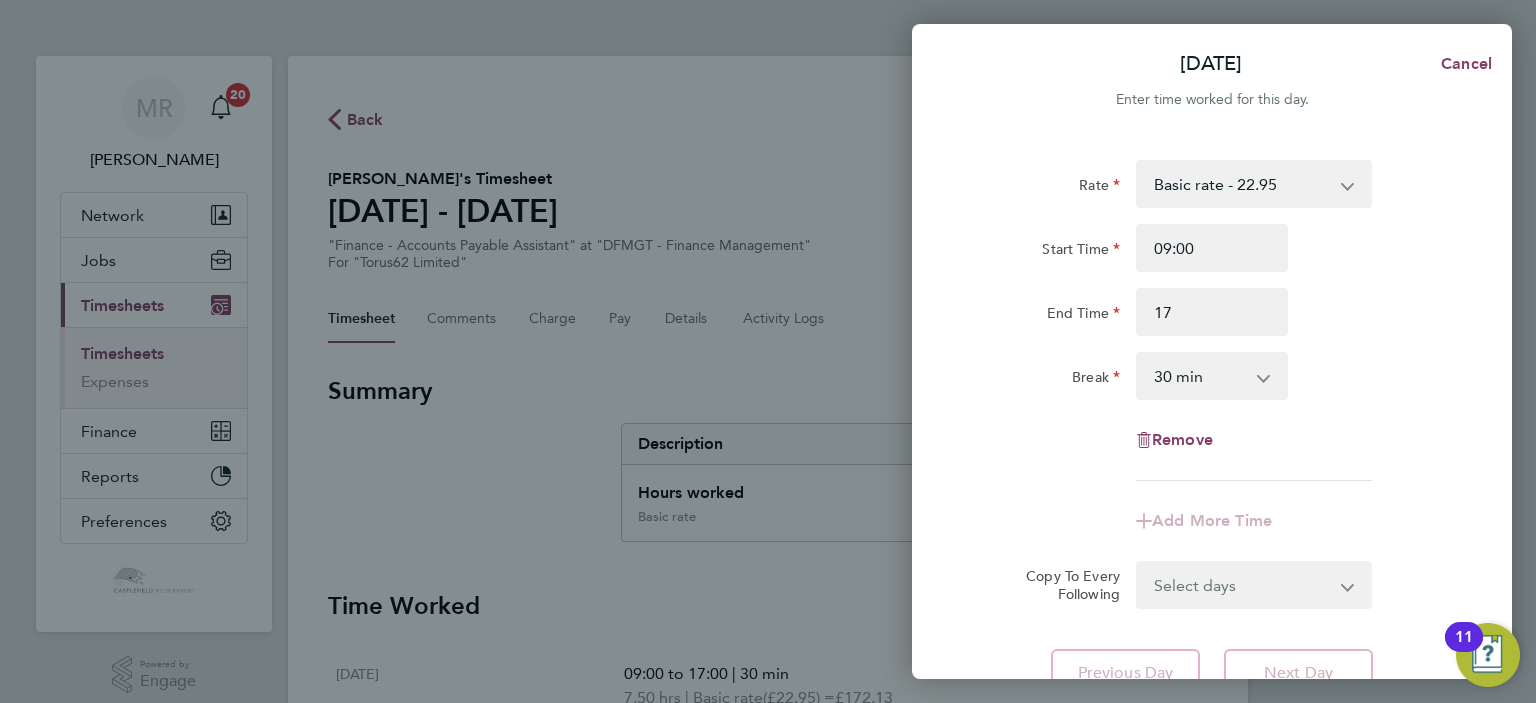 type on "17:00" 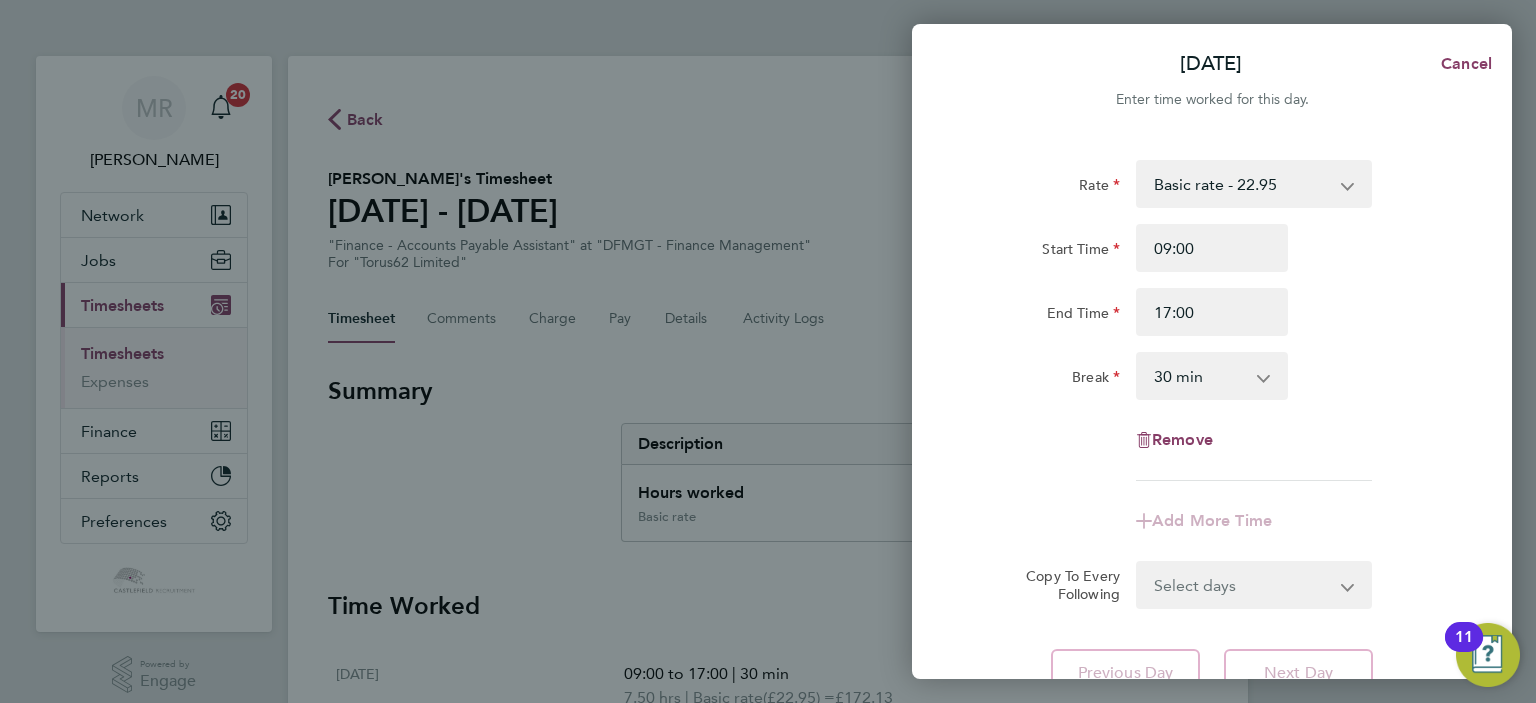 click on "End Time 17:00" 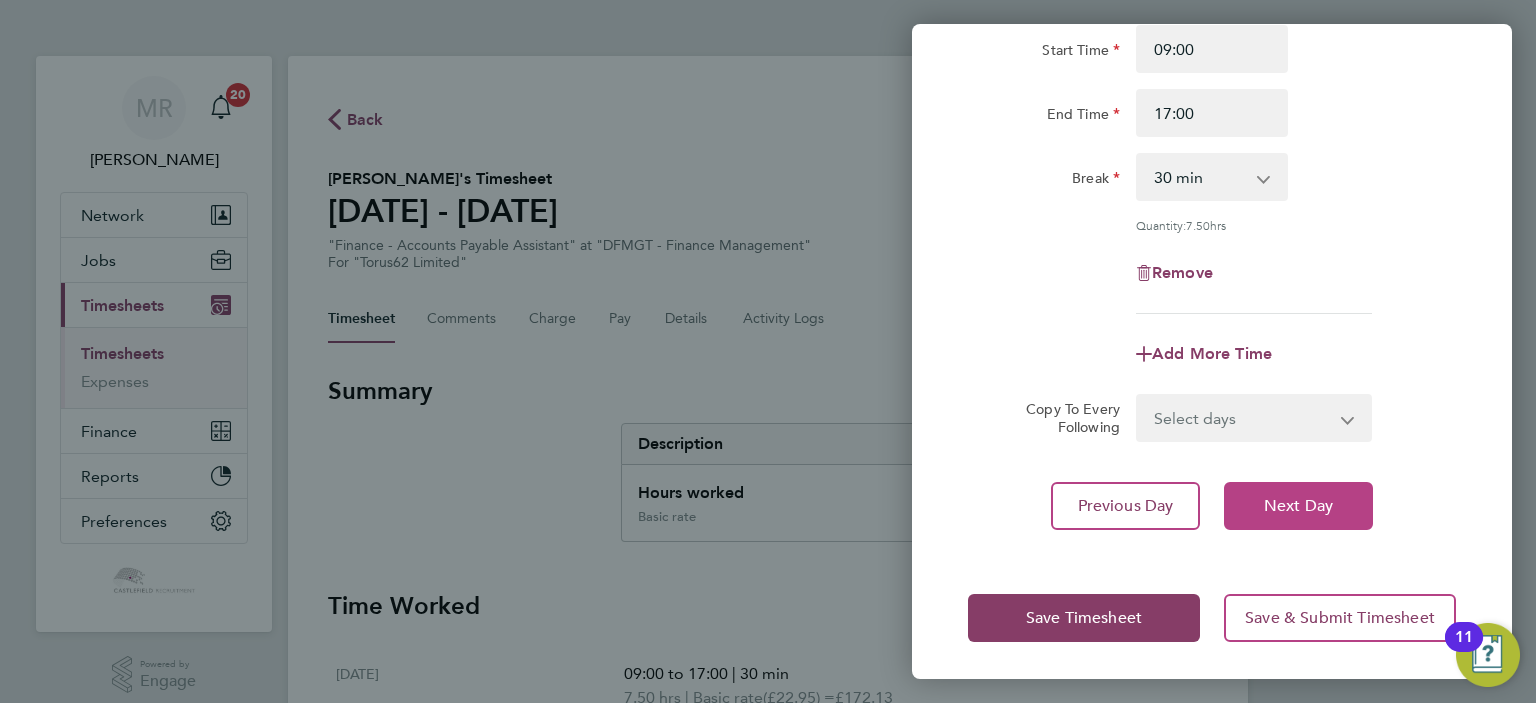 click on "Next Day" 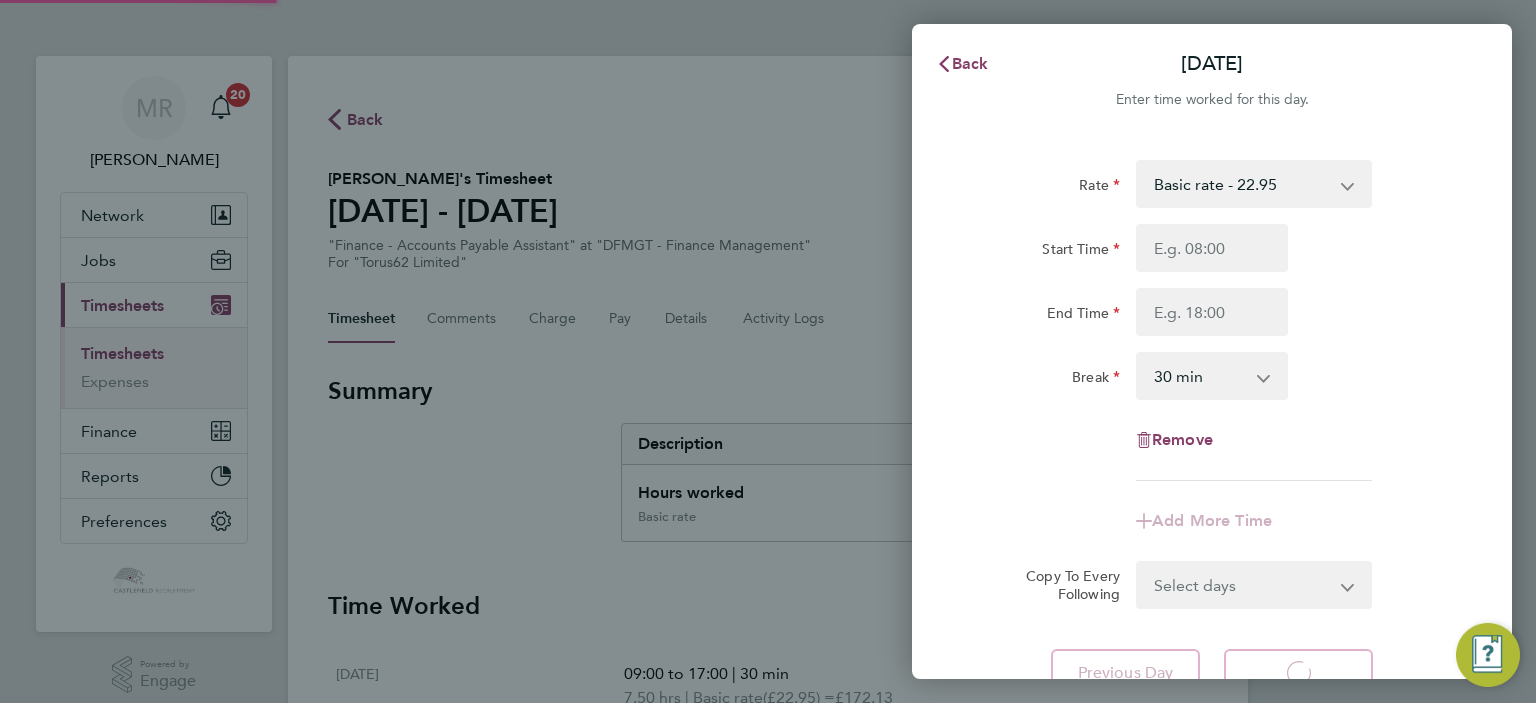 select on "30" 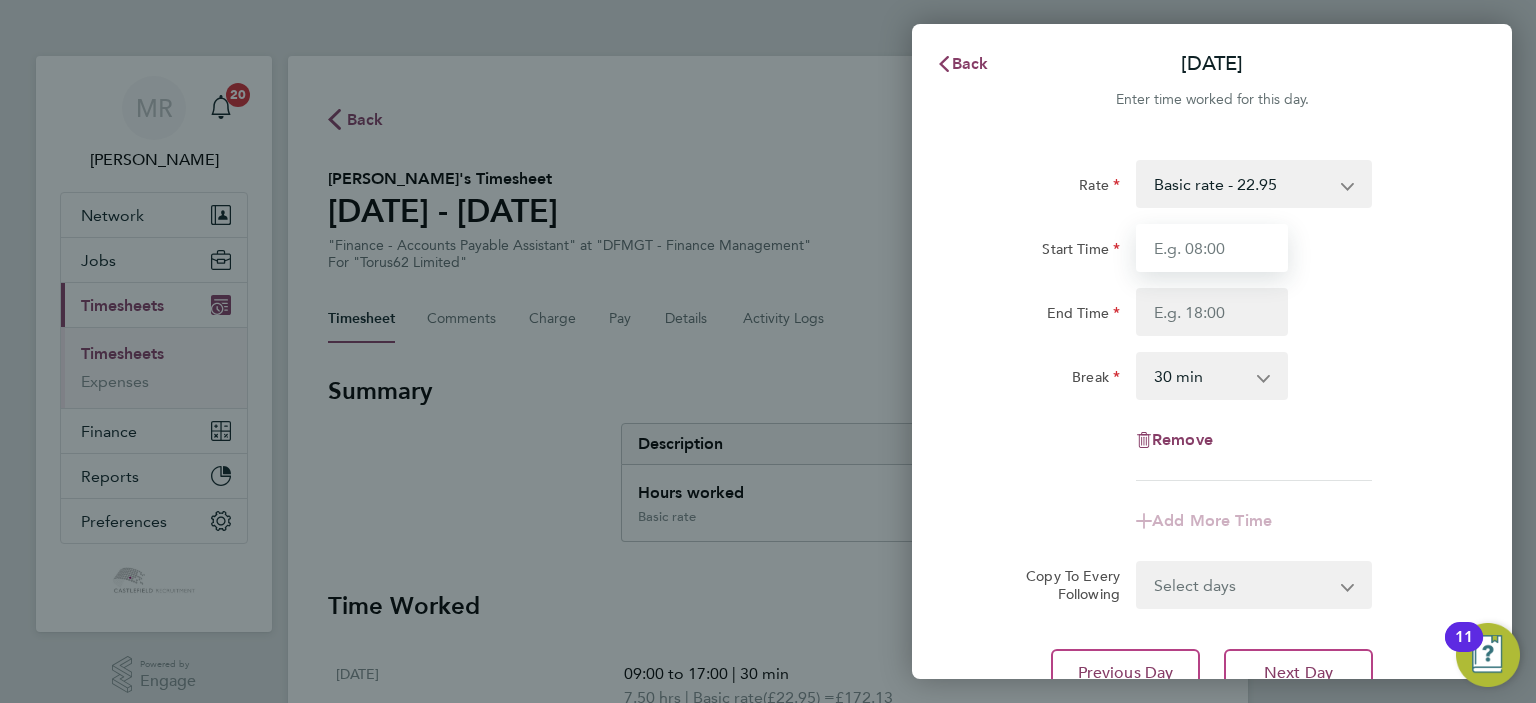drag, startPoint x: 1224, startPoint y: 249, endPoint x: 1208, endPoint y: 268, distance: 24.839485 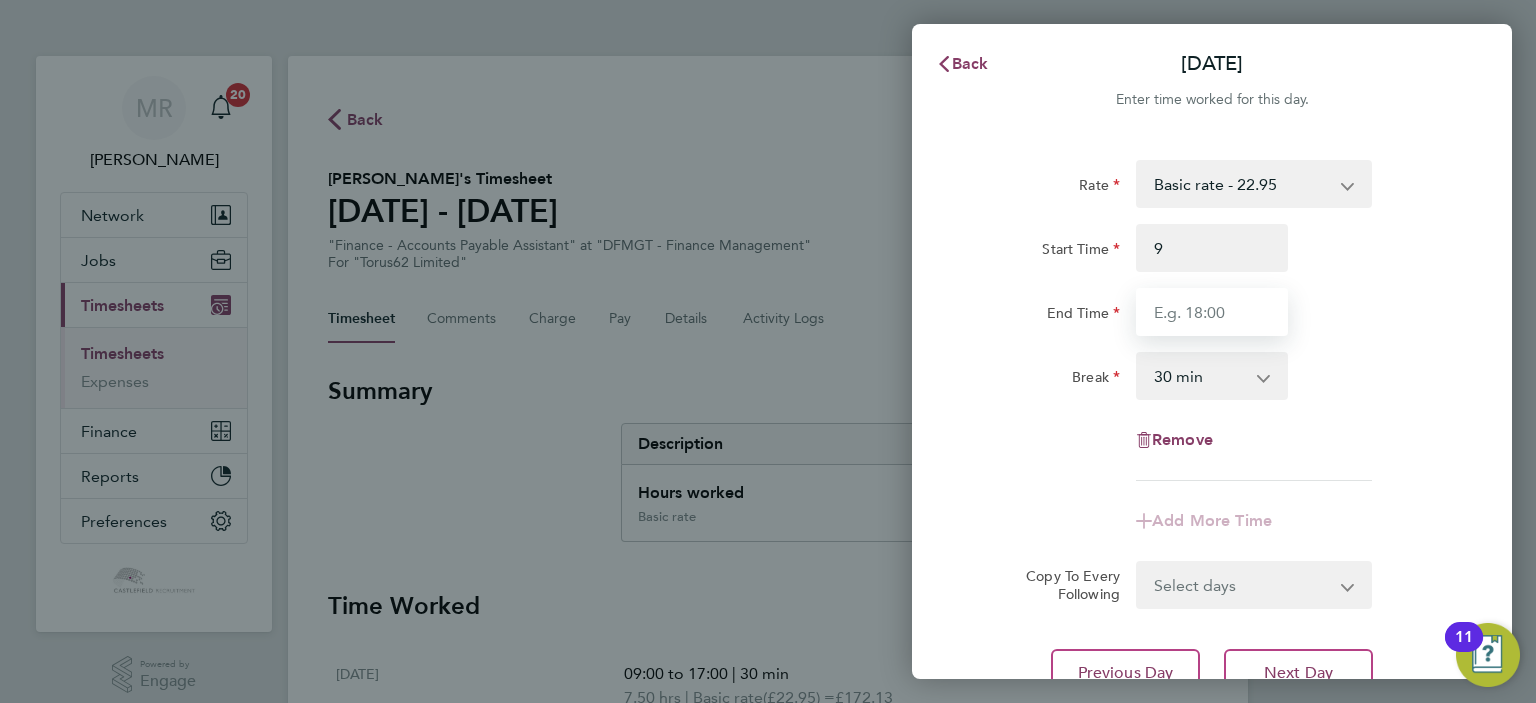 type on "09:00" 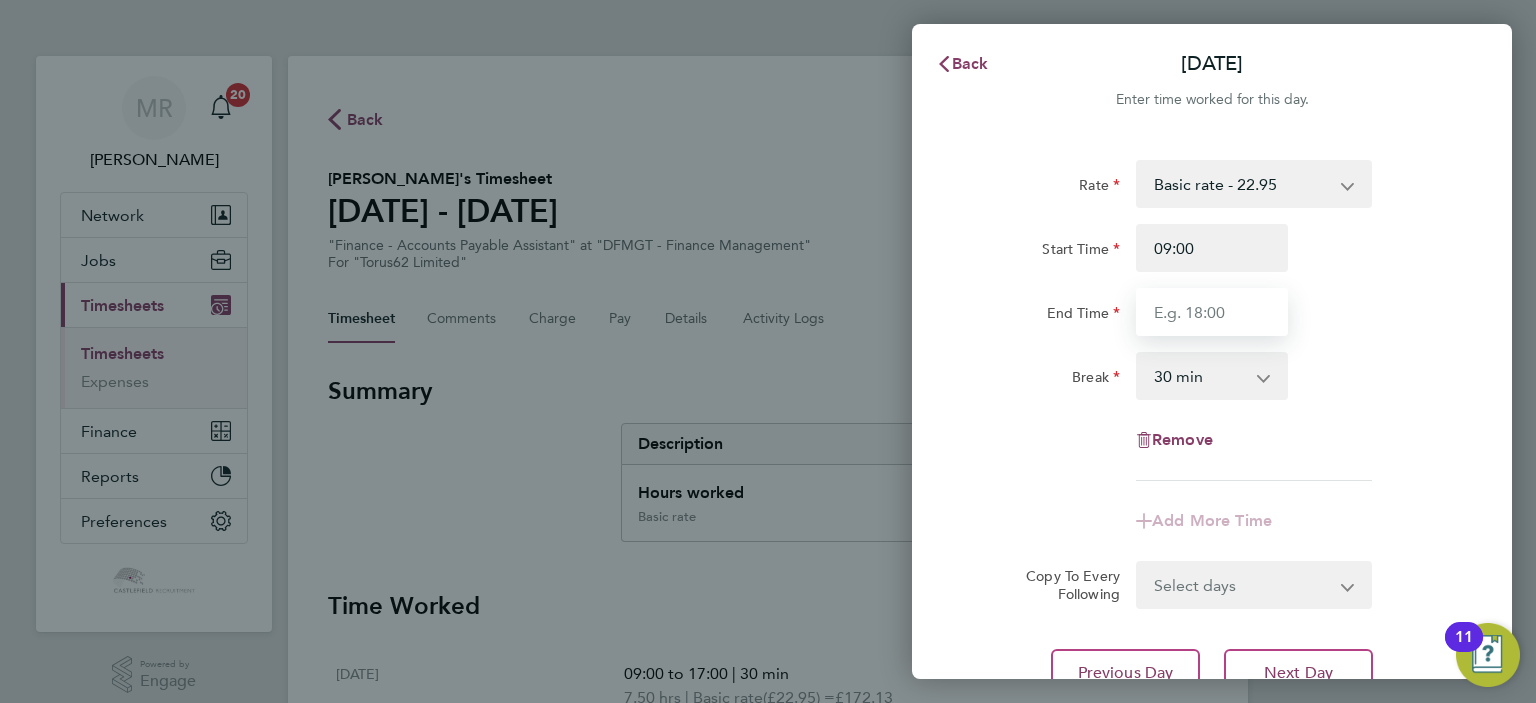 click on "End Time" at bounding box center (1212, 312) 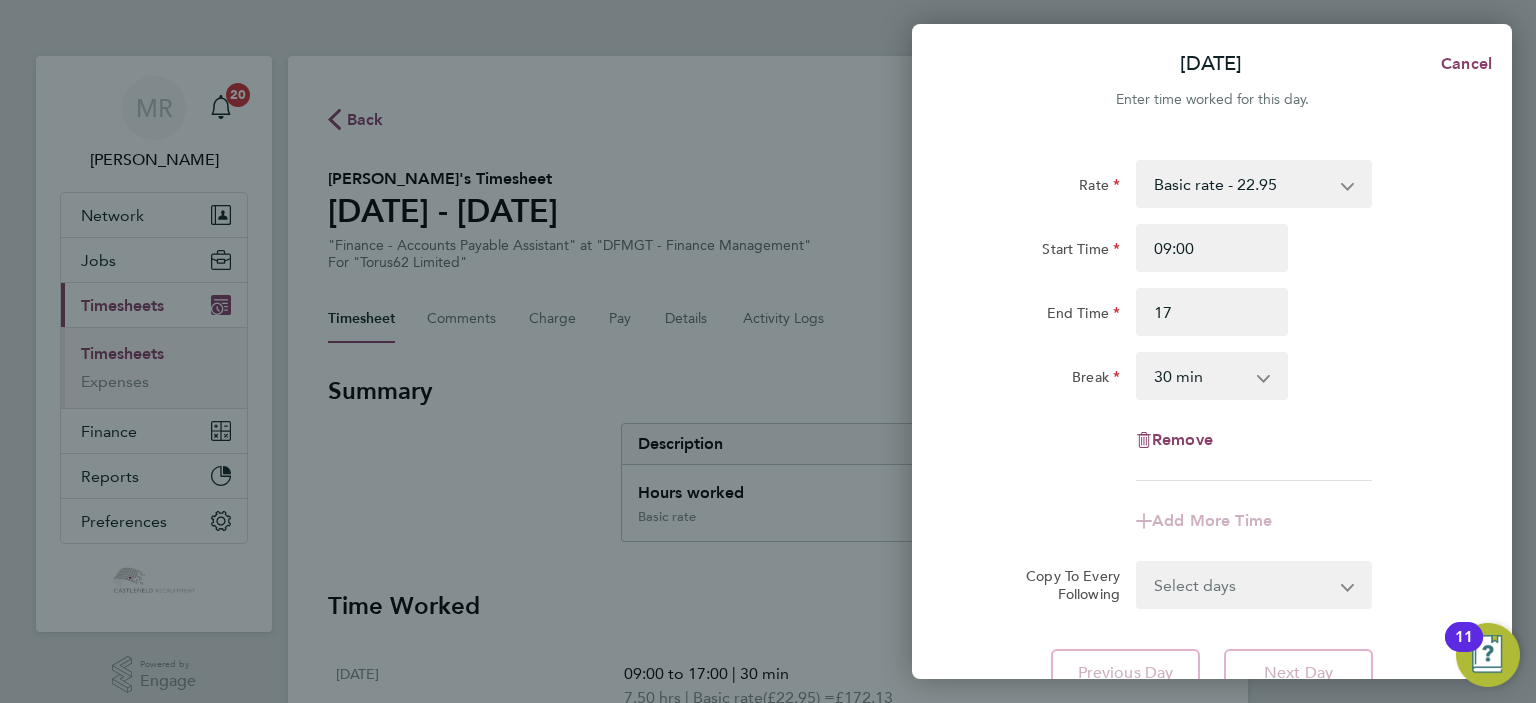 type on "17:00" 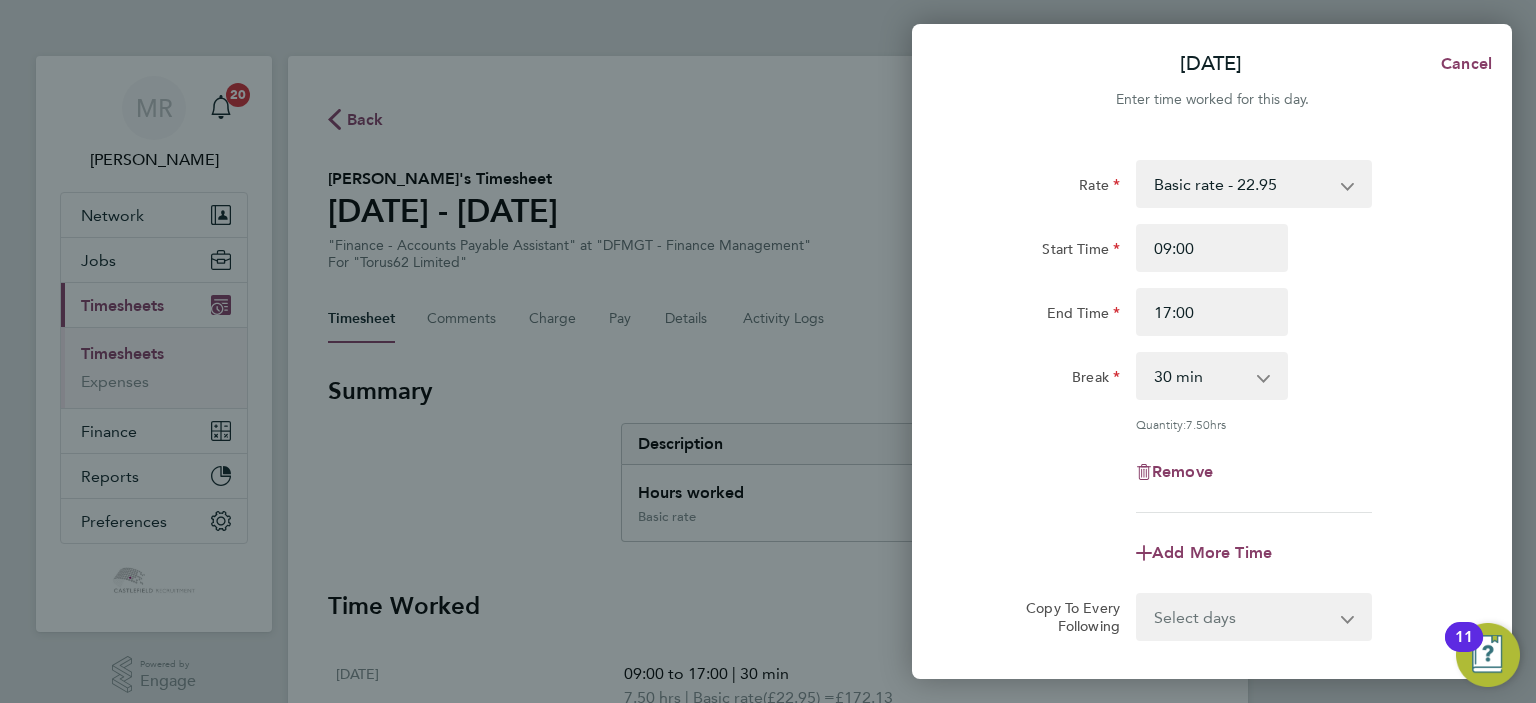click on "End Time 17:00" 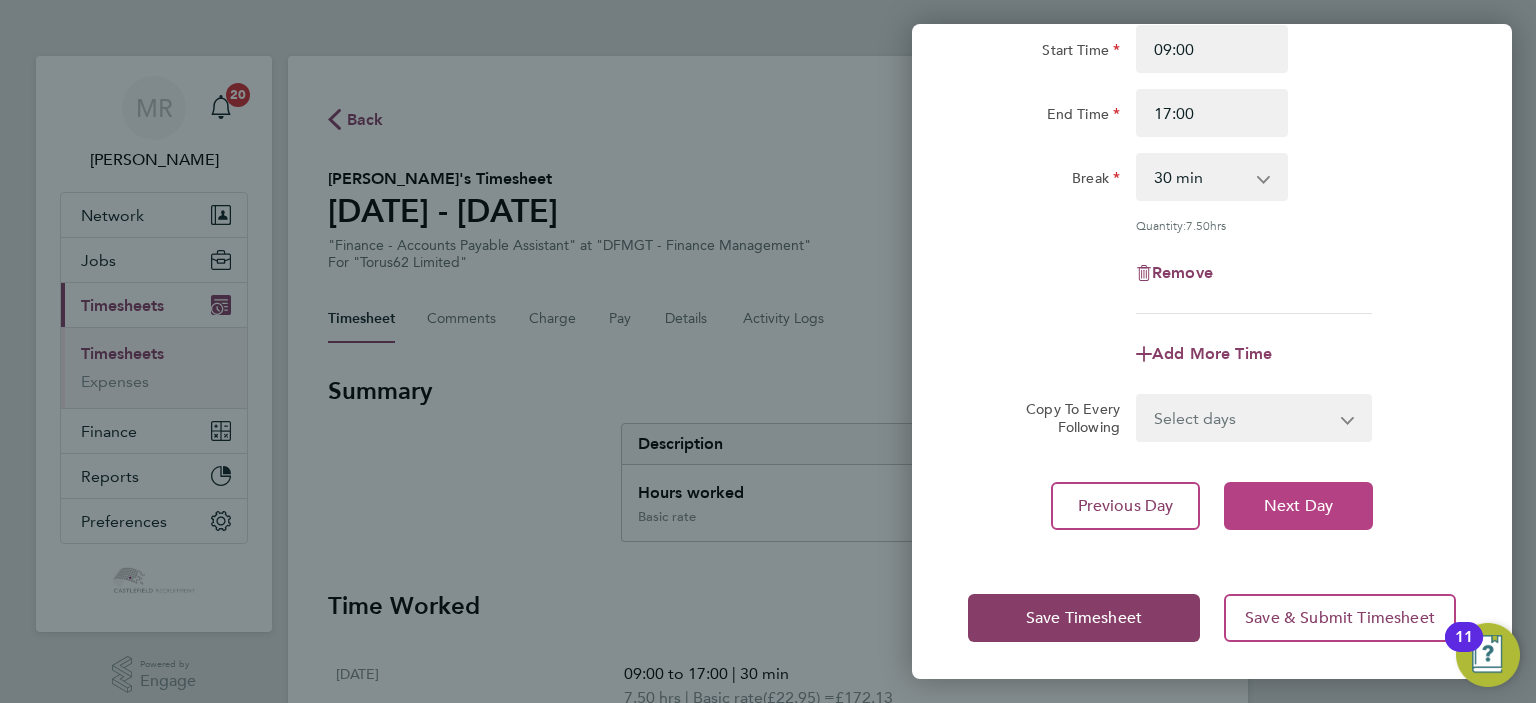 click on "Next Day" 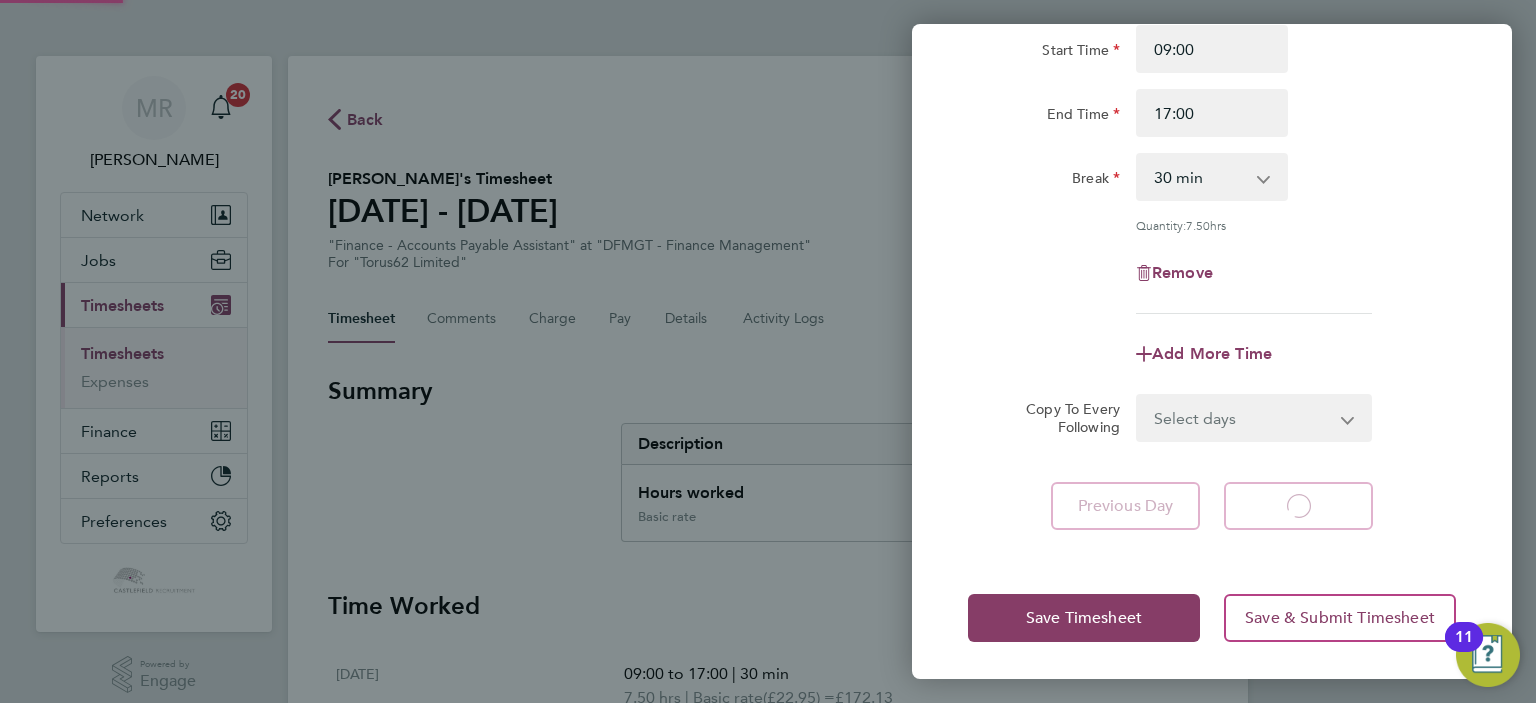 select on "30" 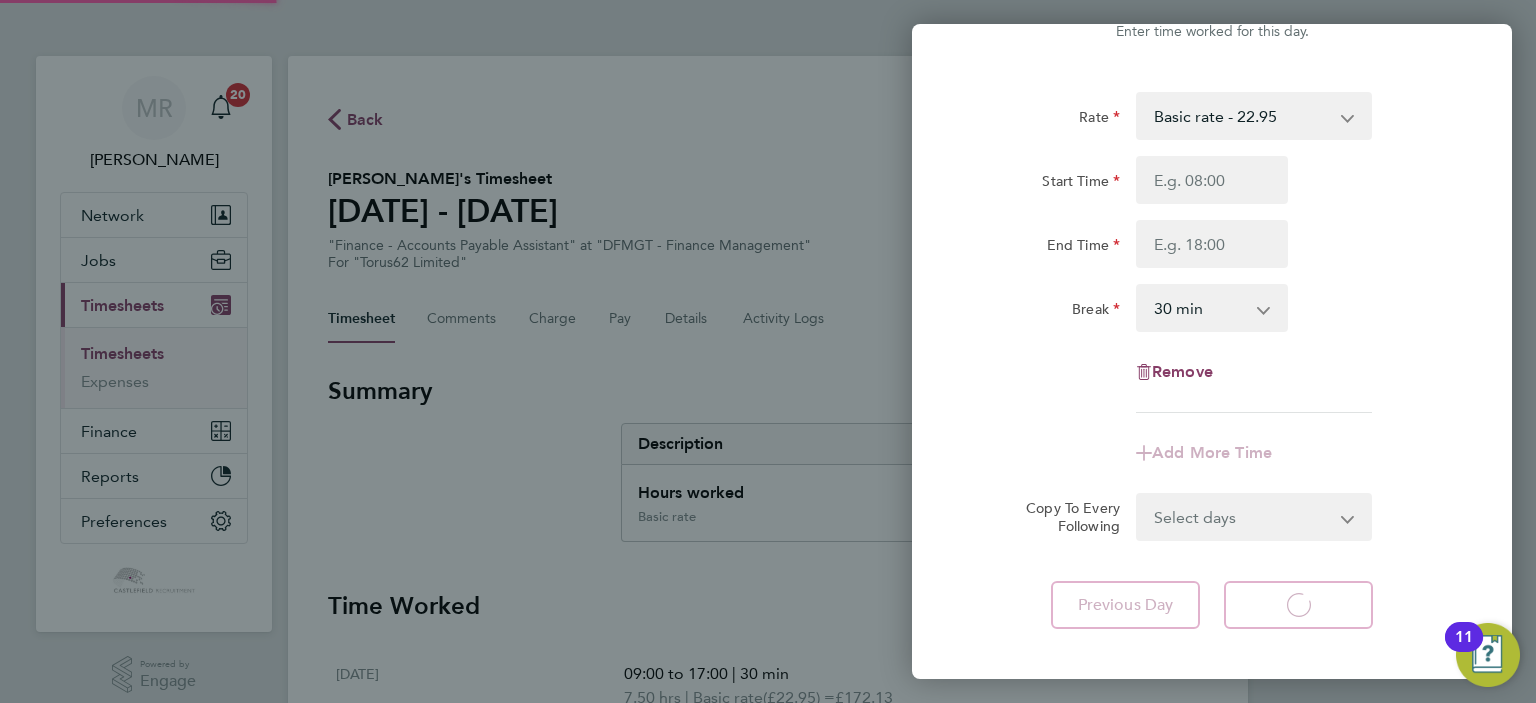 select on "30" 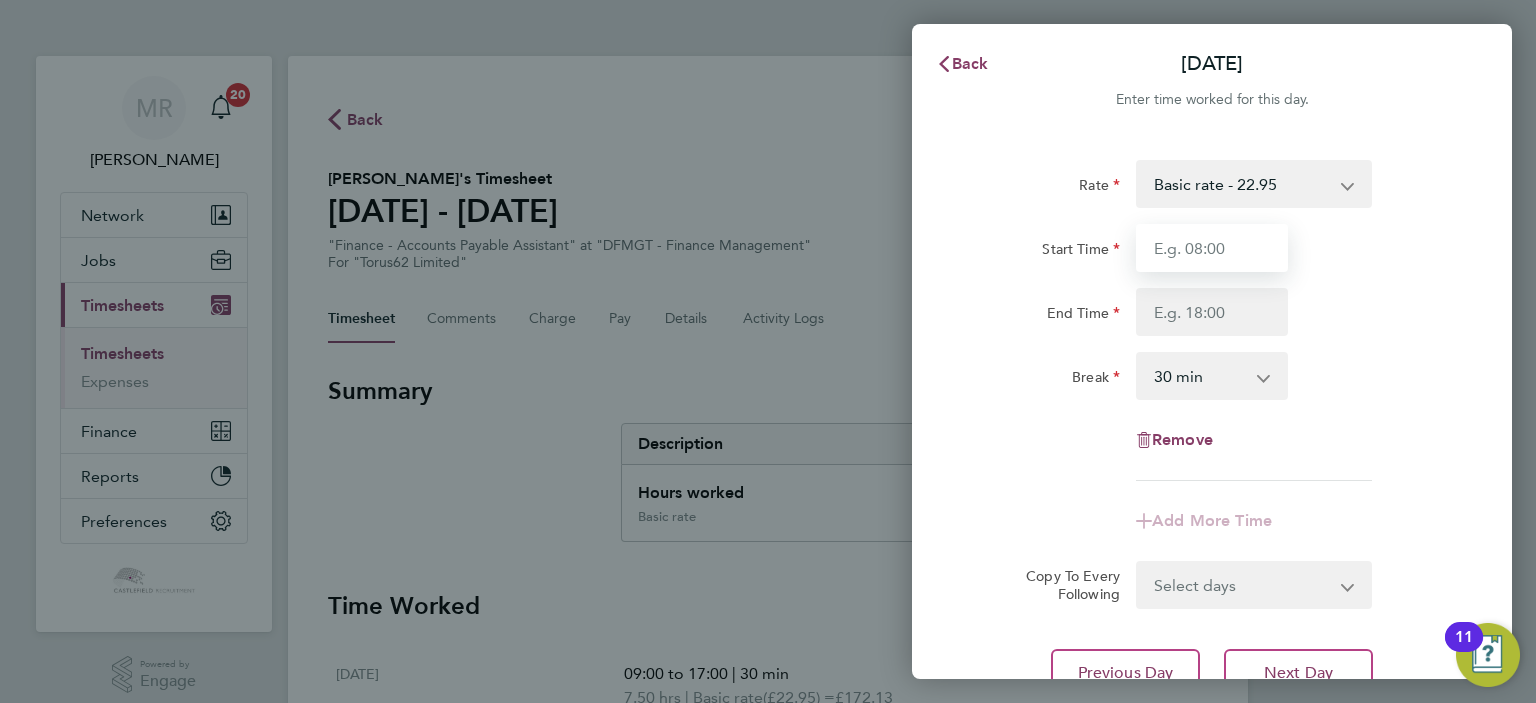 click on "Start Time" at bounding box center (1212, 248) 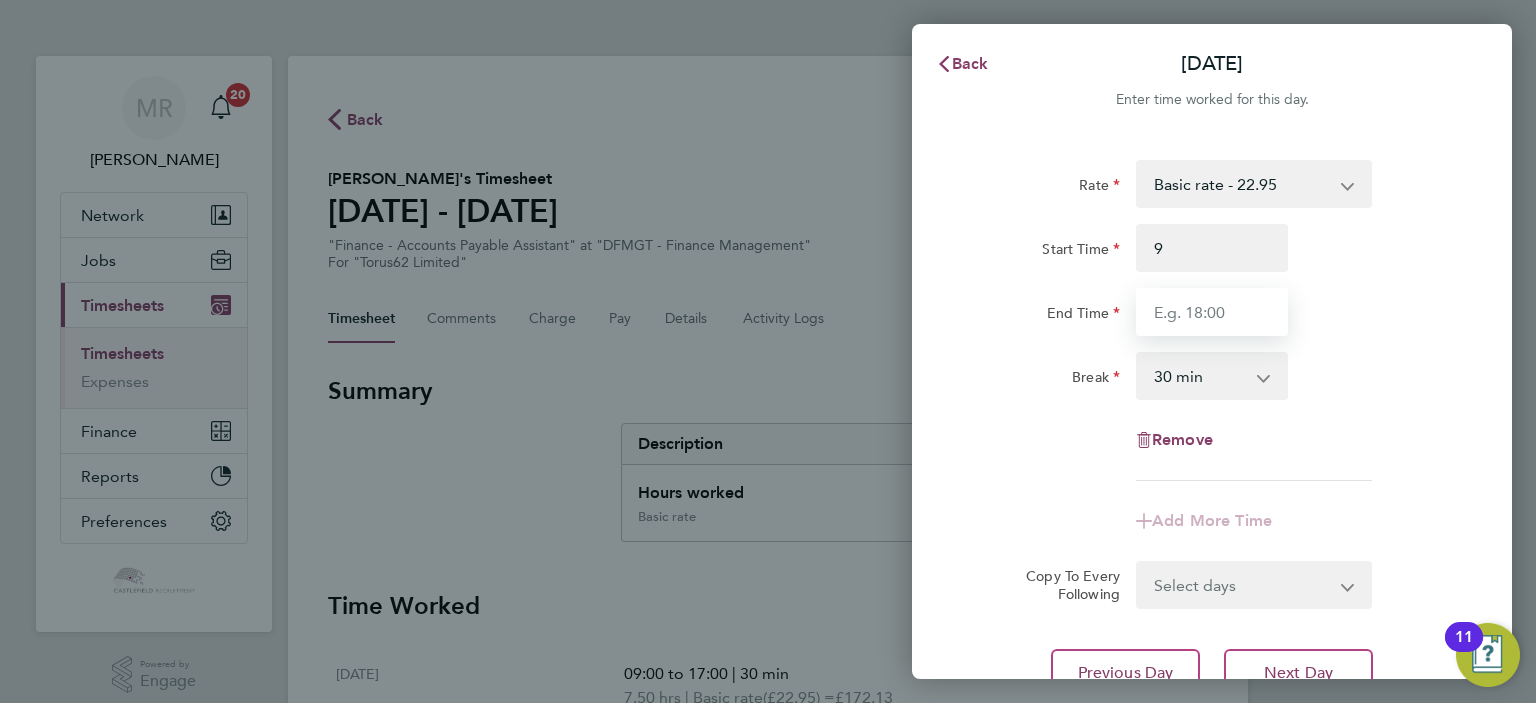 type on "09:00" 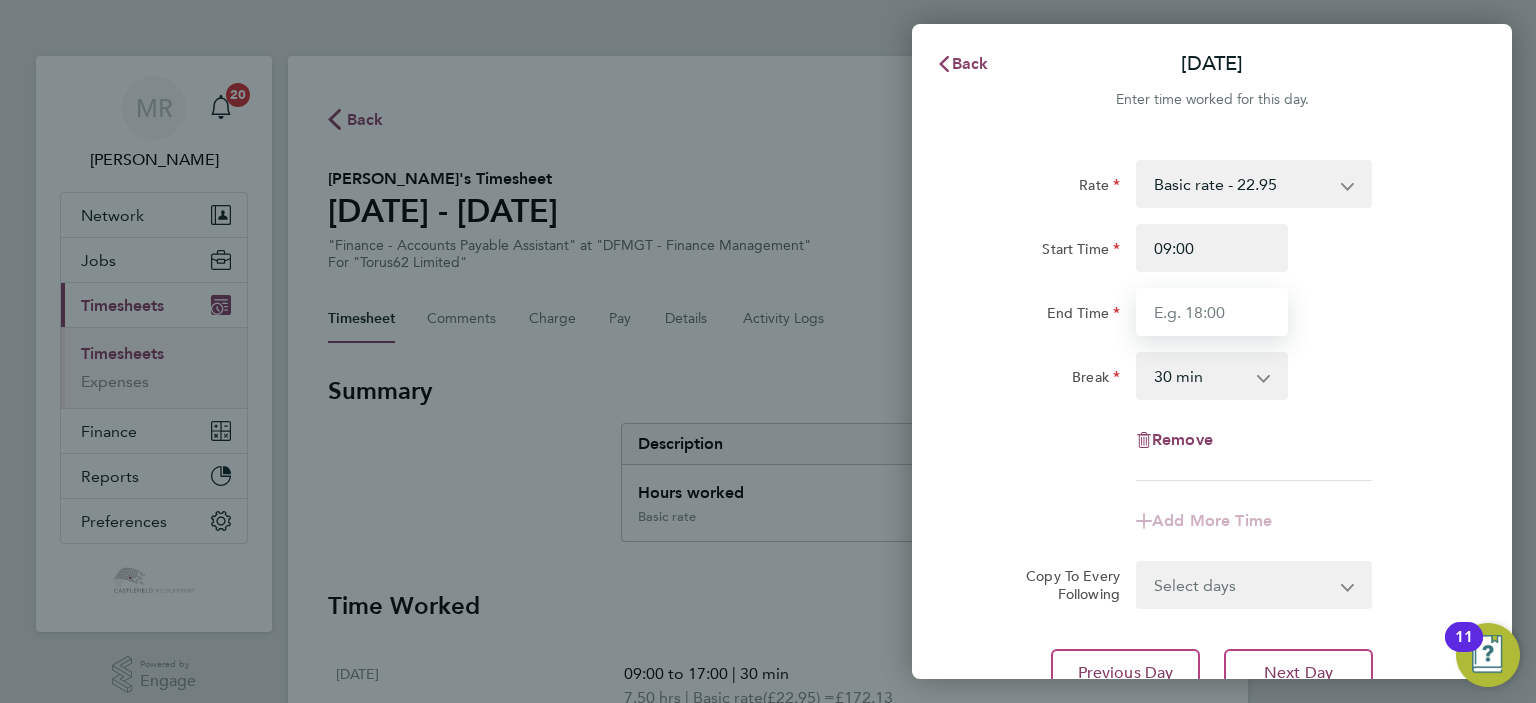 click on "End Time" at bounding box center (1212, 312) 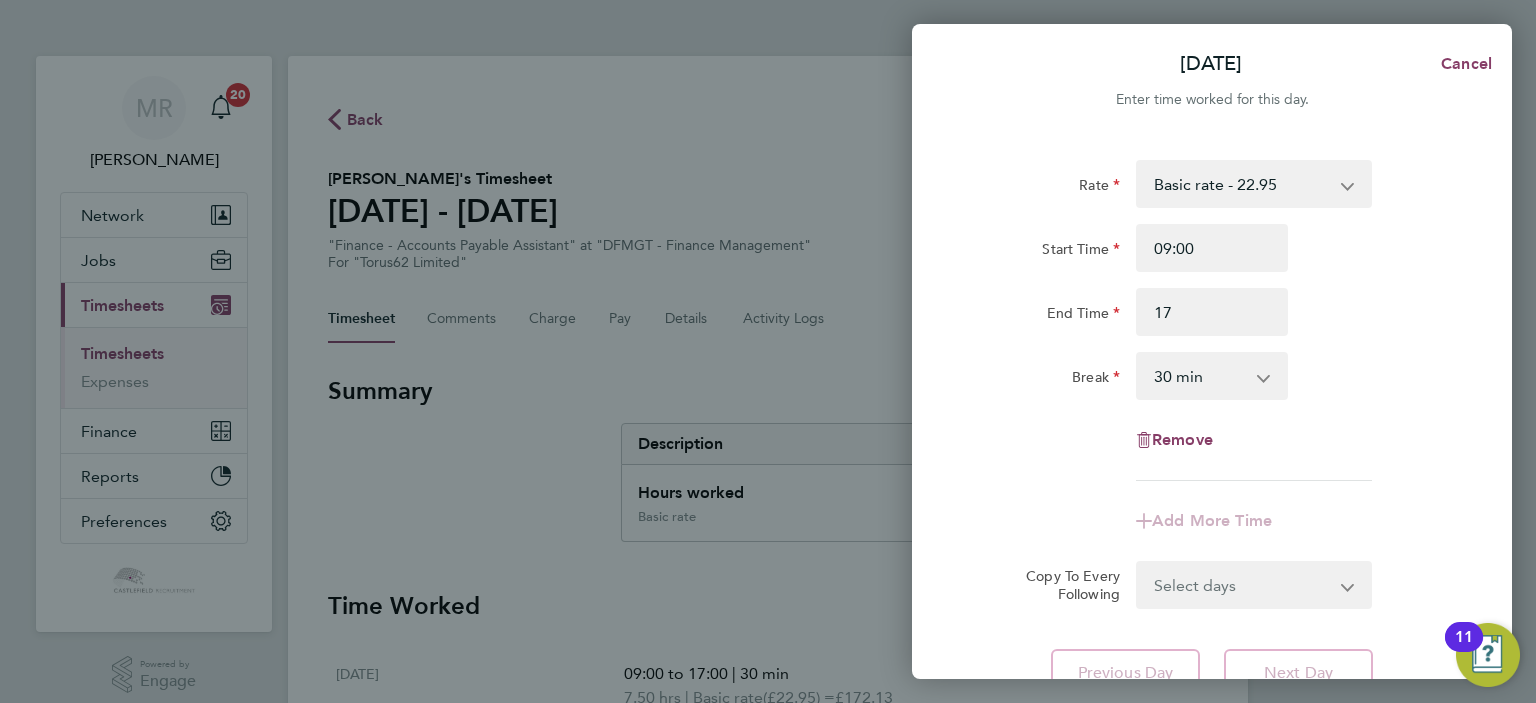 type on "17:00" 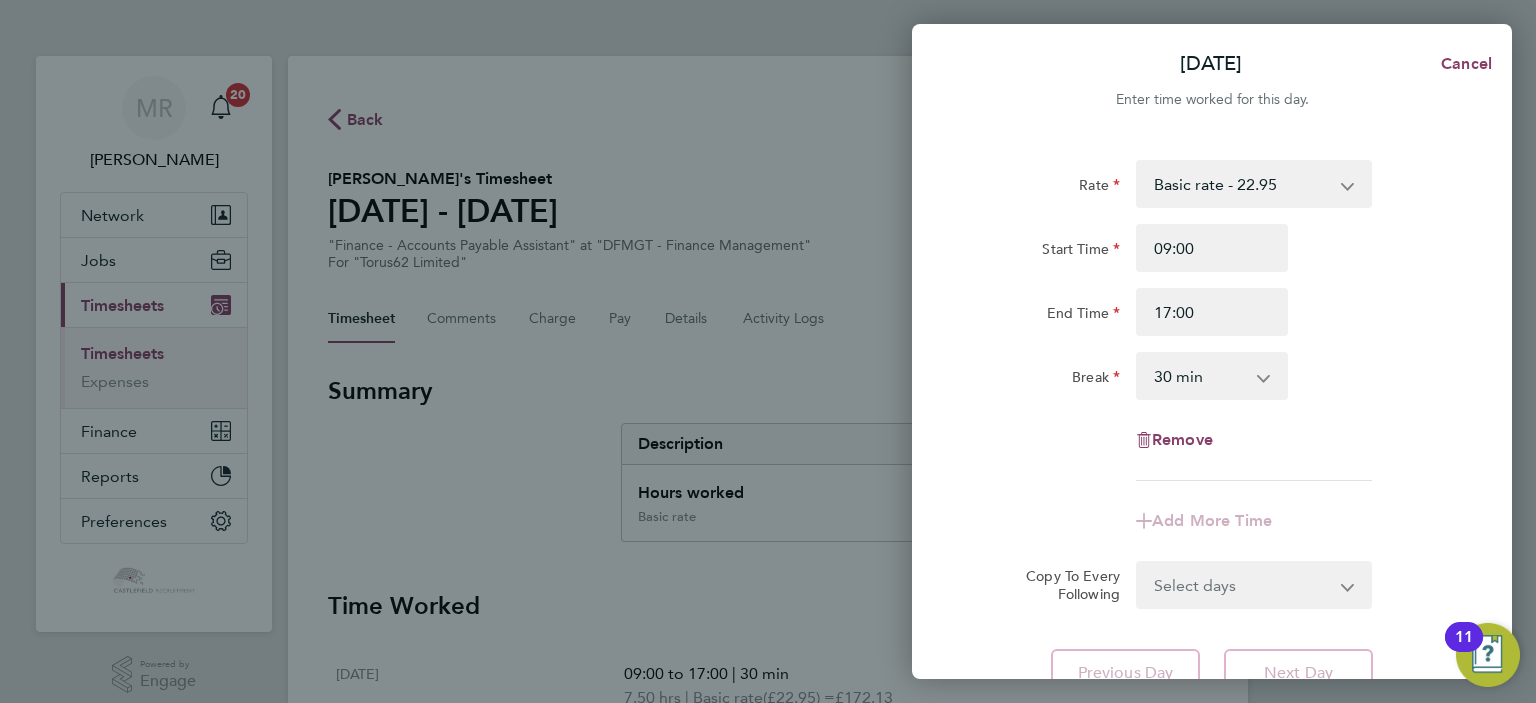 click on "End Time 17:00" 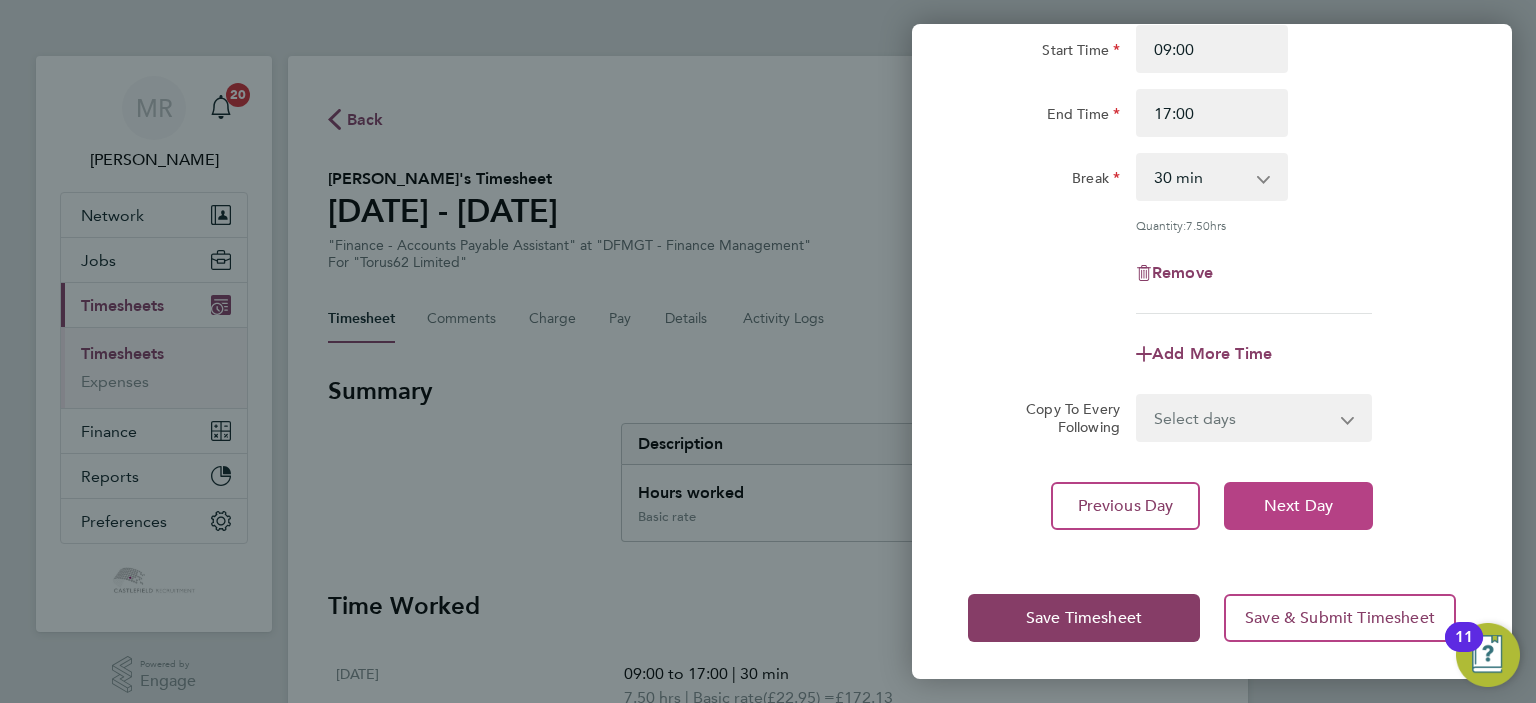 click on "Next Day" 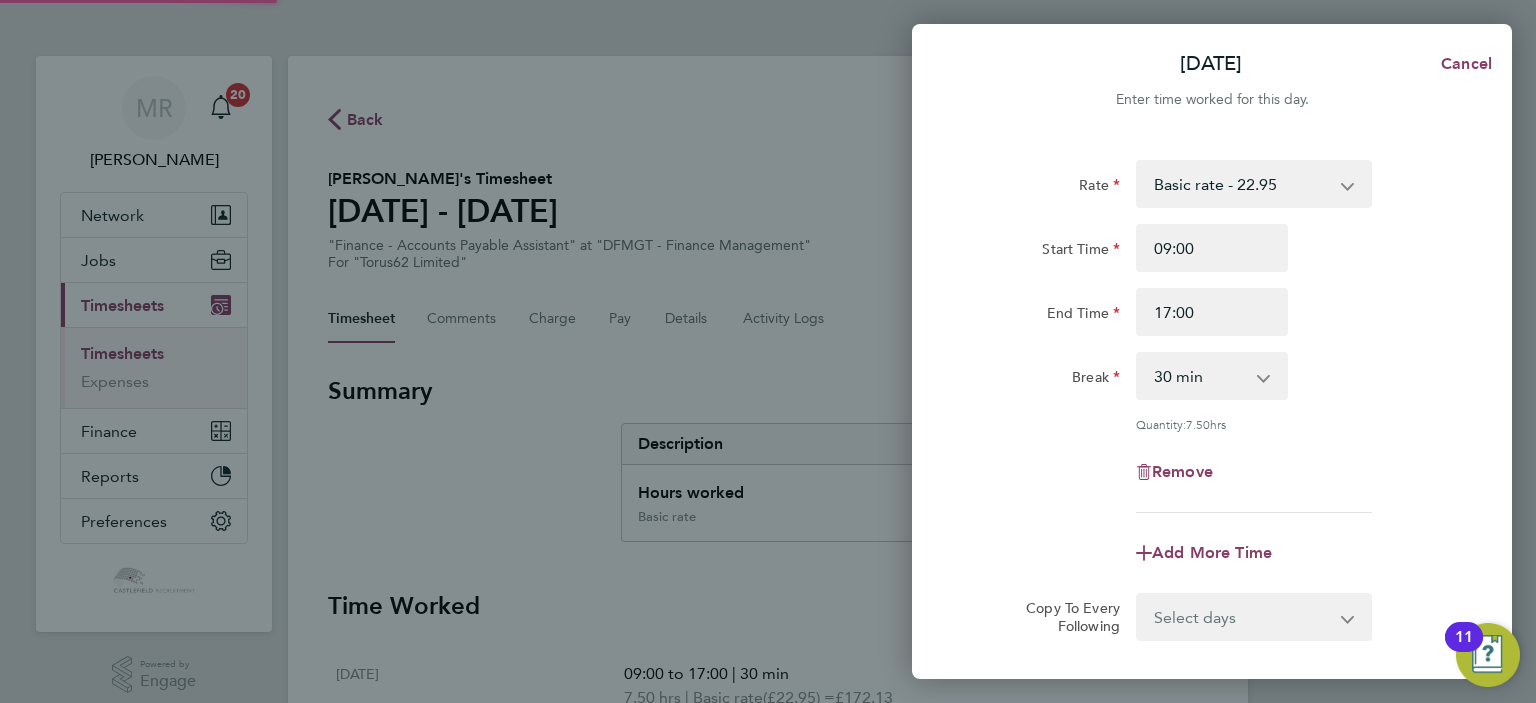 select on "30" 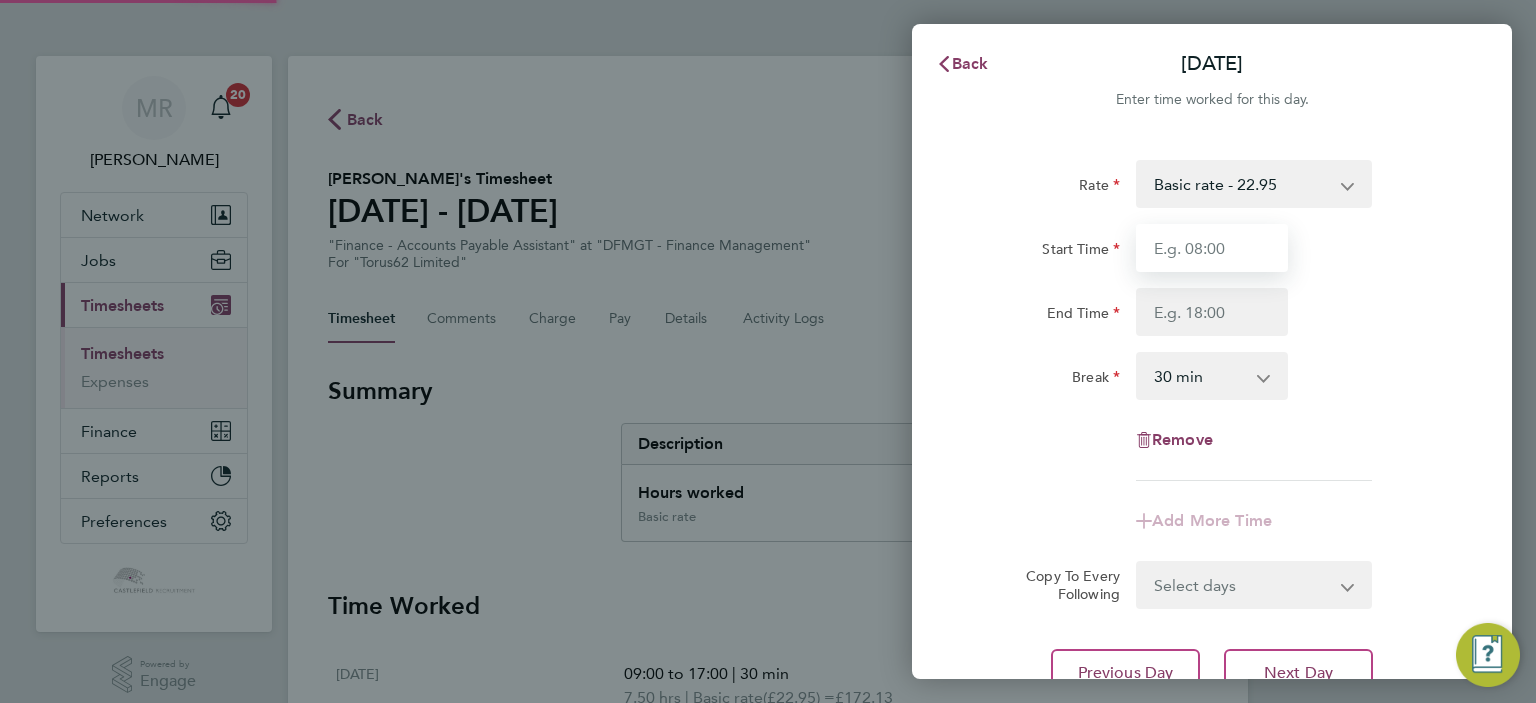click on "Start Time" at bounding box center [1212, 248] 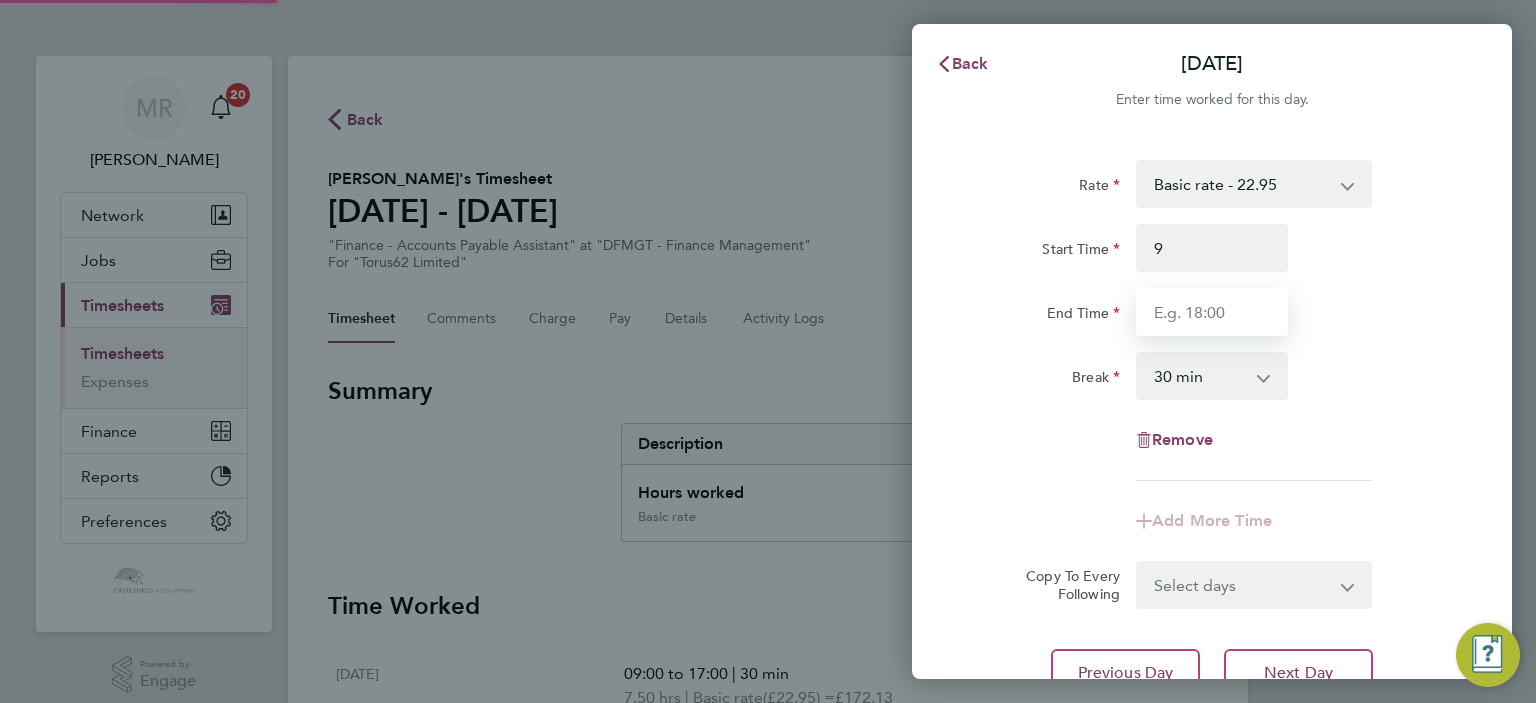type on "09:00" 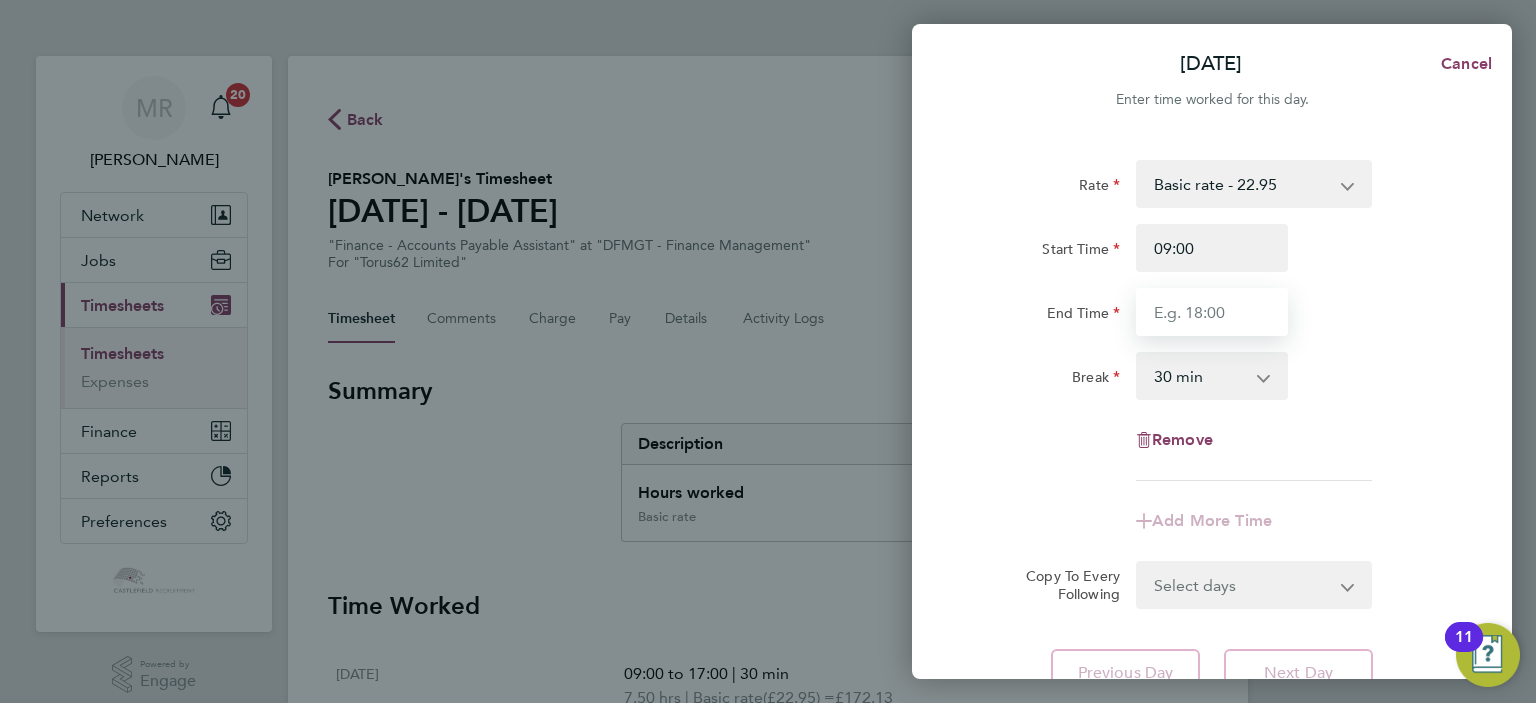 click on "End Time" at bounding box center [1212, 312] 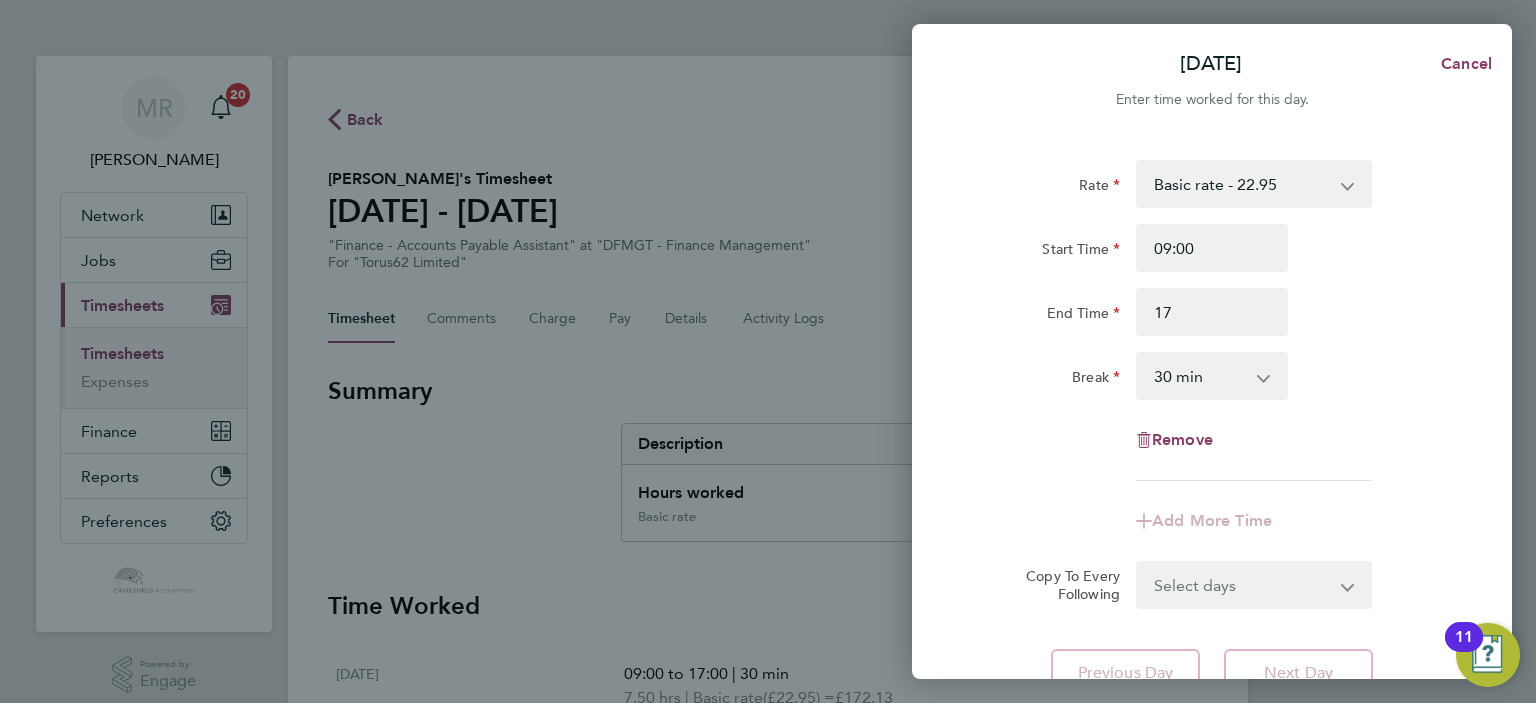 type on "17:00" 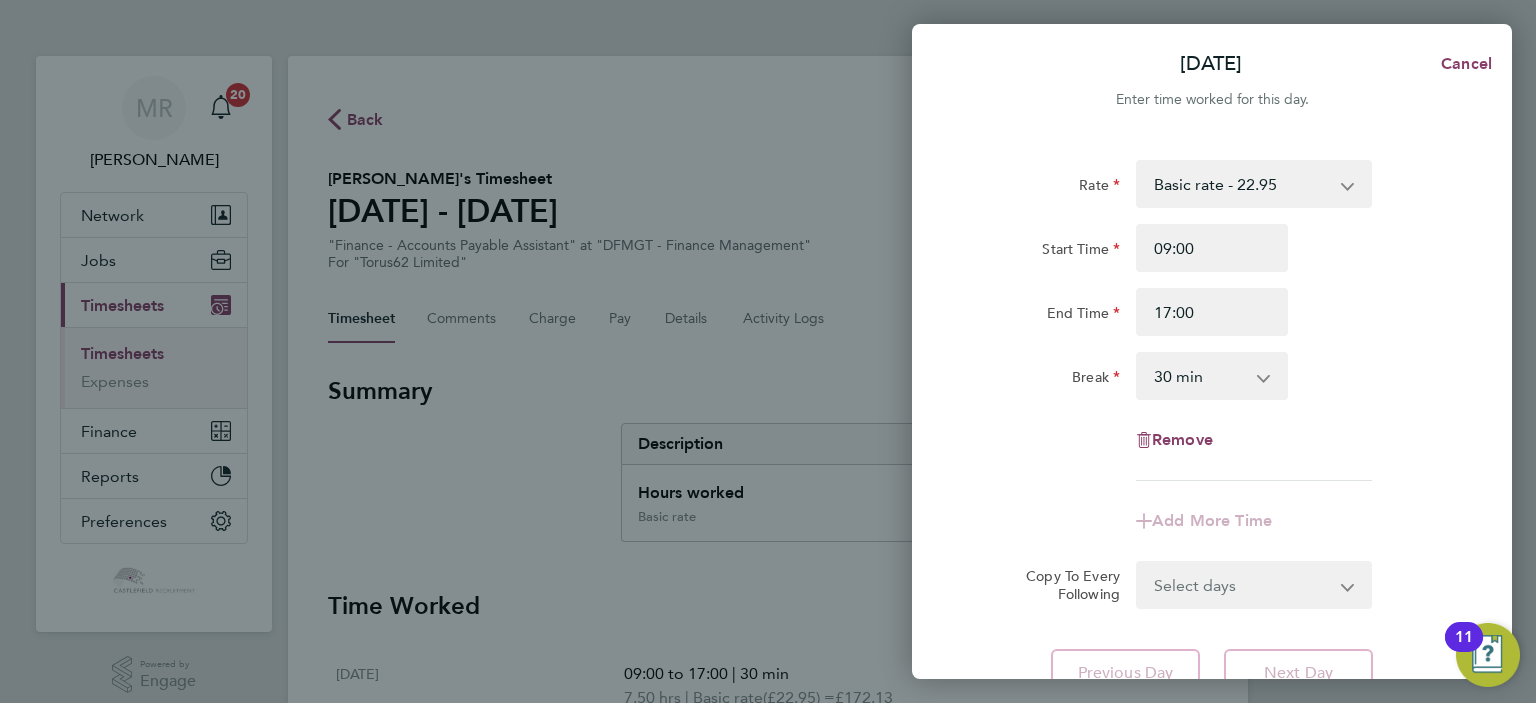 click on "End Time 17:00" 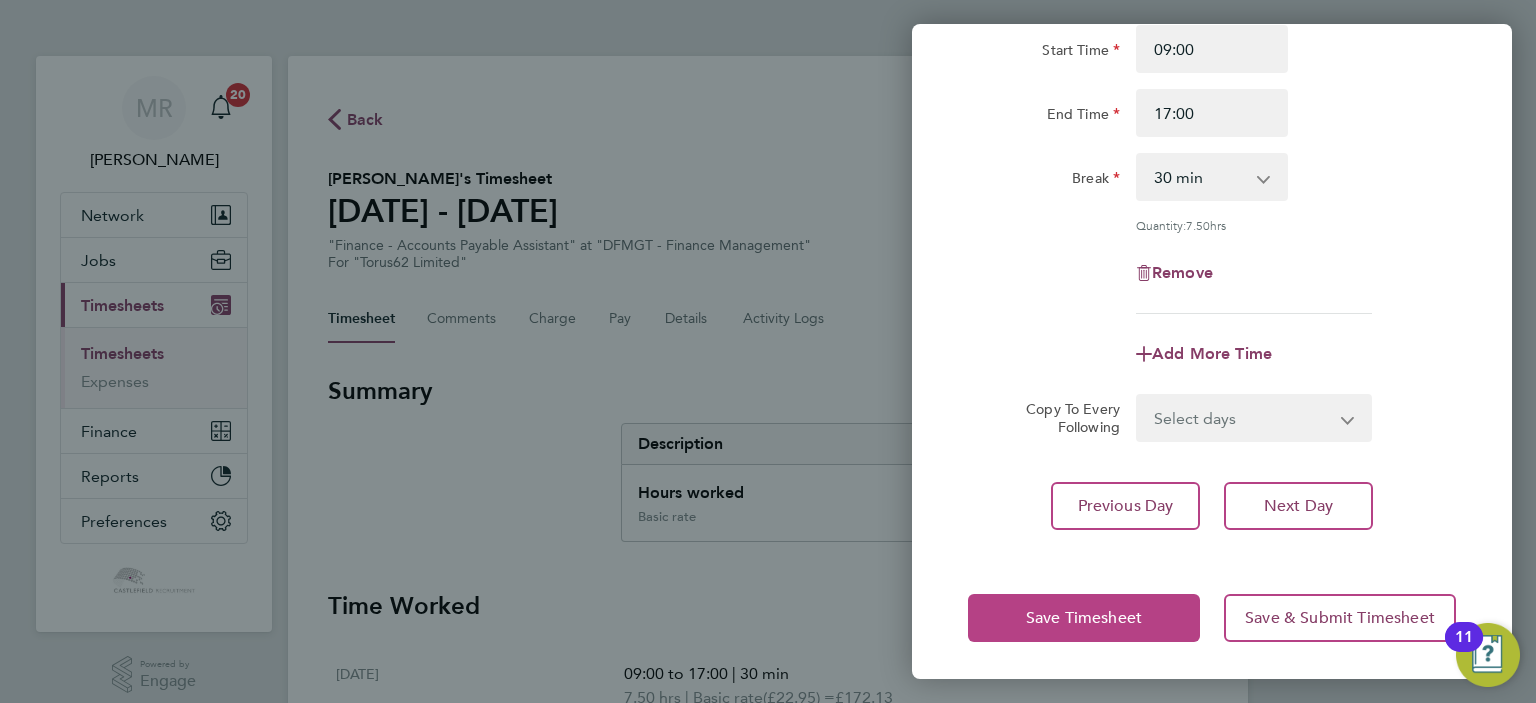 click on "Save Timesheet" 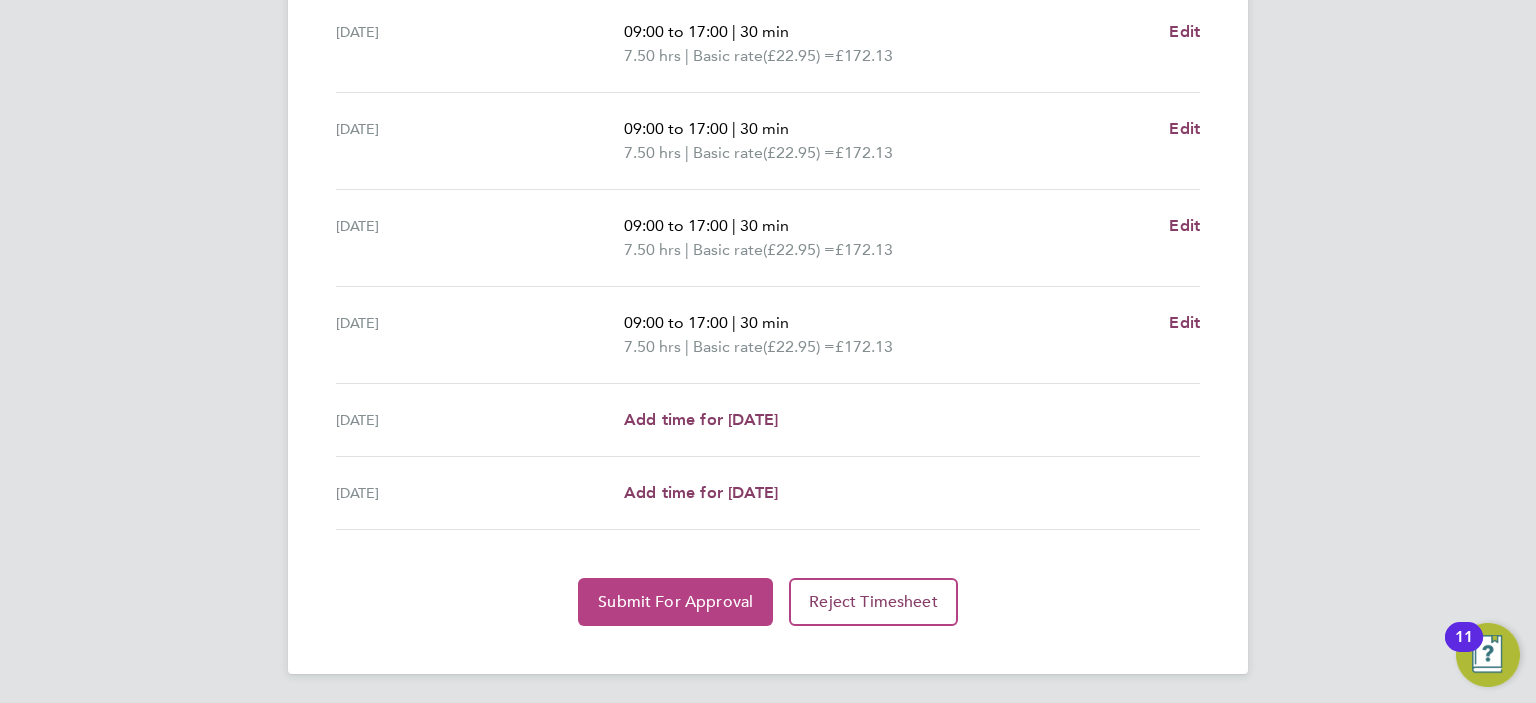 click on "Submit For Approval" 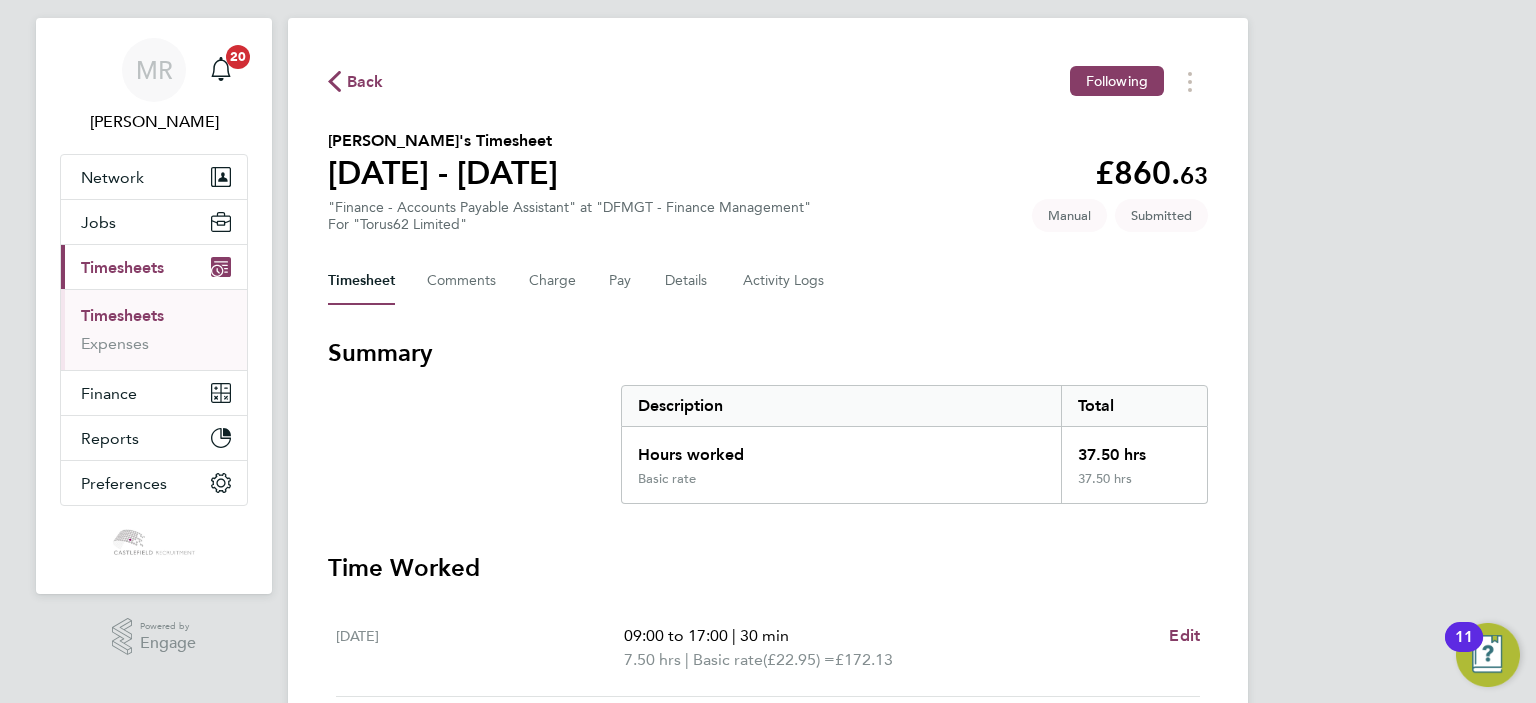 click on "Back  Following" 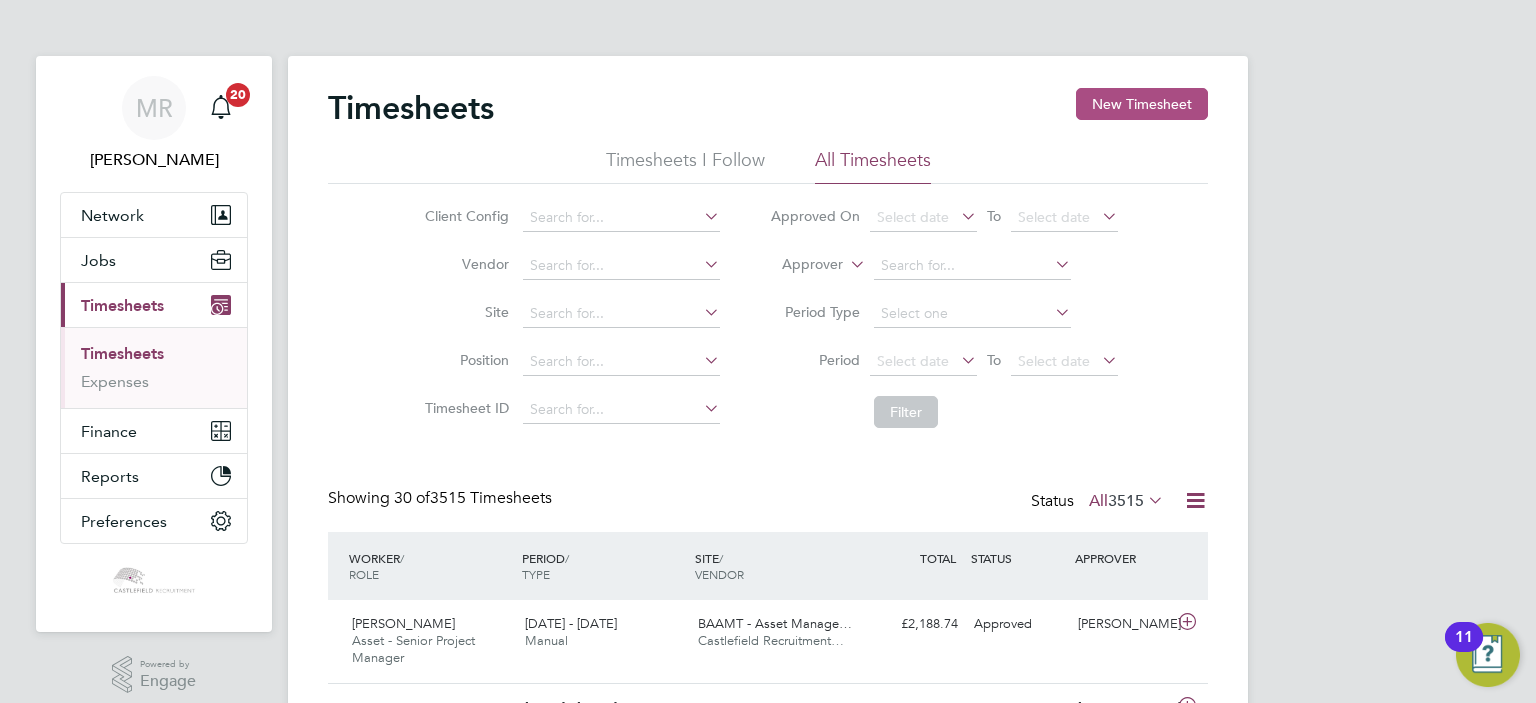 click on "New Timesheet" 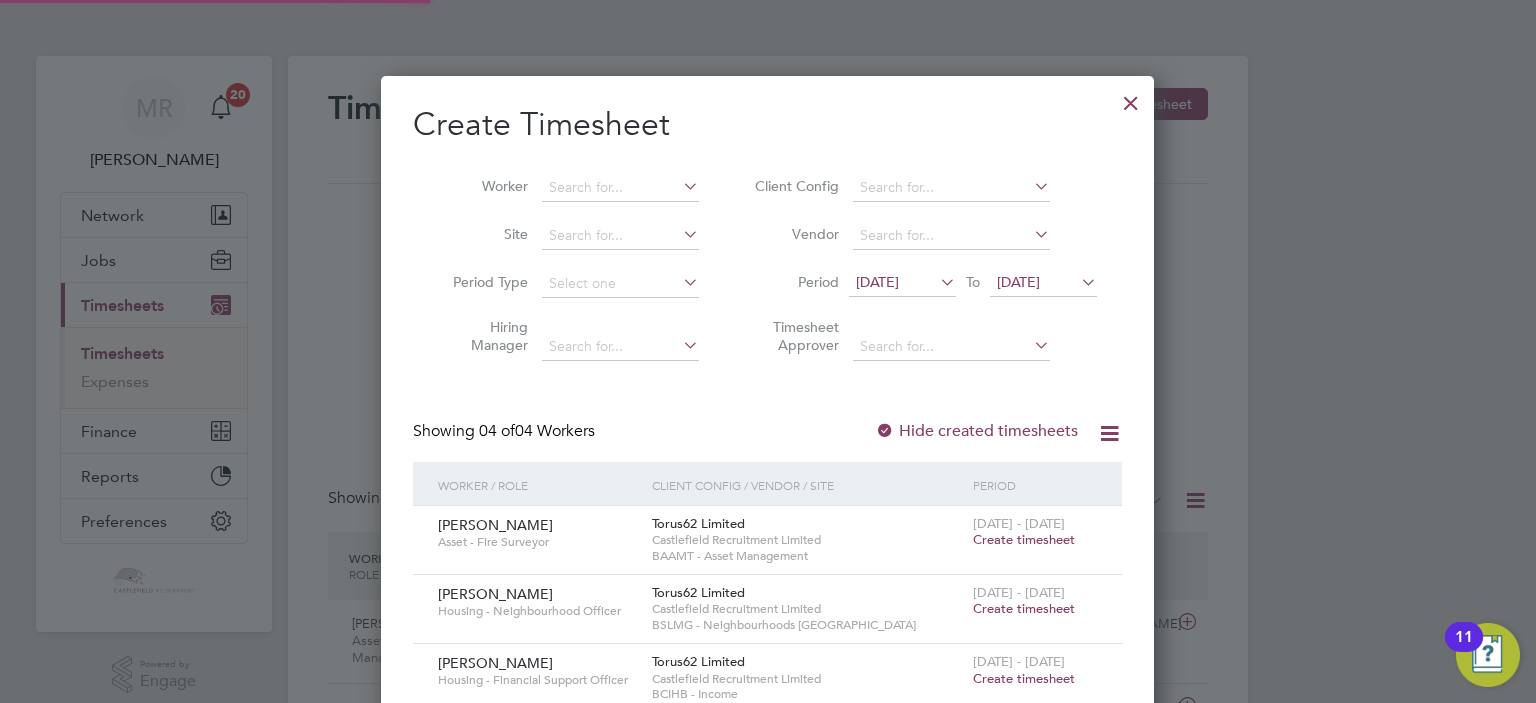 scroll, scrollTop: 10, scrollLeft: 10, axis: both 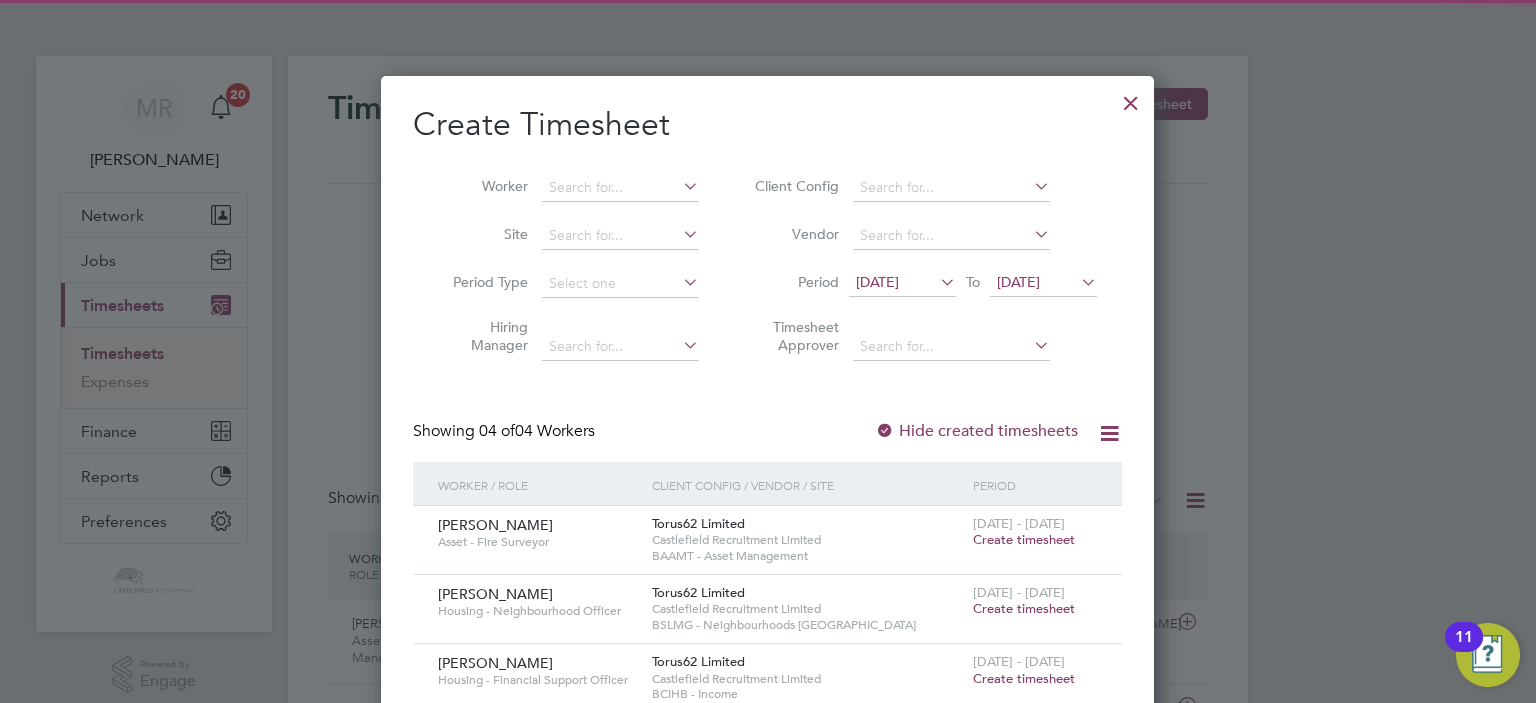 click on "[DATE]" at bounding box center [1043, 283] 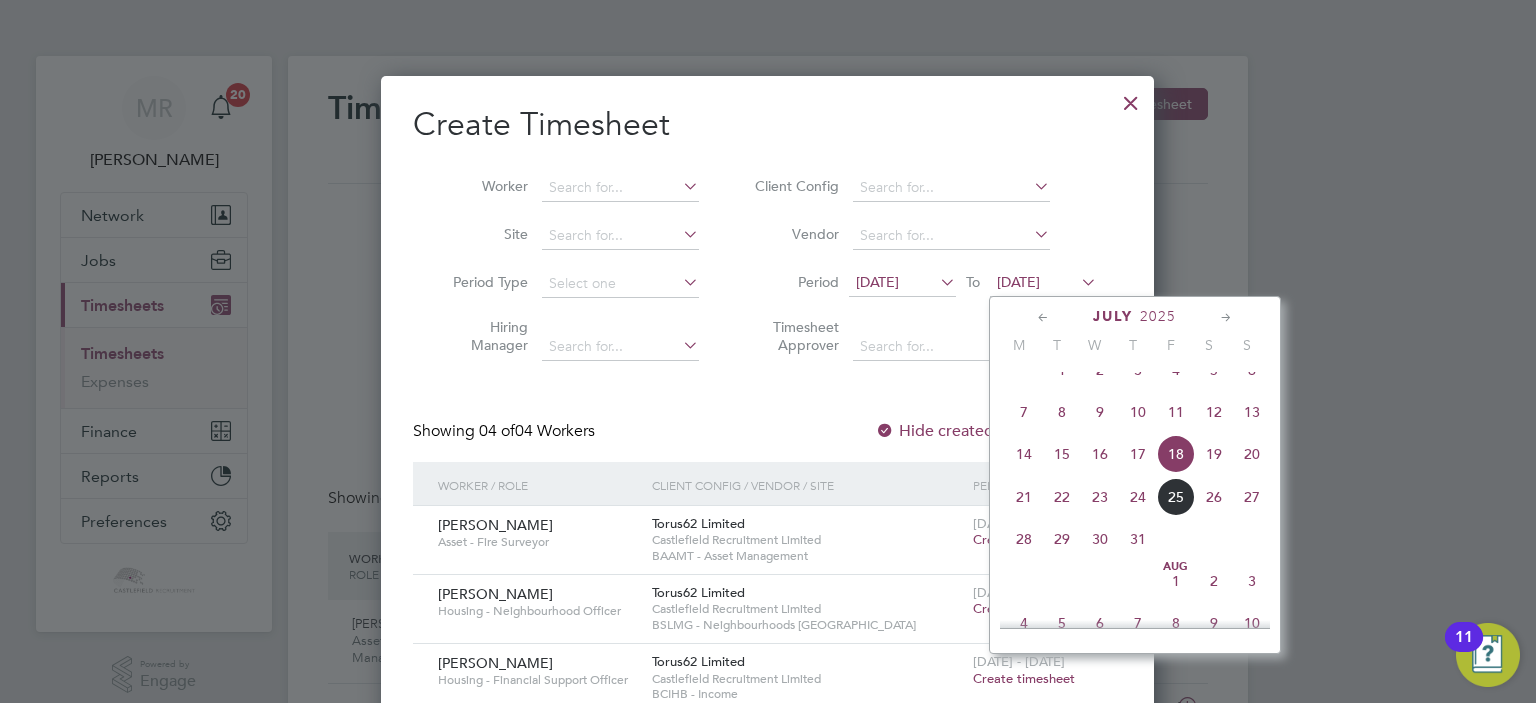 drag, startPoint x: 1182, startPoint y: 205, endPoint x: 1170, endPoint y: 208, distance: 12.369317 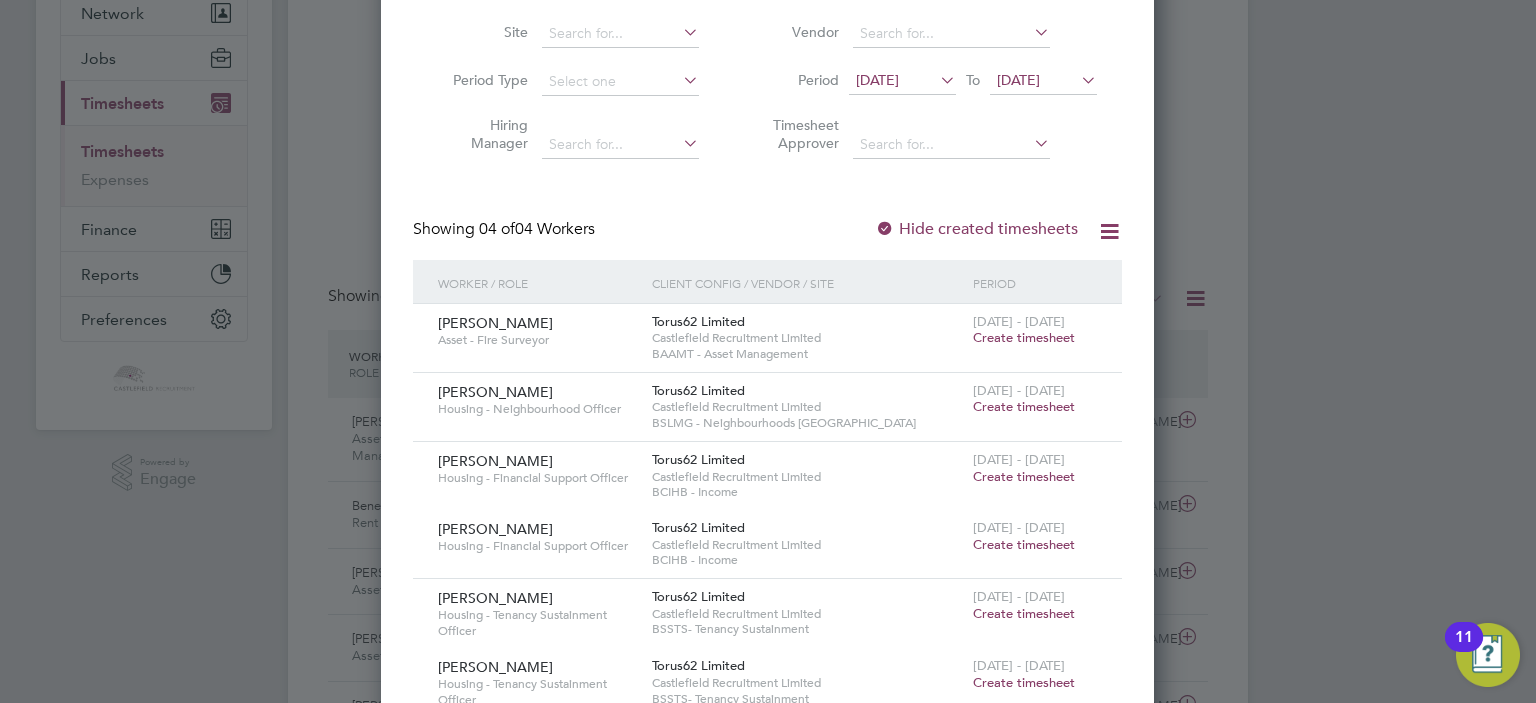 scroll, scrollTop: 200, scrollLeft: 0, axis: vertical 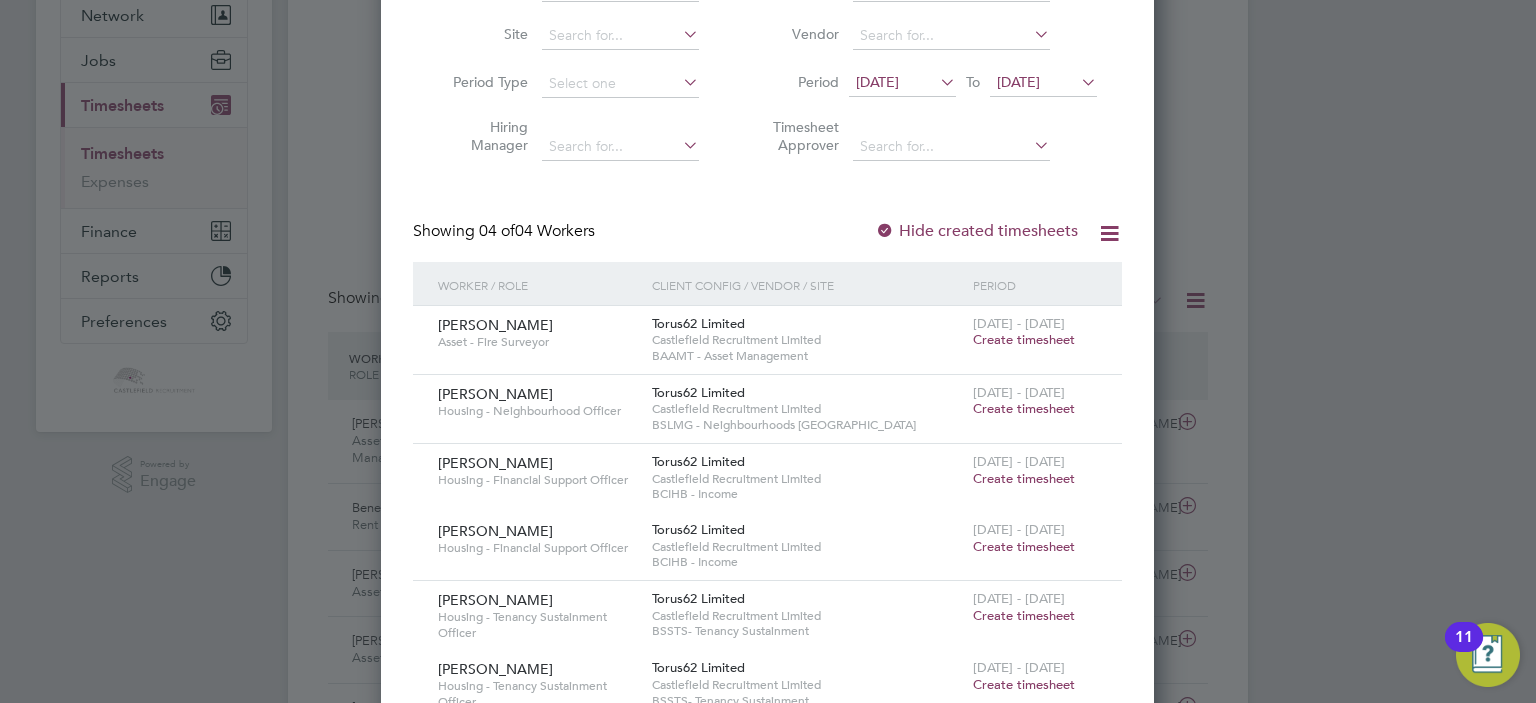 click on "[DATE]" at bounding box center [1018, 82] 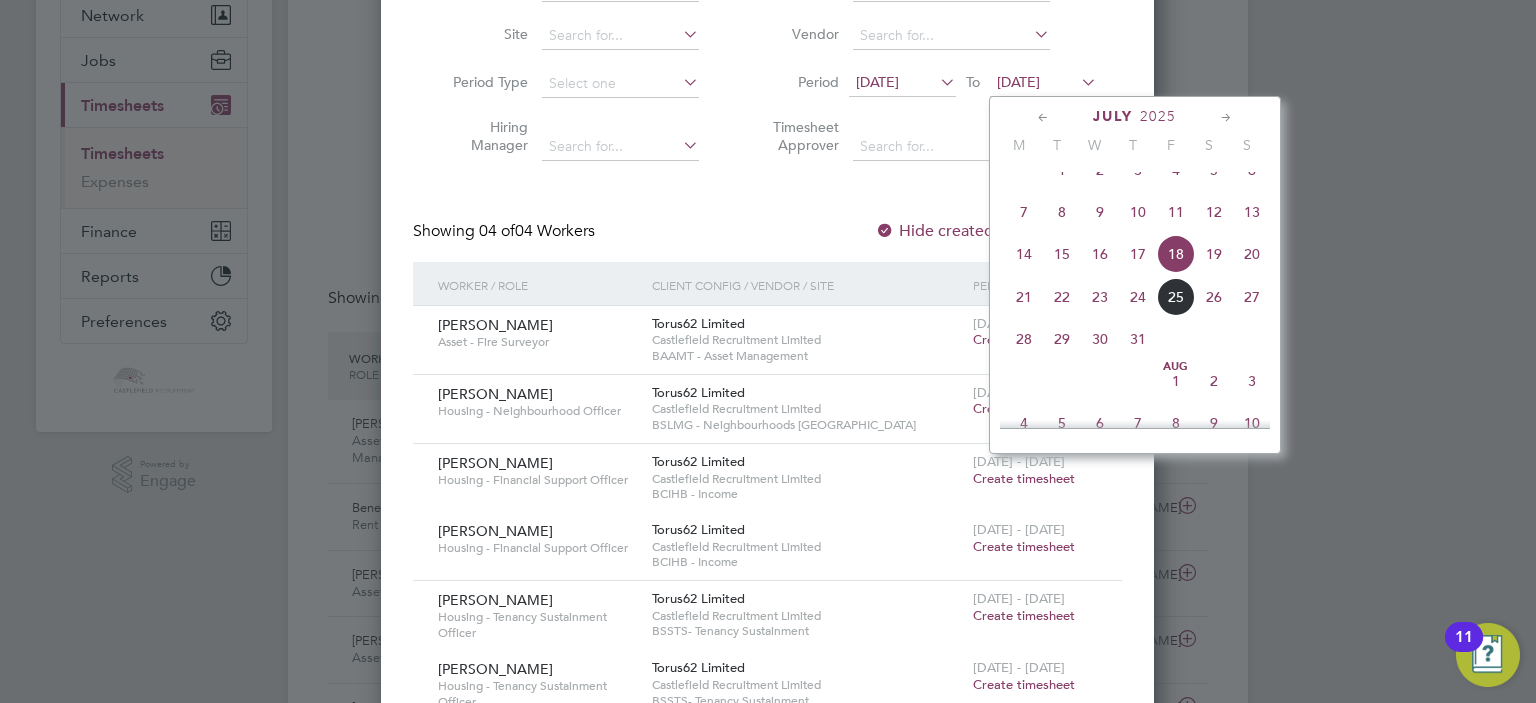 click on "25" 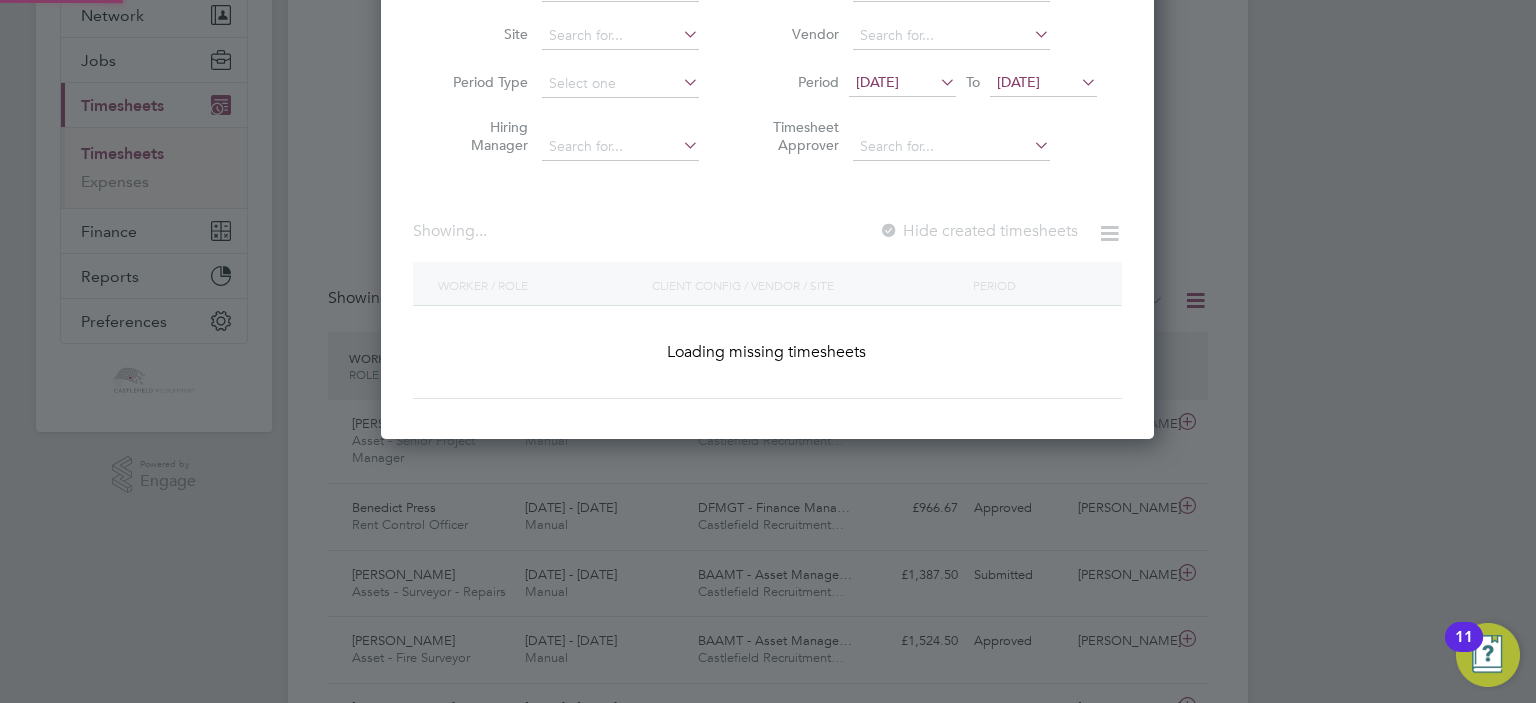 scroll, scrollTop: 10, scrollLeft: 10, axis: both 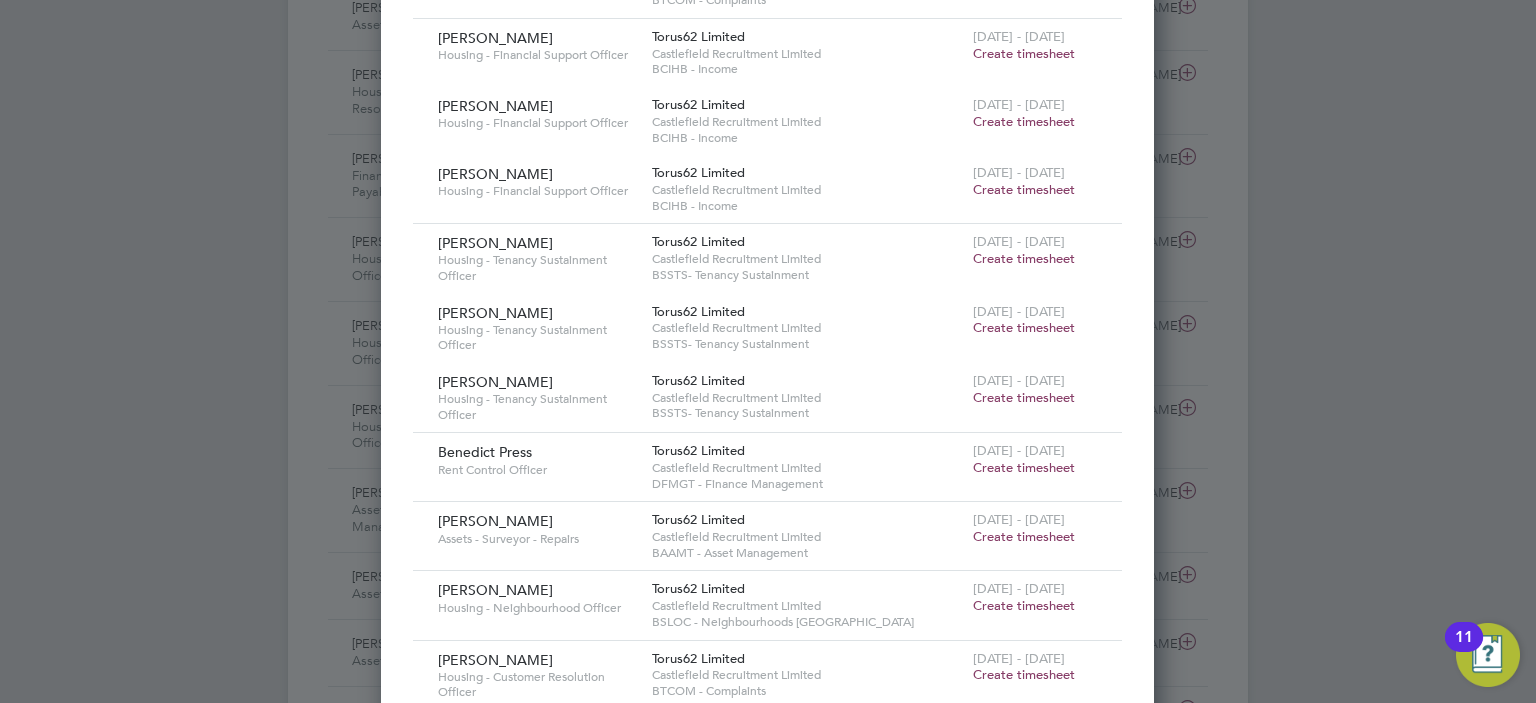 click on "Create timesheet" at bounding box center (1024, 605) 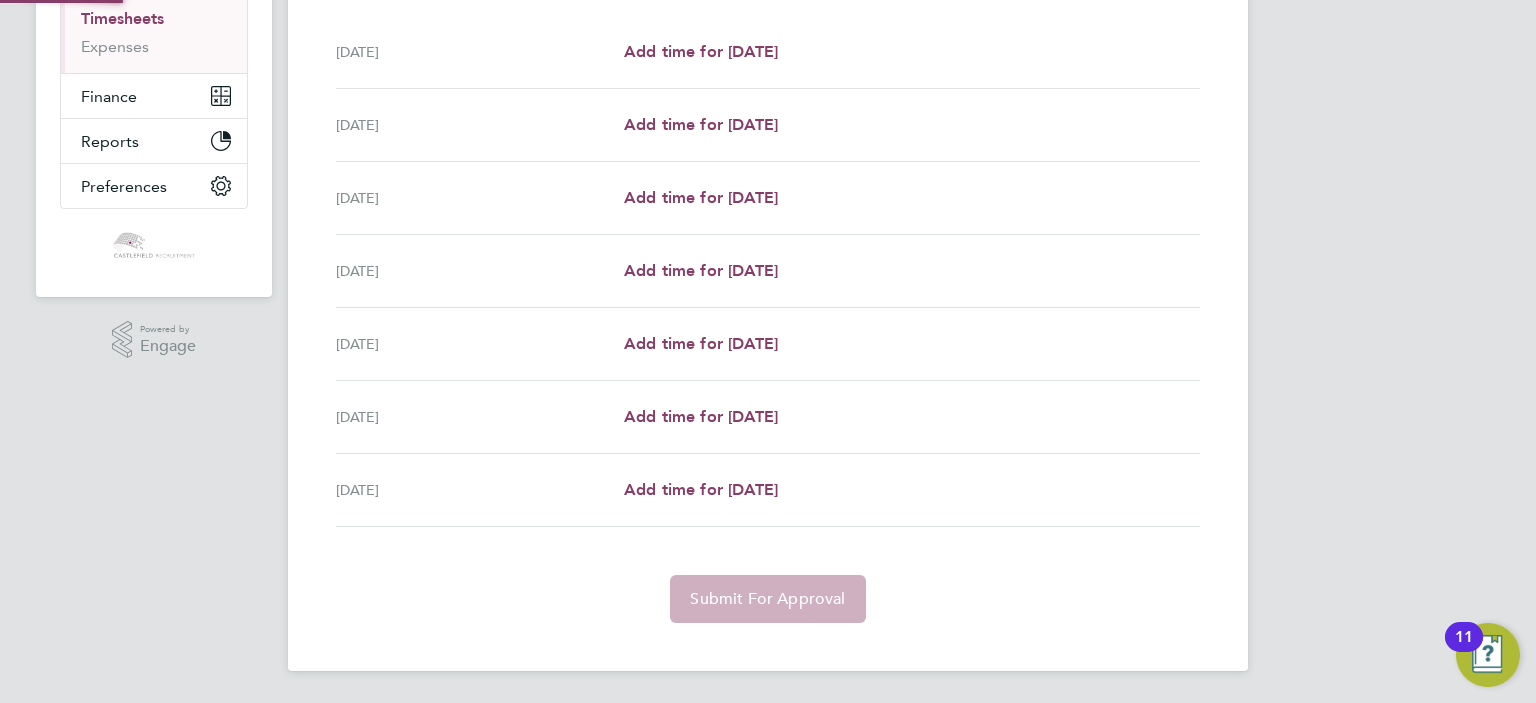 scroll, scrollTop: 0, scrollLeft: 0, axis: both 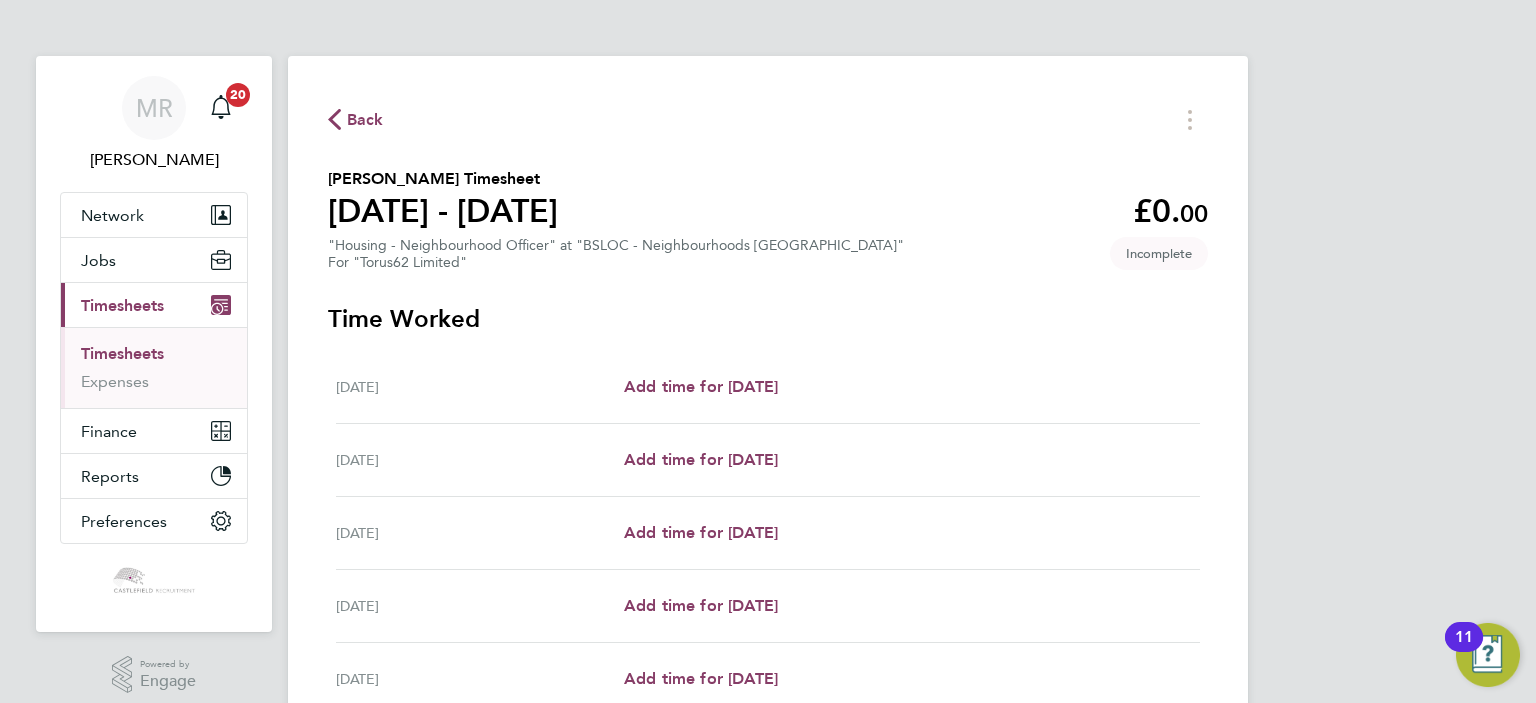 click on "[DATE]   Add time for [DATE]   Add time for [DATE]" at bounding box center [768, 387] 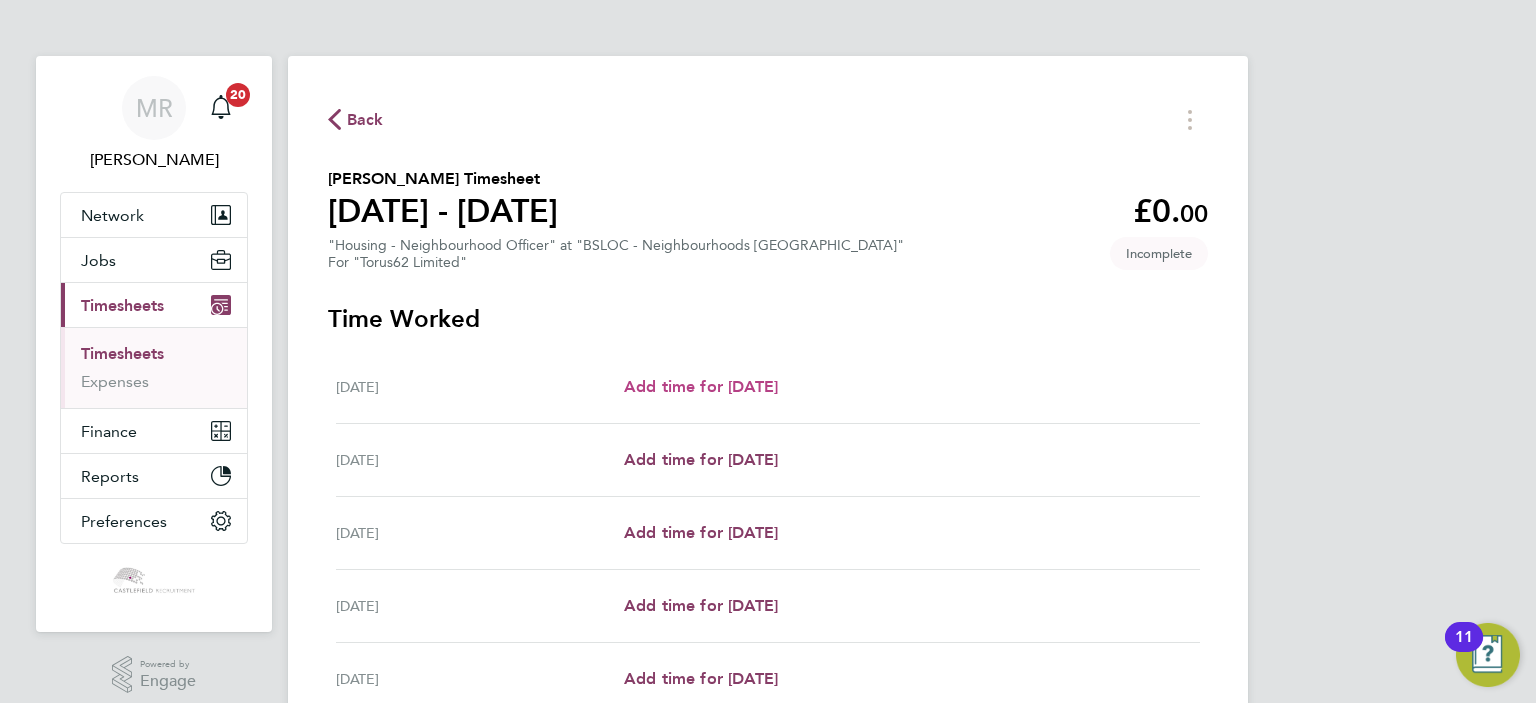 click on "Add time for [DATE]" at bounding box center [701, 386] 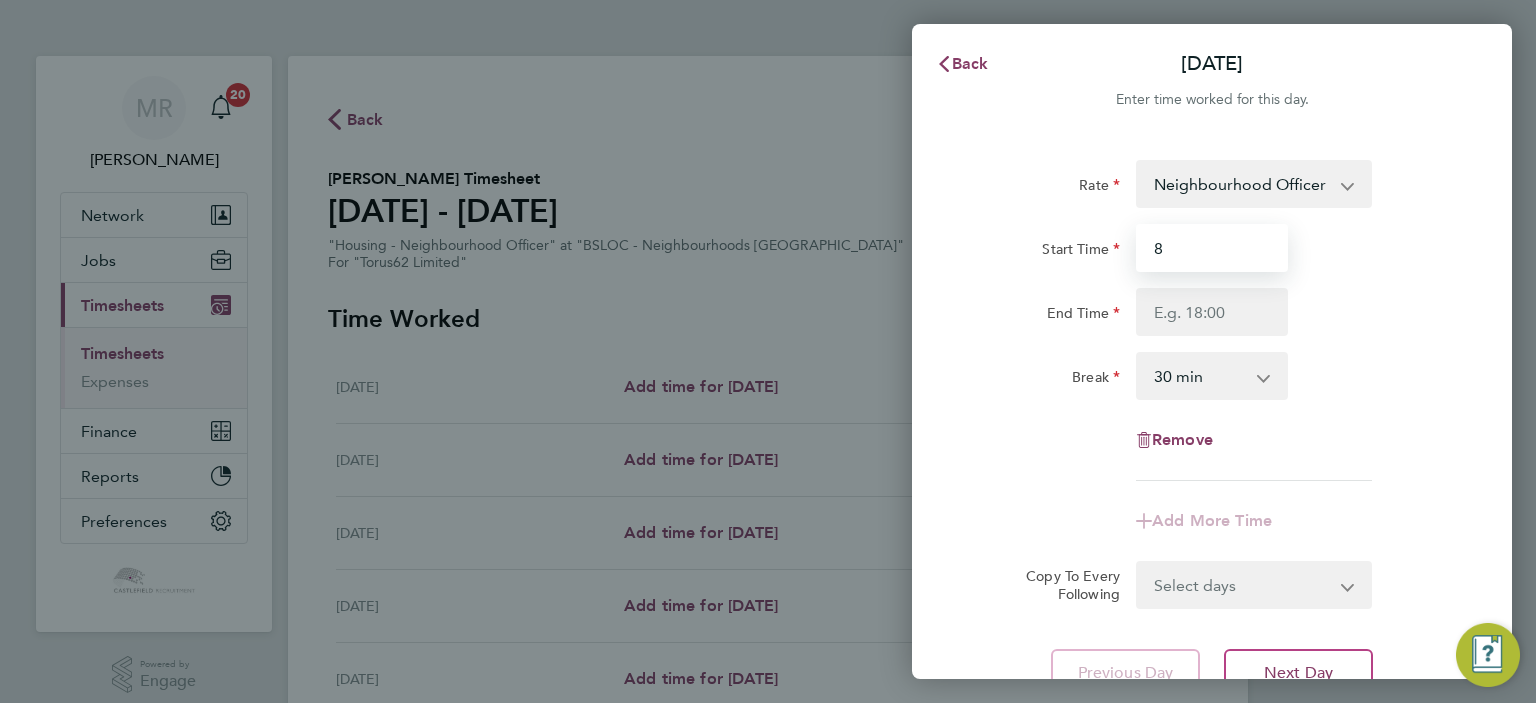 drag, startPoint x: 1150, startPoint y: 243, endPoint x: 1152, endPoint y: 256, distance: 13.152946 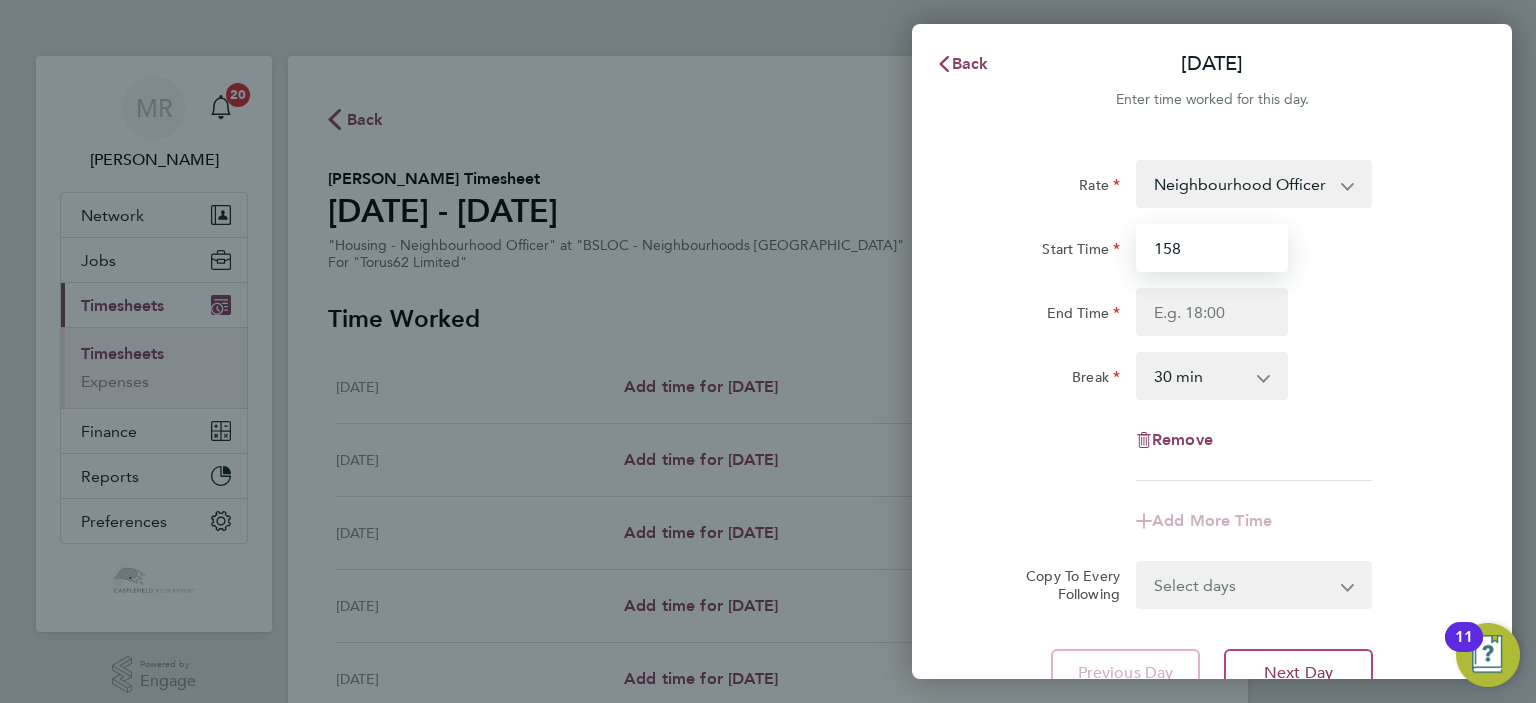 drag, startPoint x: 1200, startPoint y: 252, endPoint x: 956, endPoint y: 269, distance: 244.59149 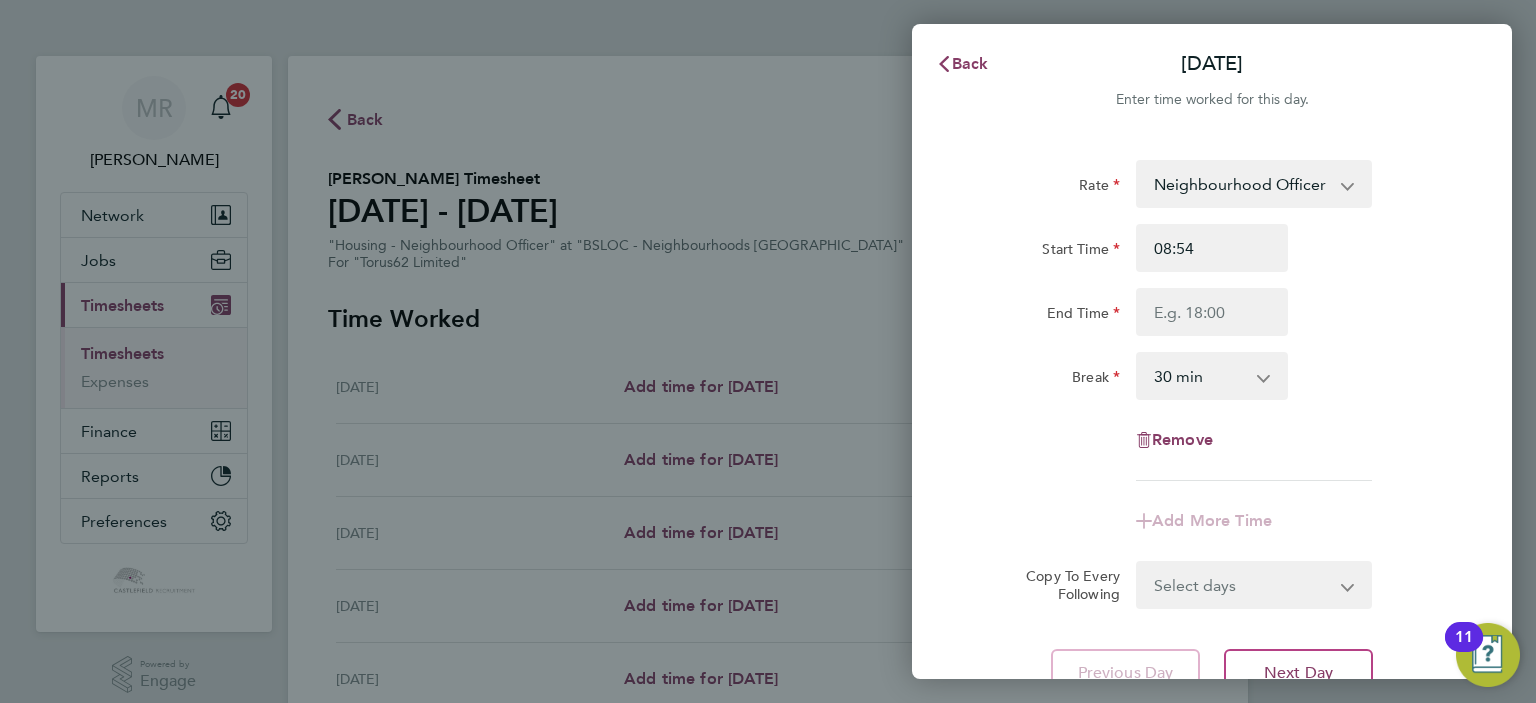click on "Start Time 08:54 End Time" 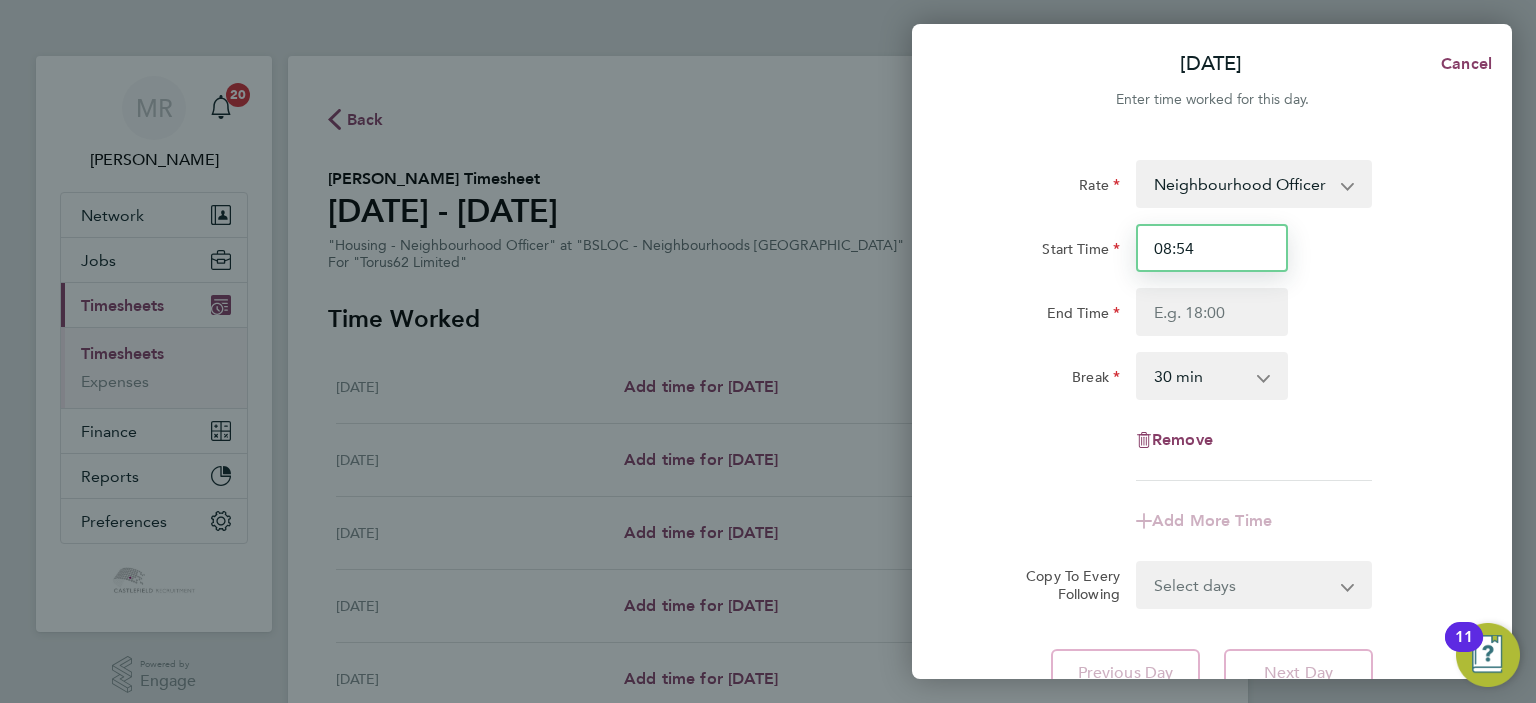 drag, startPoint x: 1205, startPoint y: 235, endPoint x: 1020, endPoint y: 257, distance: 186.30351 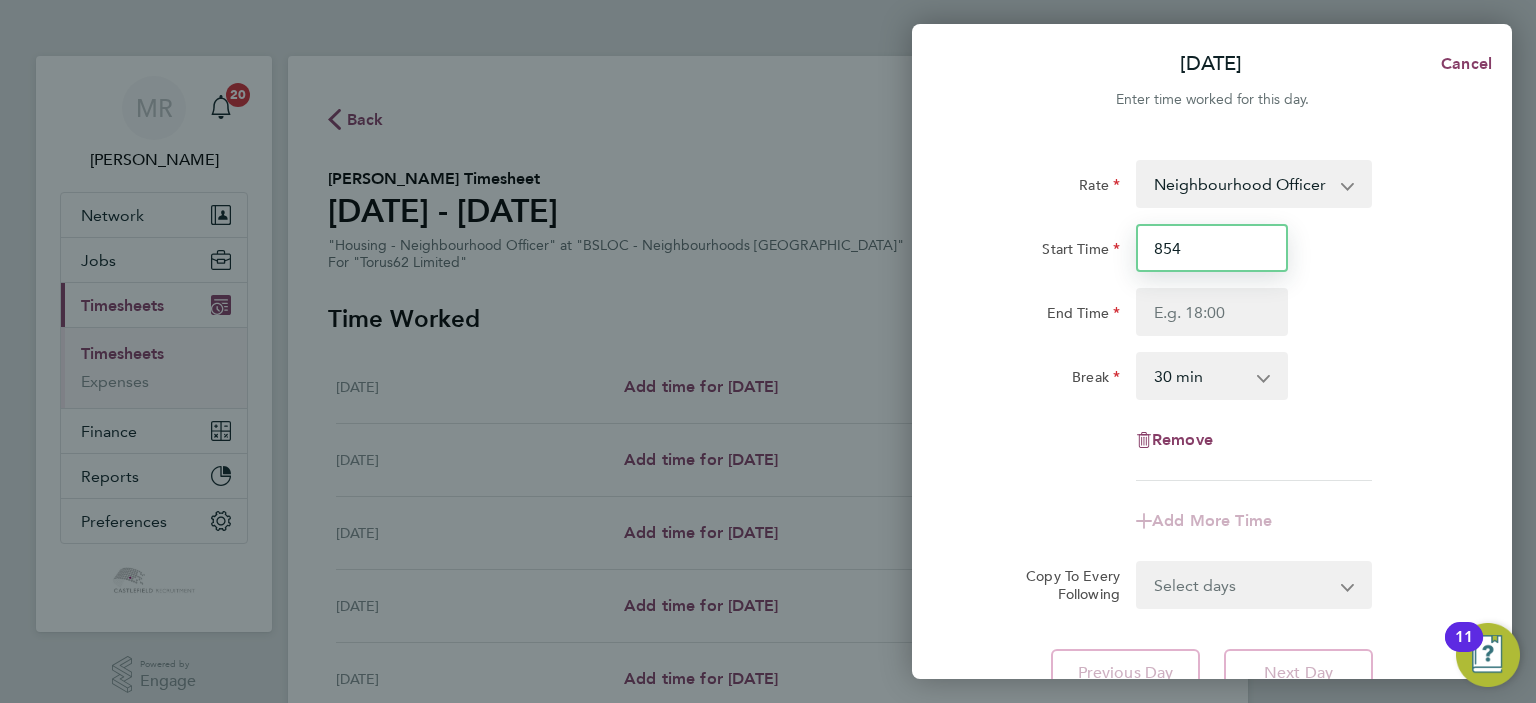 drag, startPoint x: 1184, startPoint y: 236, endPoint x: 1057, endPoint y: 251, distance: 127.88276 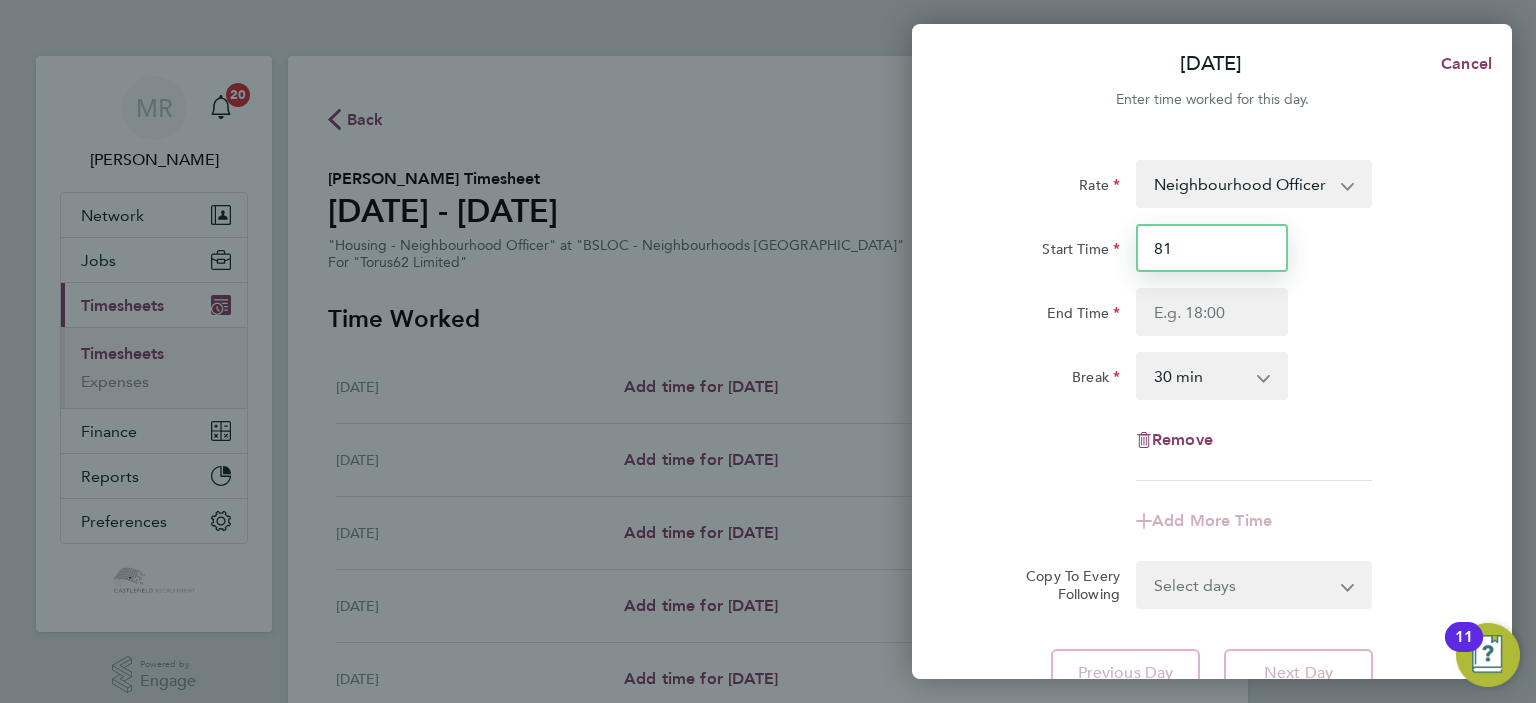 drag, startPoint x: 1184, startPoint y: 252, endPoint x: 1058, endPoint y: 255, distance: 126.035706 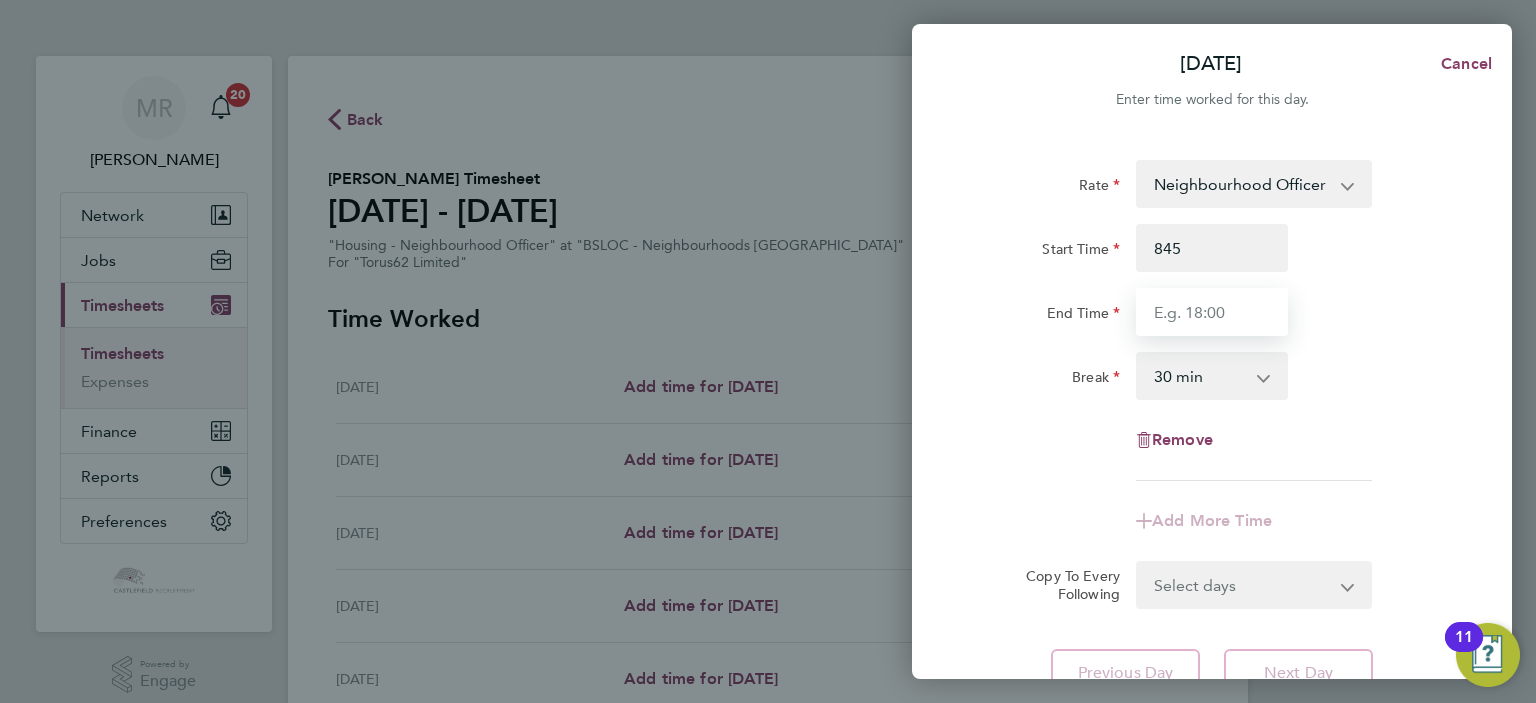 type on "08:45" 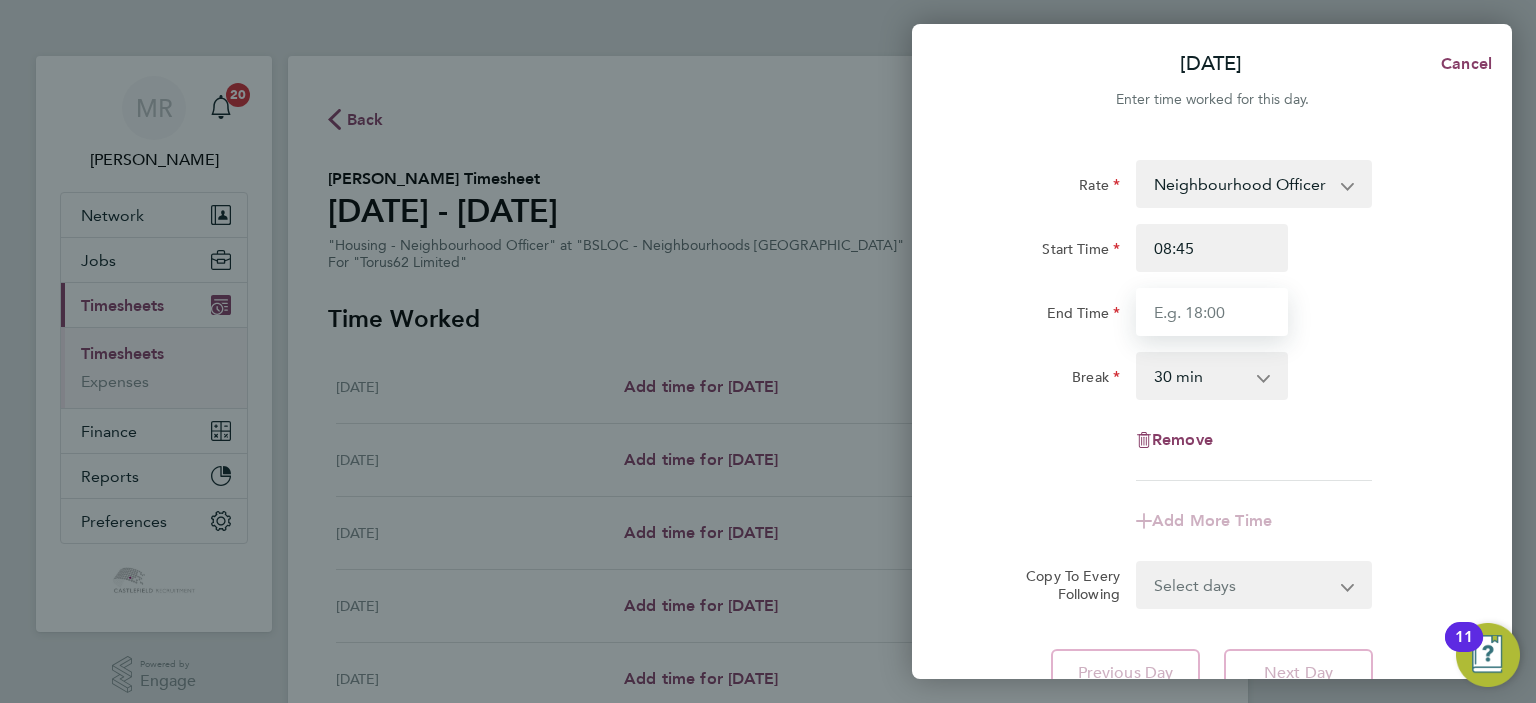 click on "End Time" at bounding box center [1212, 312] 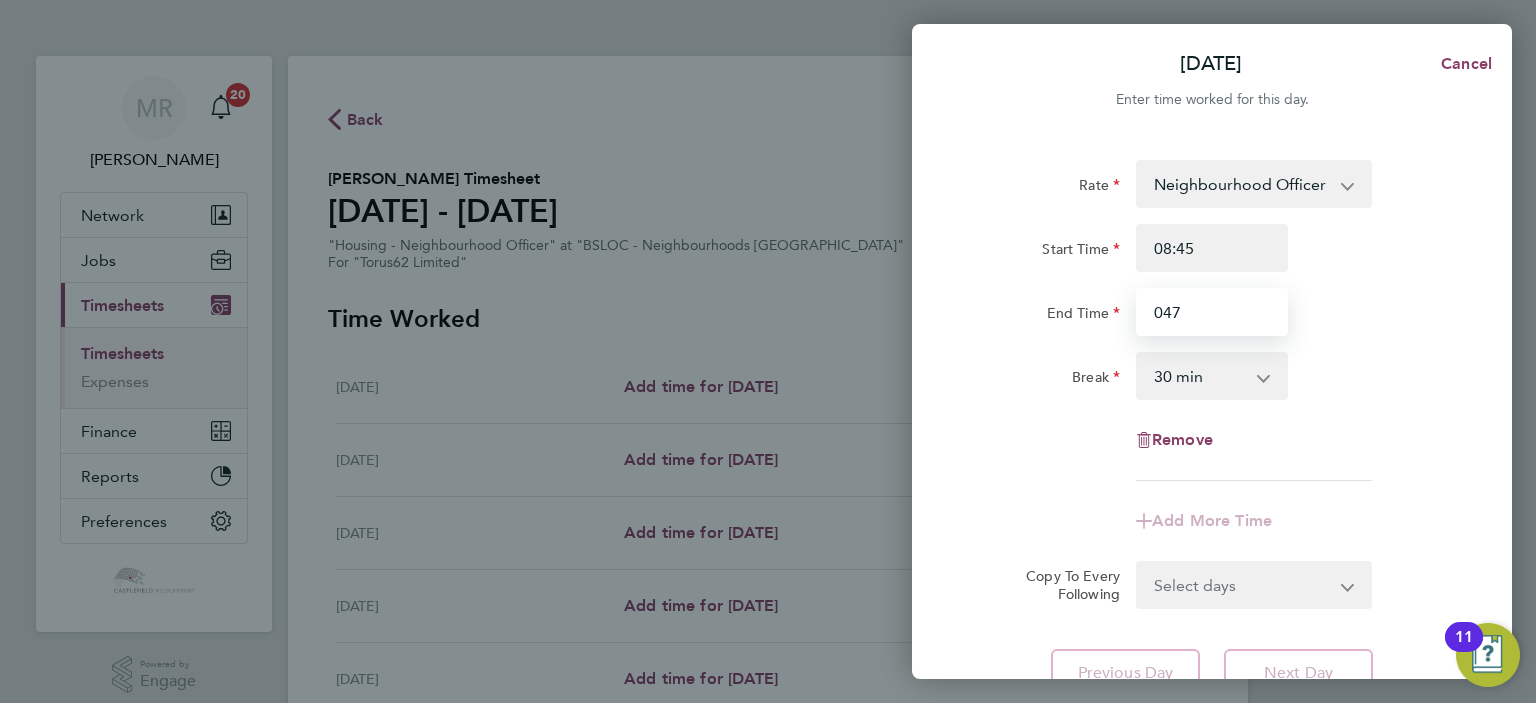 drag, startPoint x: 1080, startPoint y: 313, endPoint x: 1175, endPoint y: 317, distance: 95.084175 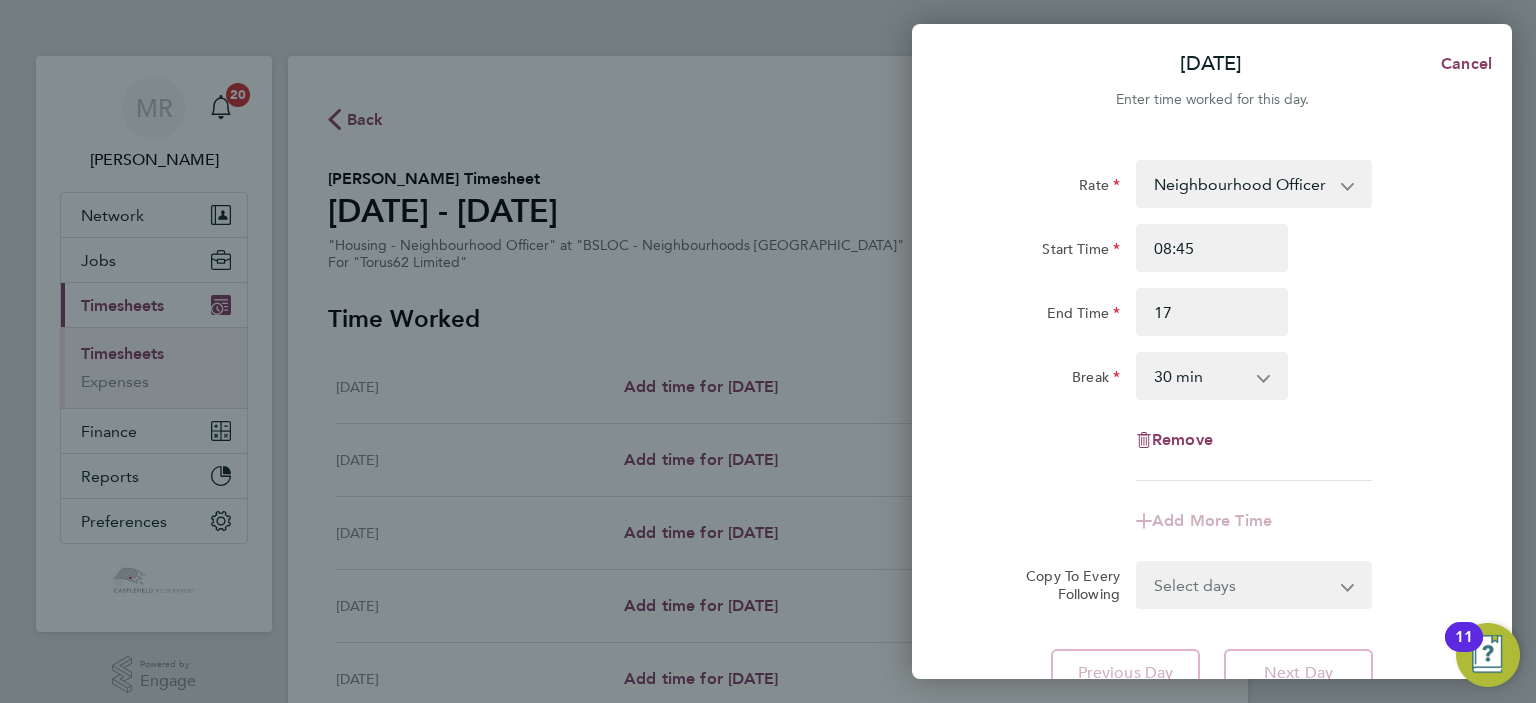 type on "17:00" 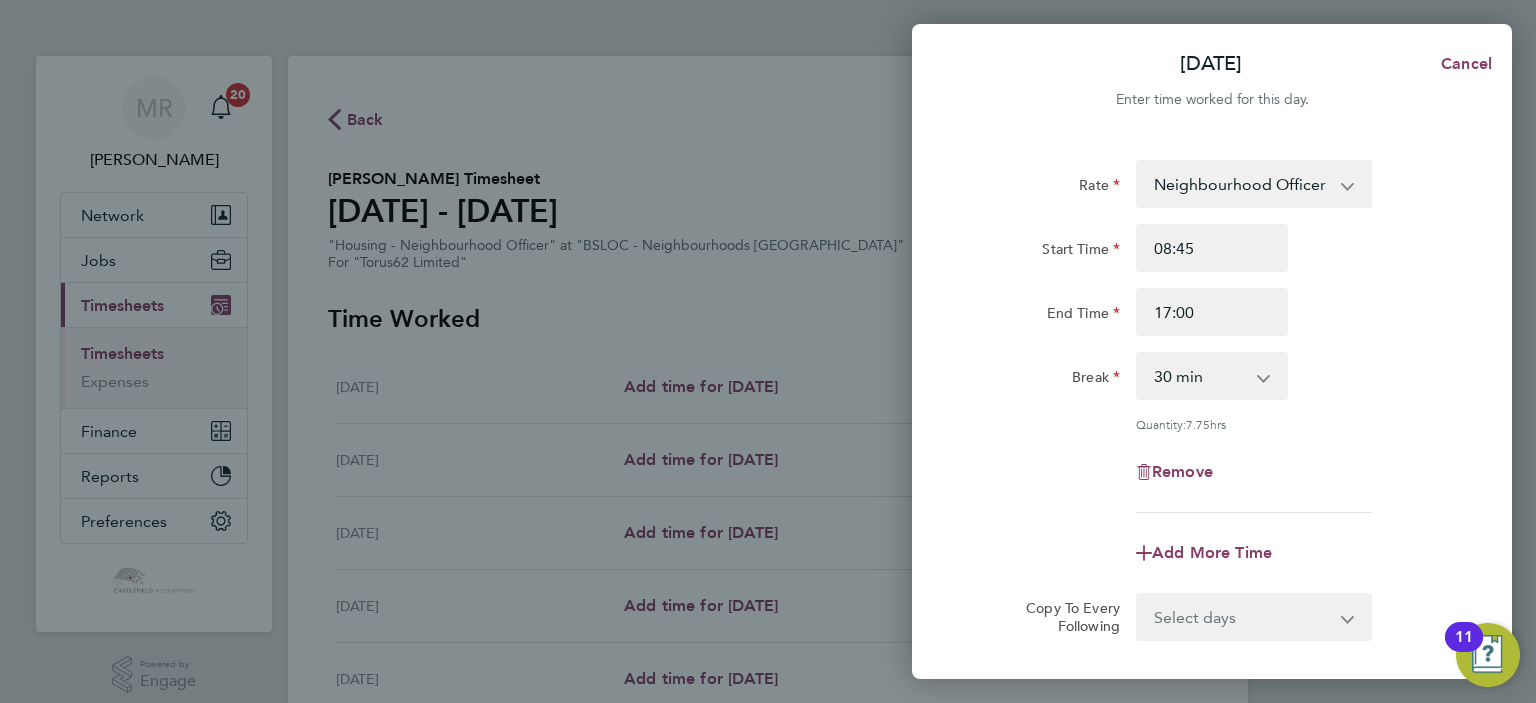 click on "[DATE]  Cancel  Enter time worked for this day.  Rate  Neighbourhood Officer Rate - 29.19
Start Time 08:45 End Time 17:00 Break  0 min   15 min   30 min   45 min   60 min   75 min   90 min
Quantity:  7.75  hrs
Remove
Add More Time  Copy To Every Following  Select days   Day   Weekday (Mon-Fri)   Weekend (Sat-Sun)   [DATE]   [DATE]   [DATE]   [DATE]   [DATE]   [DATE]
Previous Day   Next Day   Save Timesheet   Save & Submit Timesheet" 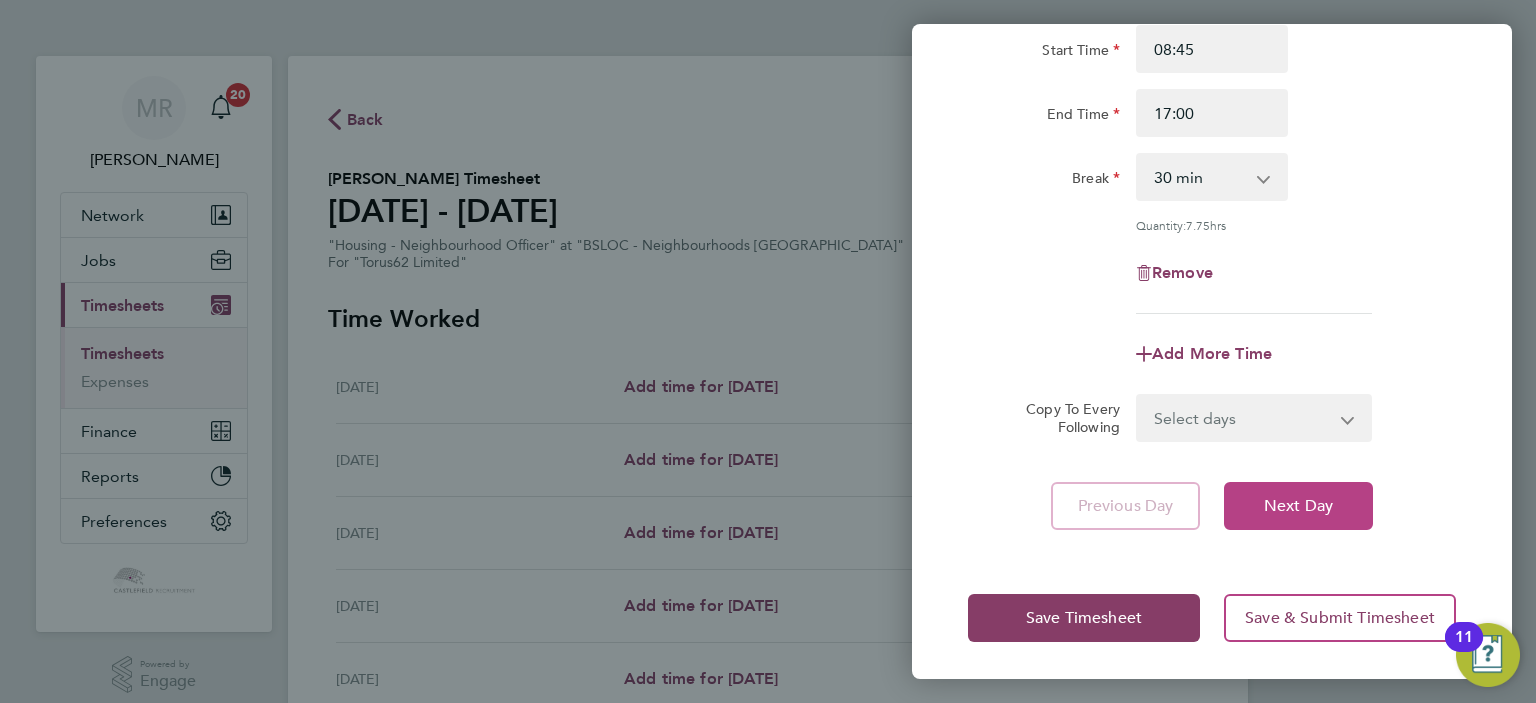 click on "Next Day" 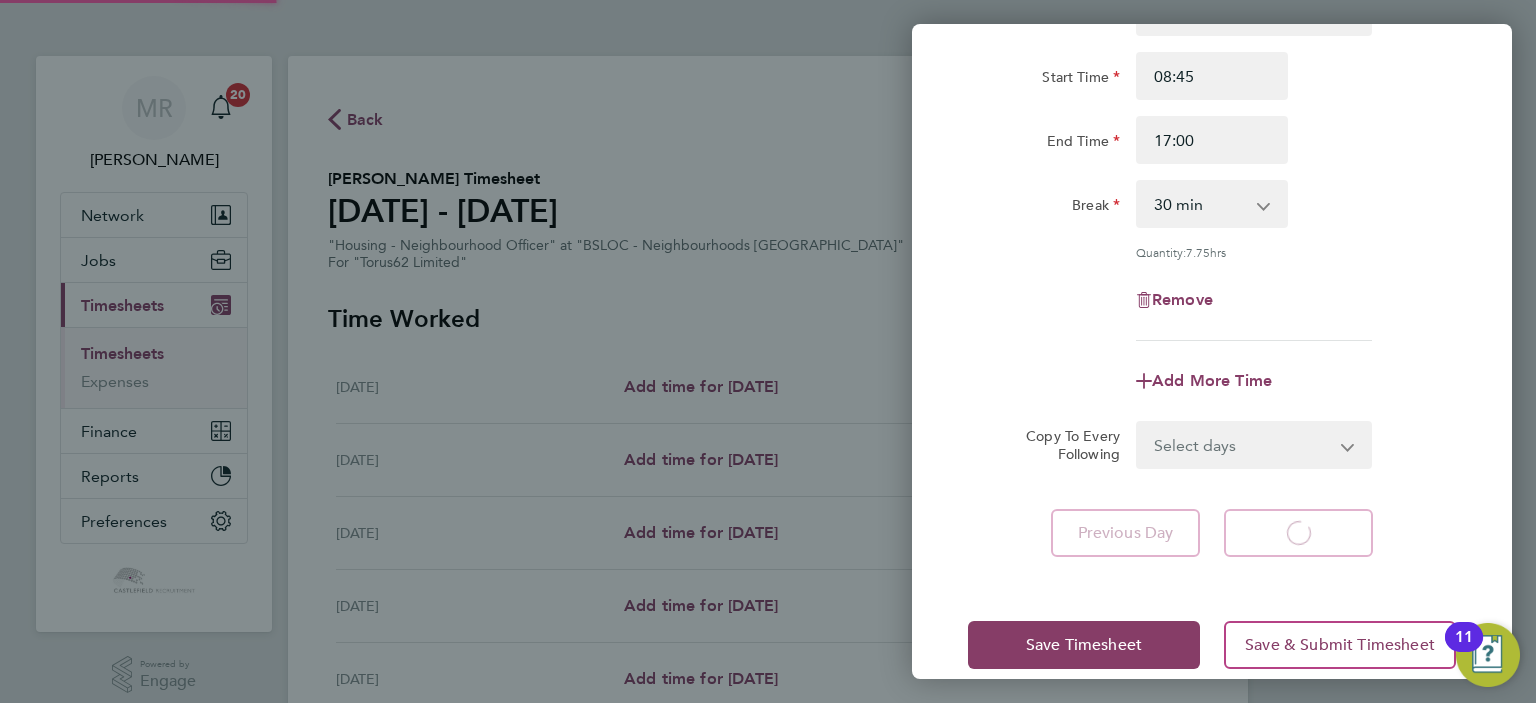 scroll, scrollTop: 13, scrollLeft: 0, axis: vertical 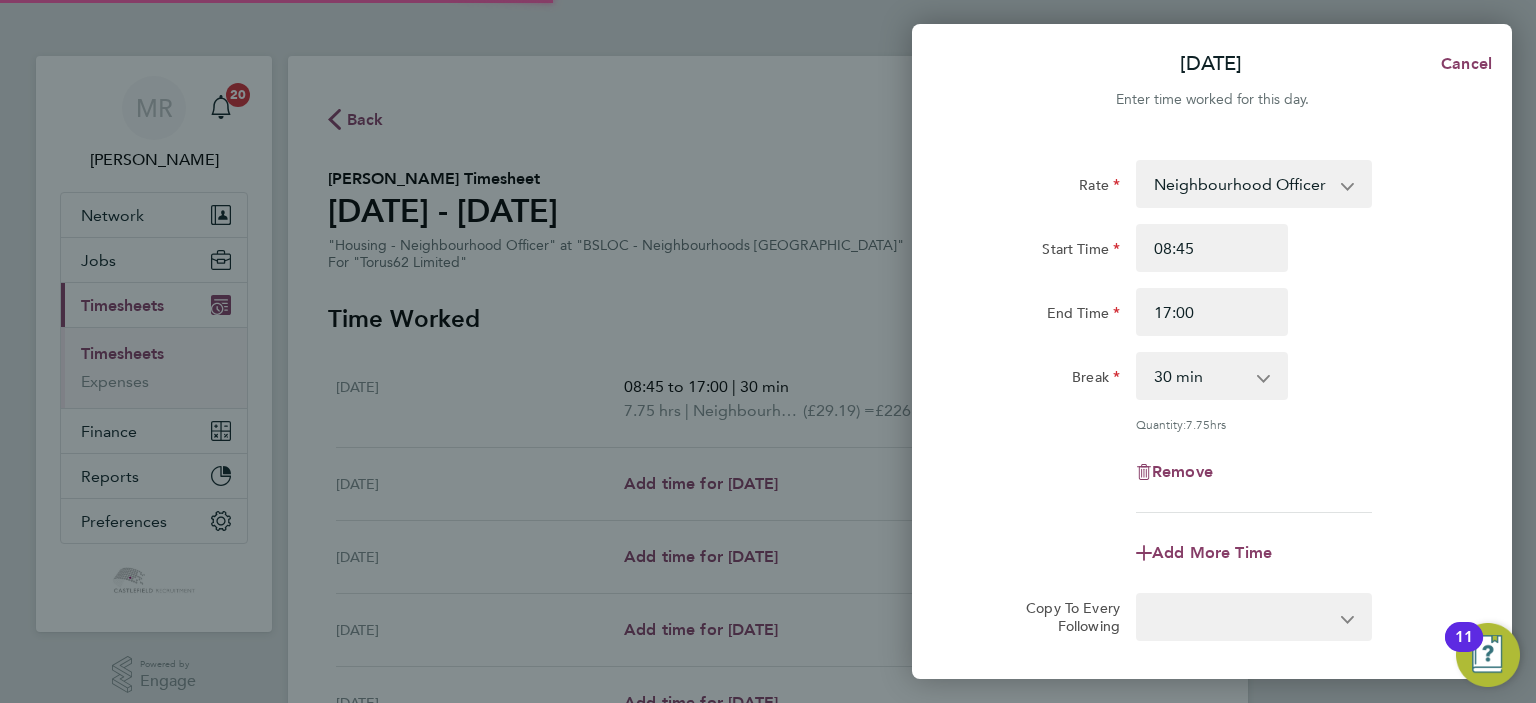 select on "30" 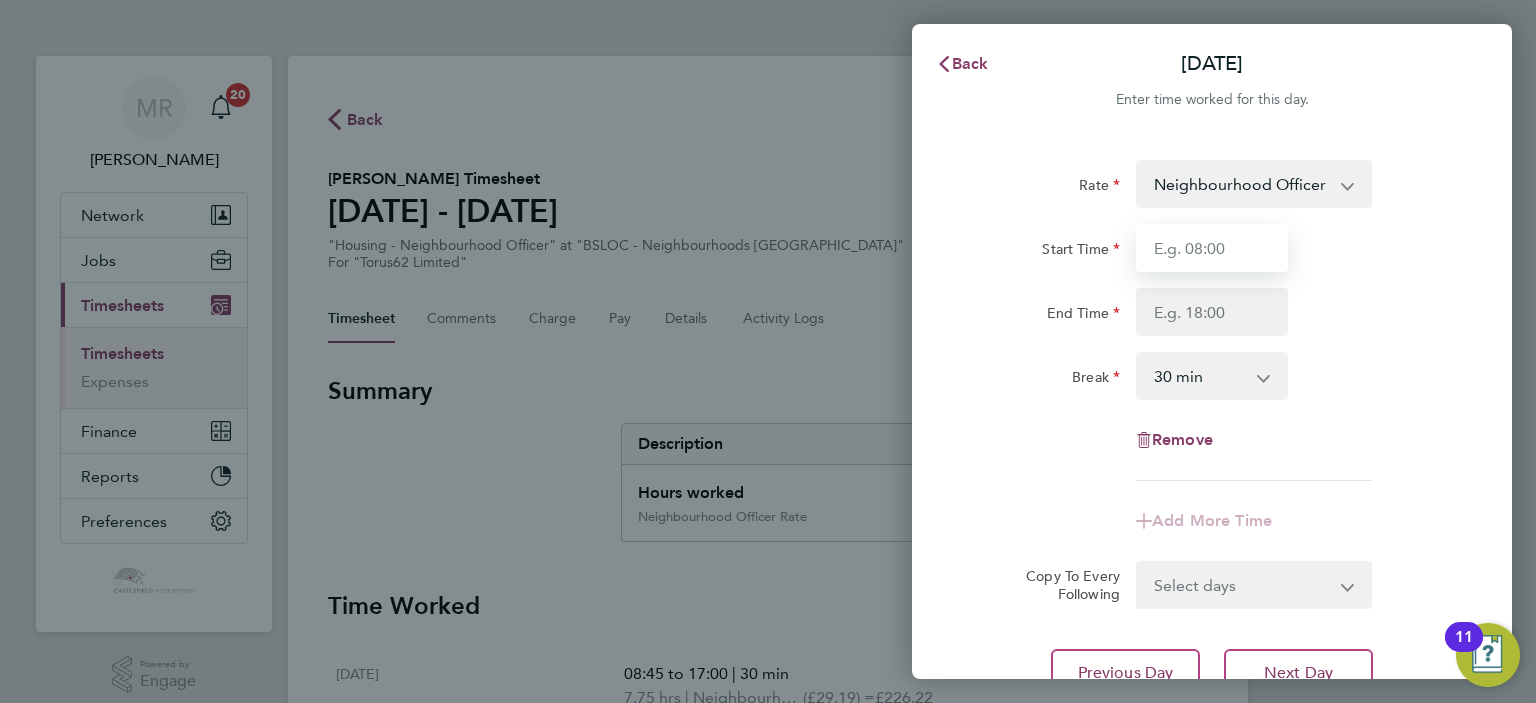 click on "Start Time" at bounding box center (1212, 248) 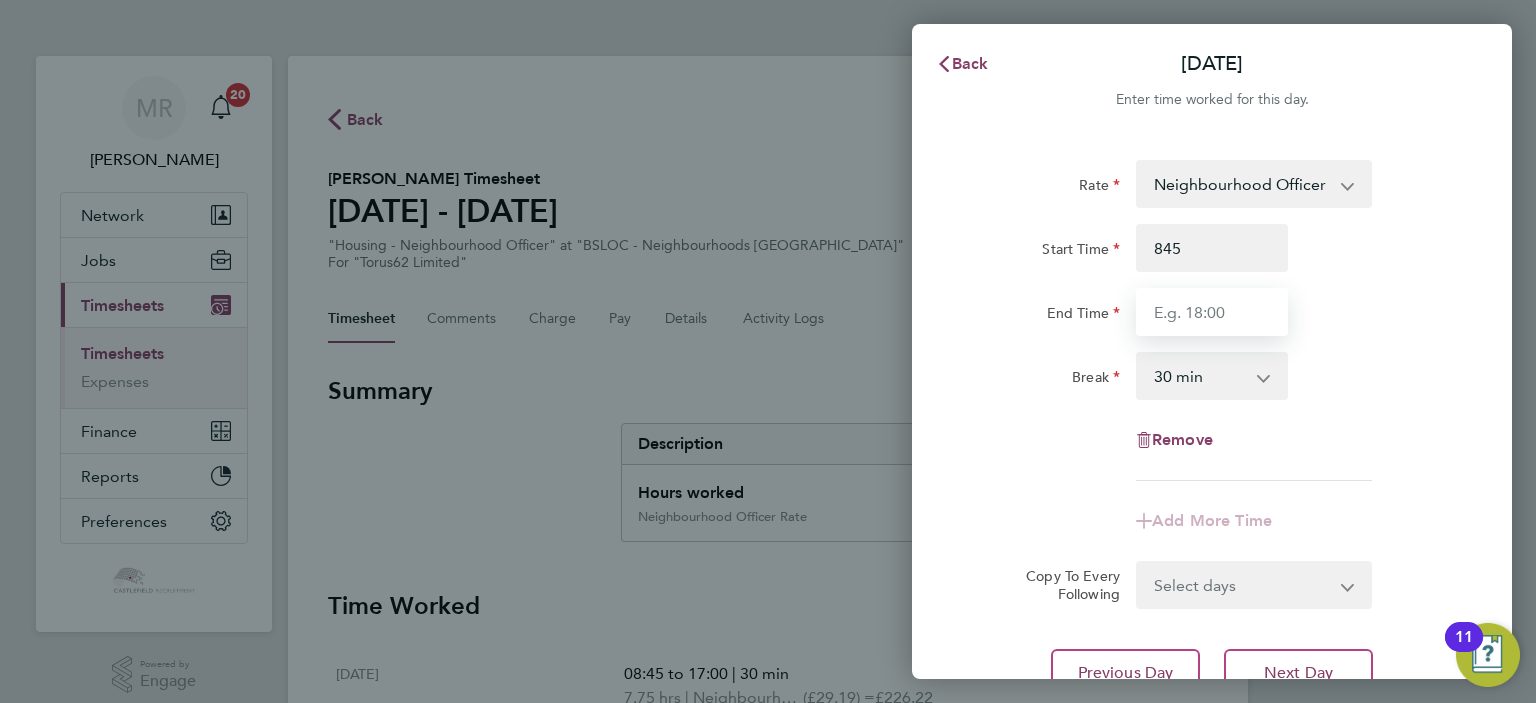 type on "08:45" 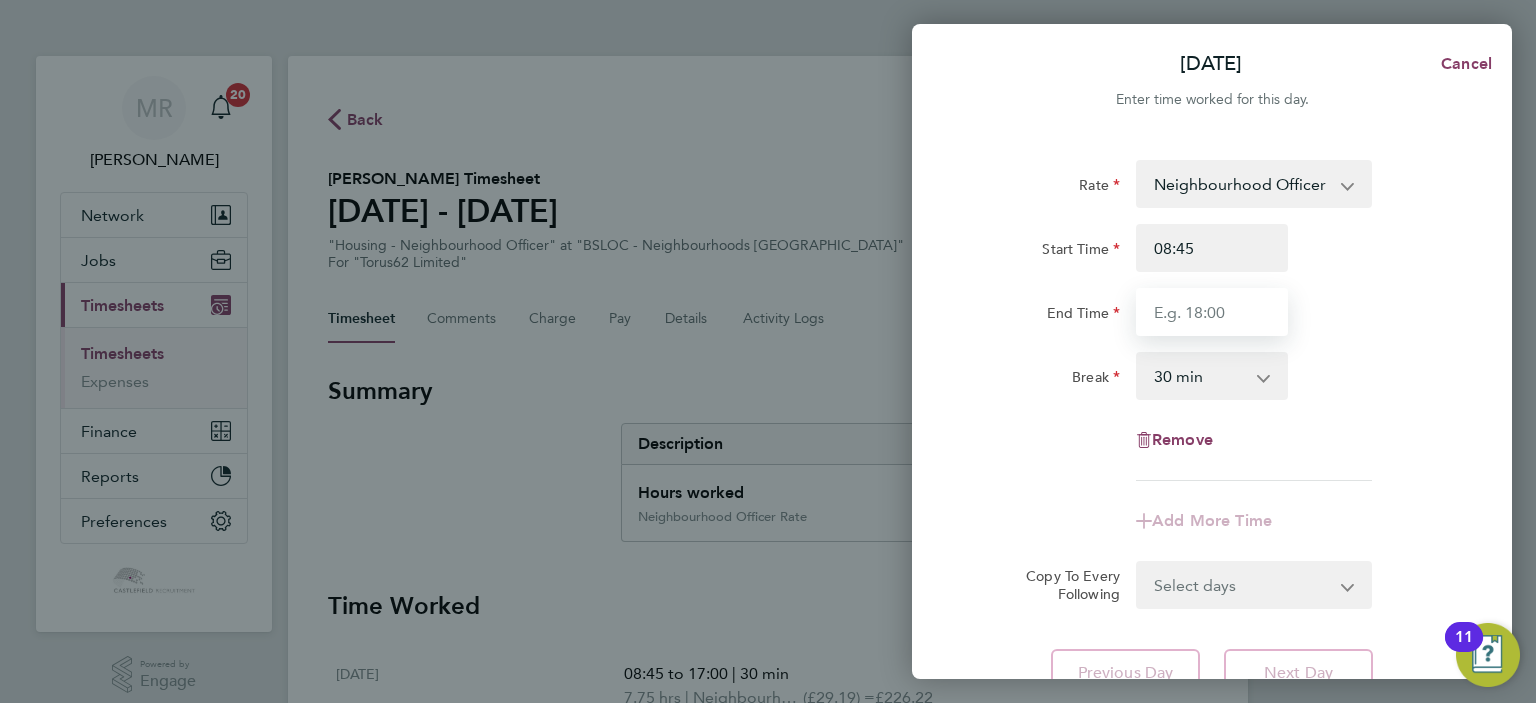 click on "End Time" at bounding box center [1212, 312] 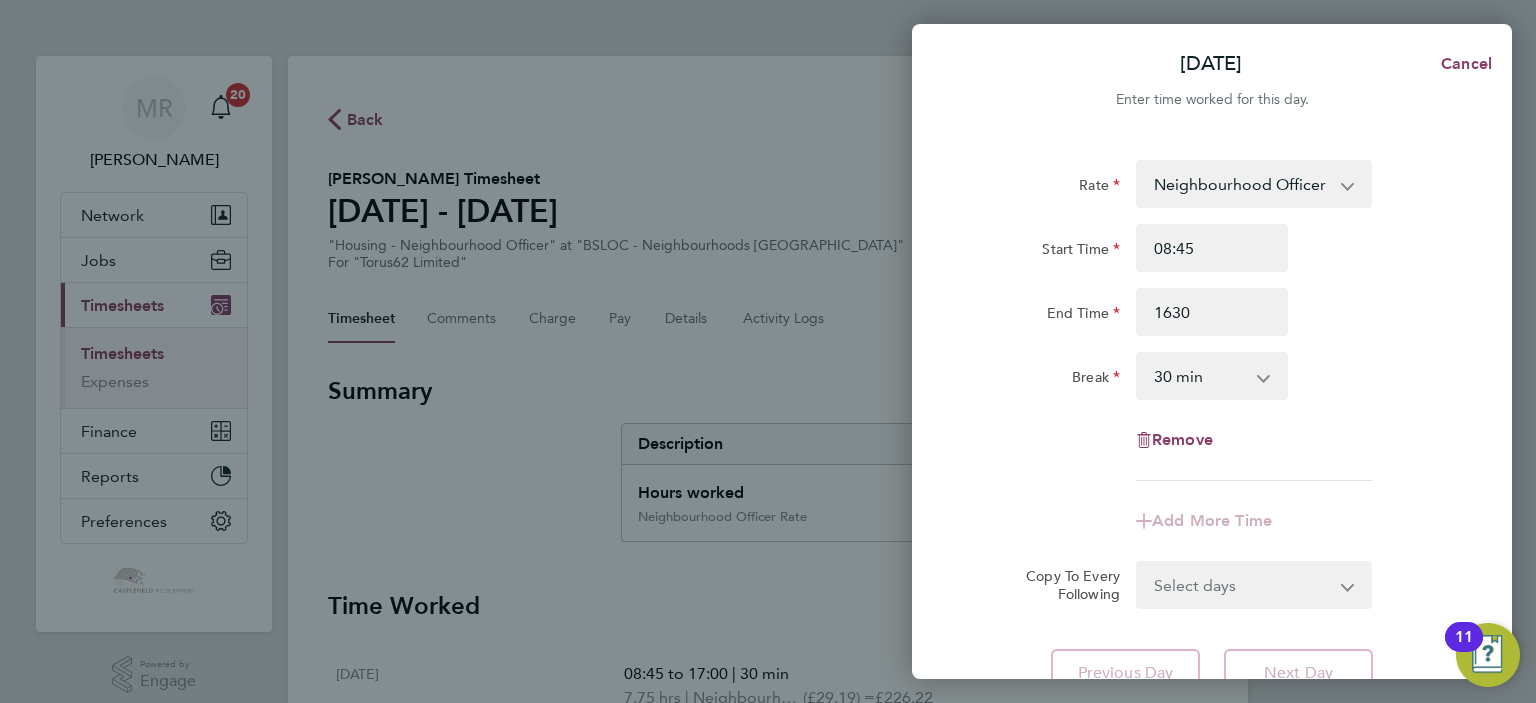 type on "16:30" 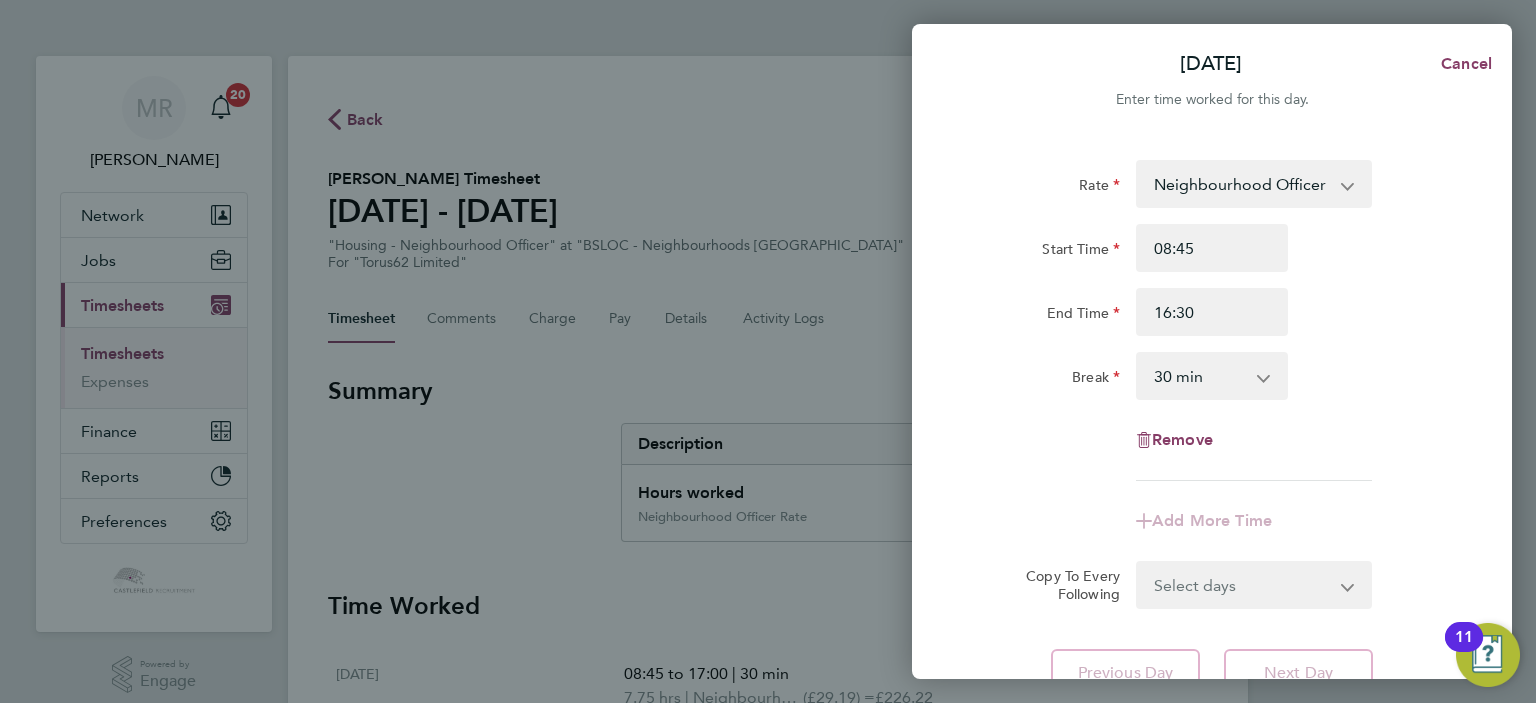 drag, startPoint x: 1390, startPoint y: 311, endPoint x: 1309, endPoint y: 397, distance: 118.13975 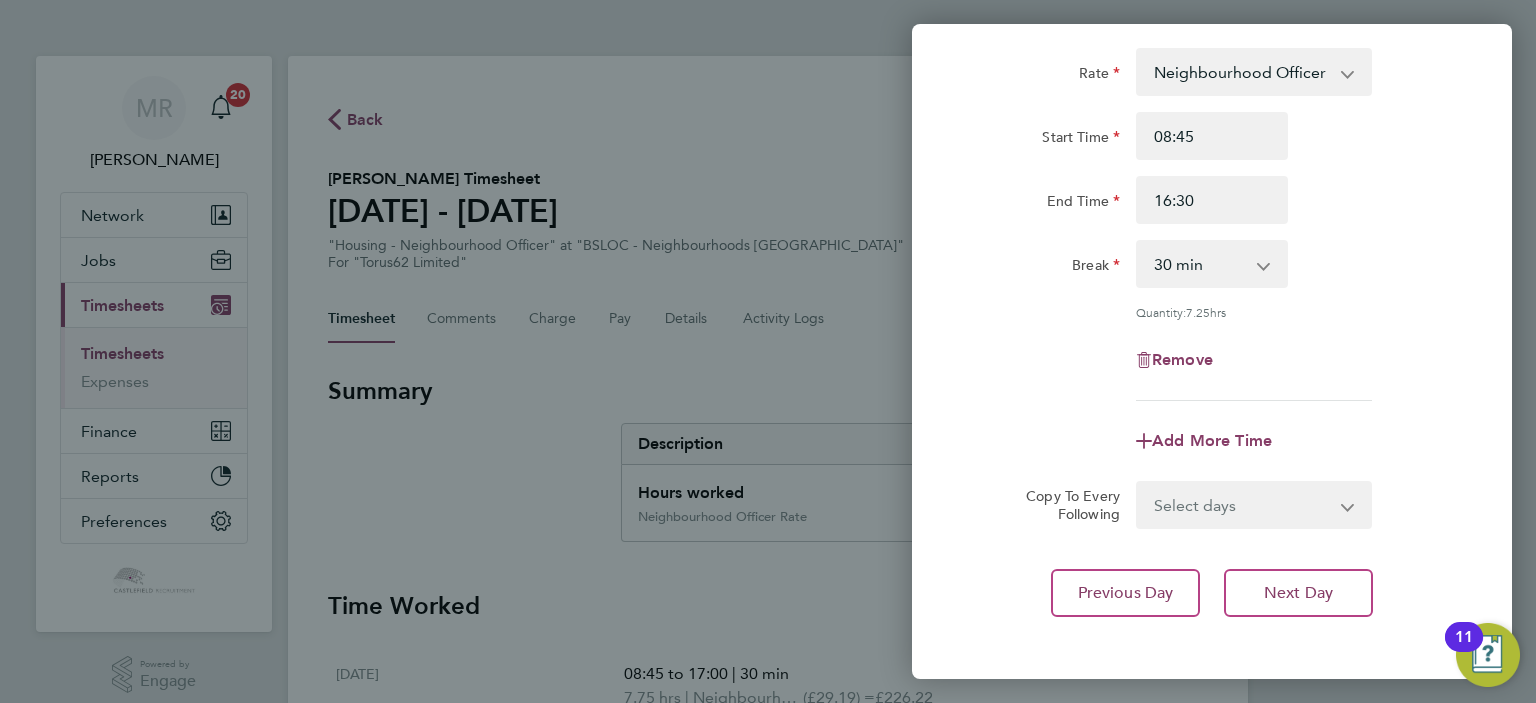 scroll, scrollTop: 199, scrollLeft: 0, axis: vertical 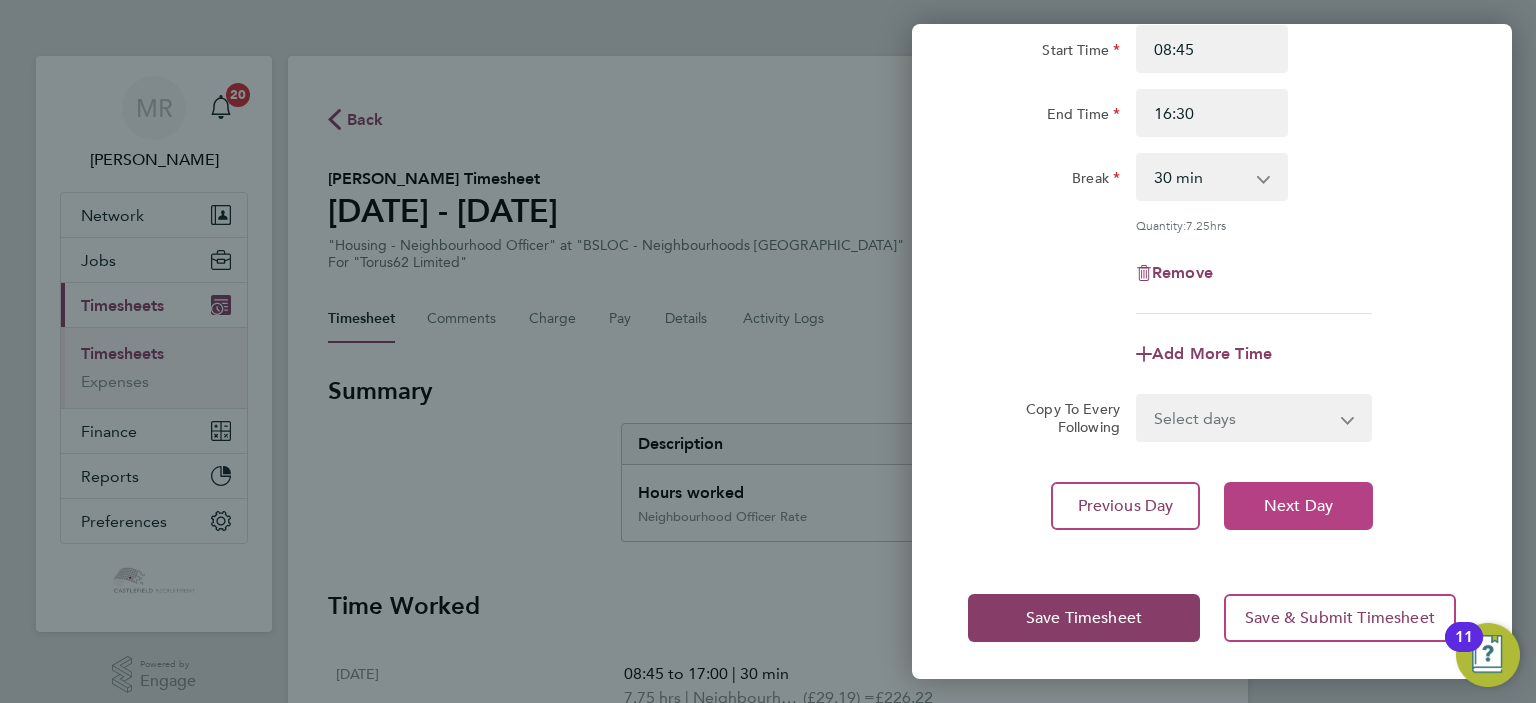 click on "Next Day" 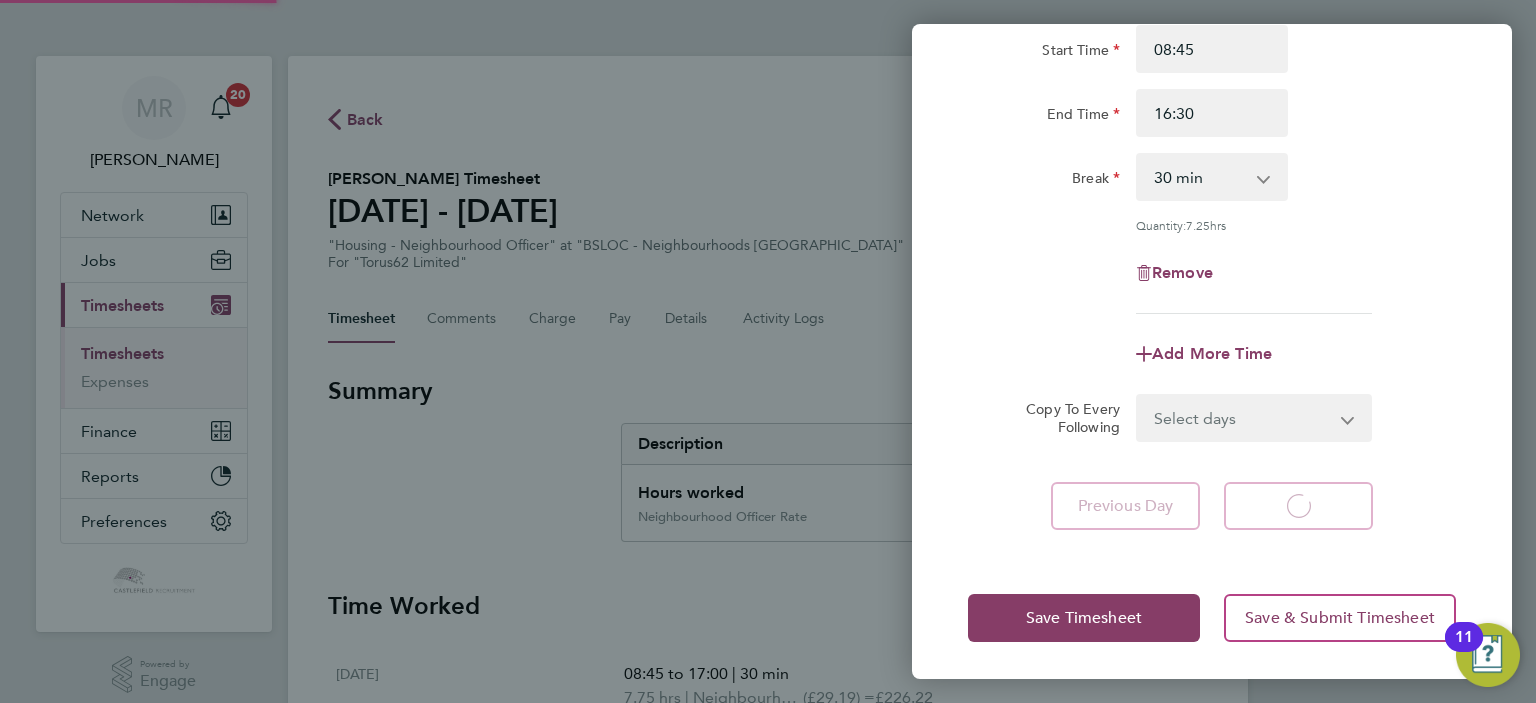 scroll, scrollTop: 10, scrollLeft: 0, axis: vertical 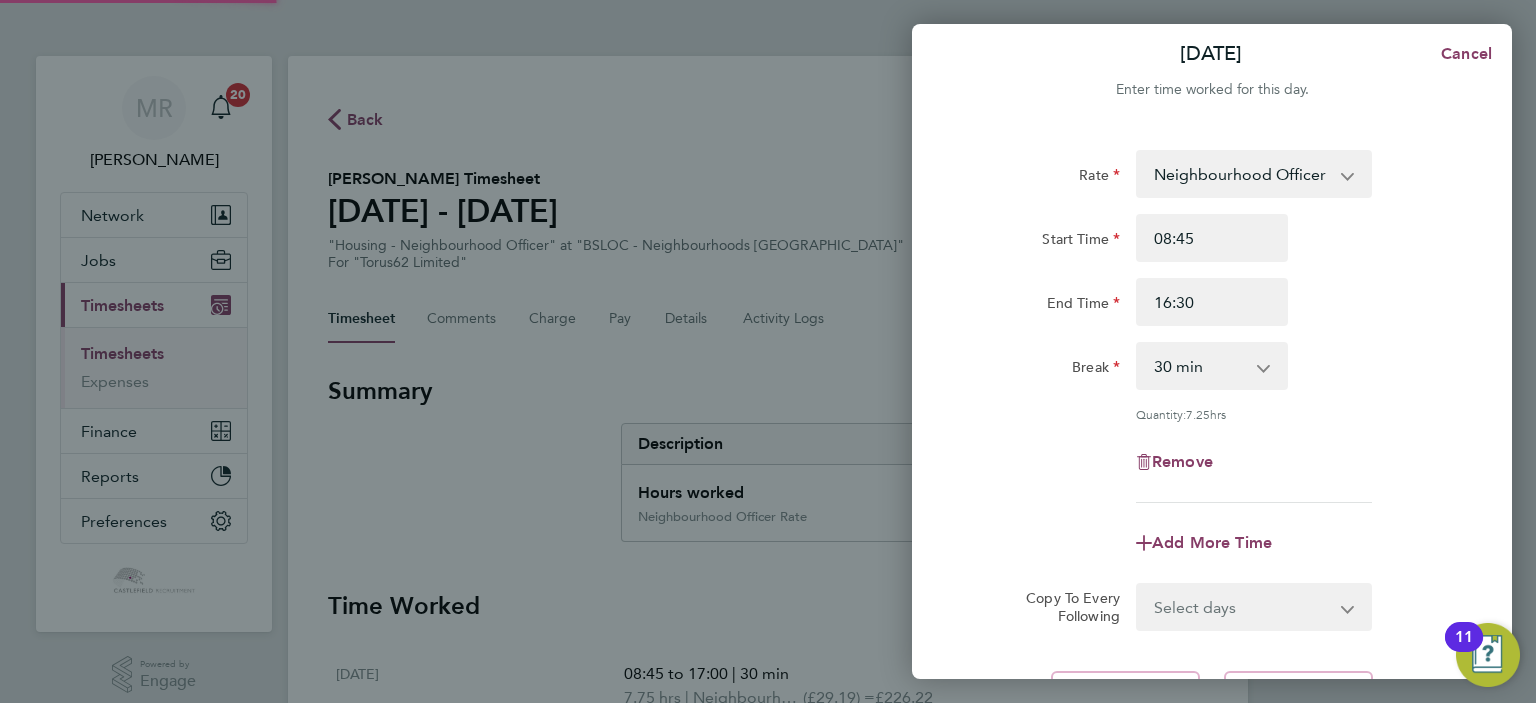 select on "30" 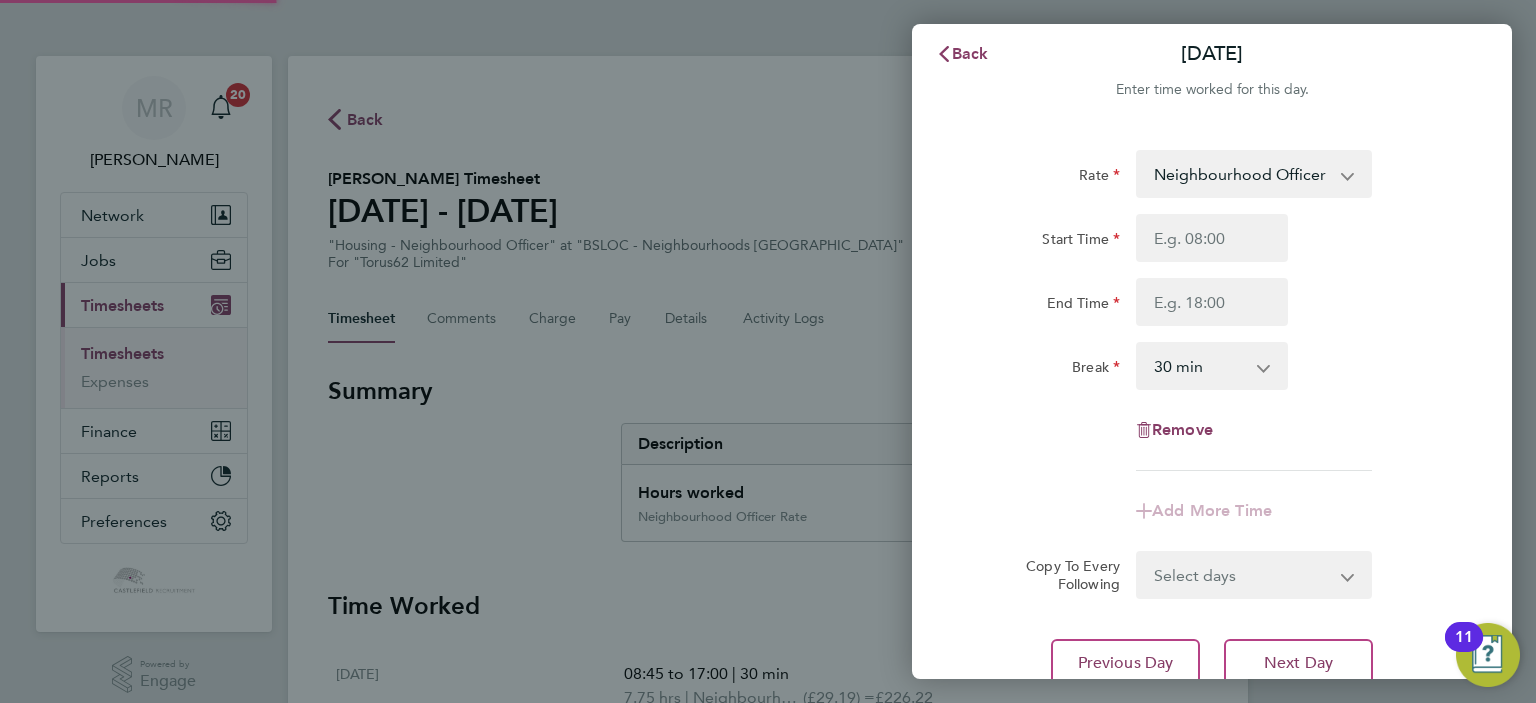 scroll, scrollTop: 0, scrollLeft: 0, axis: both 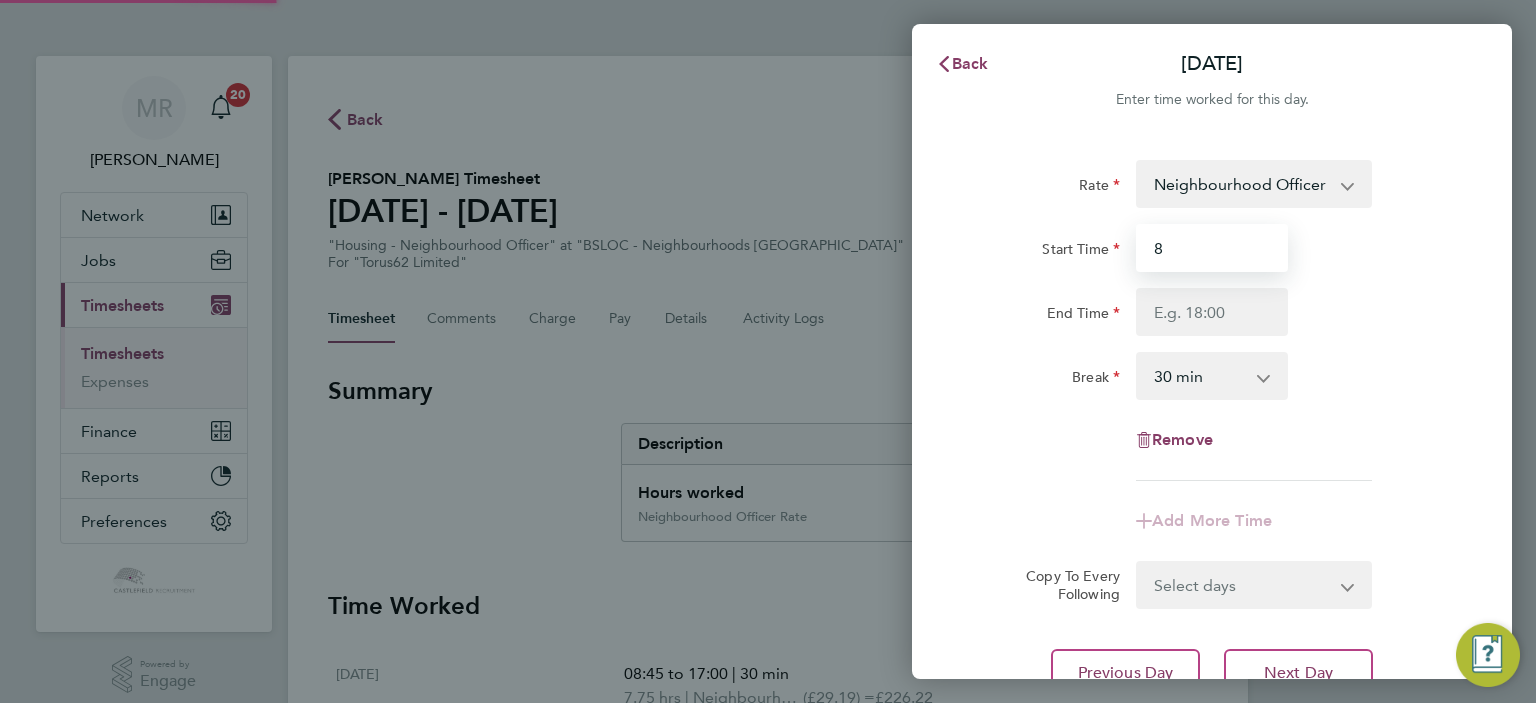 click on "8" at bounding box center [1212, 248] 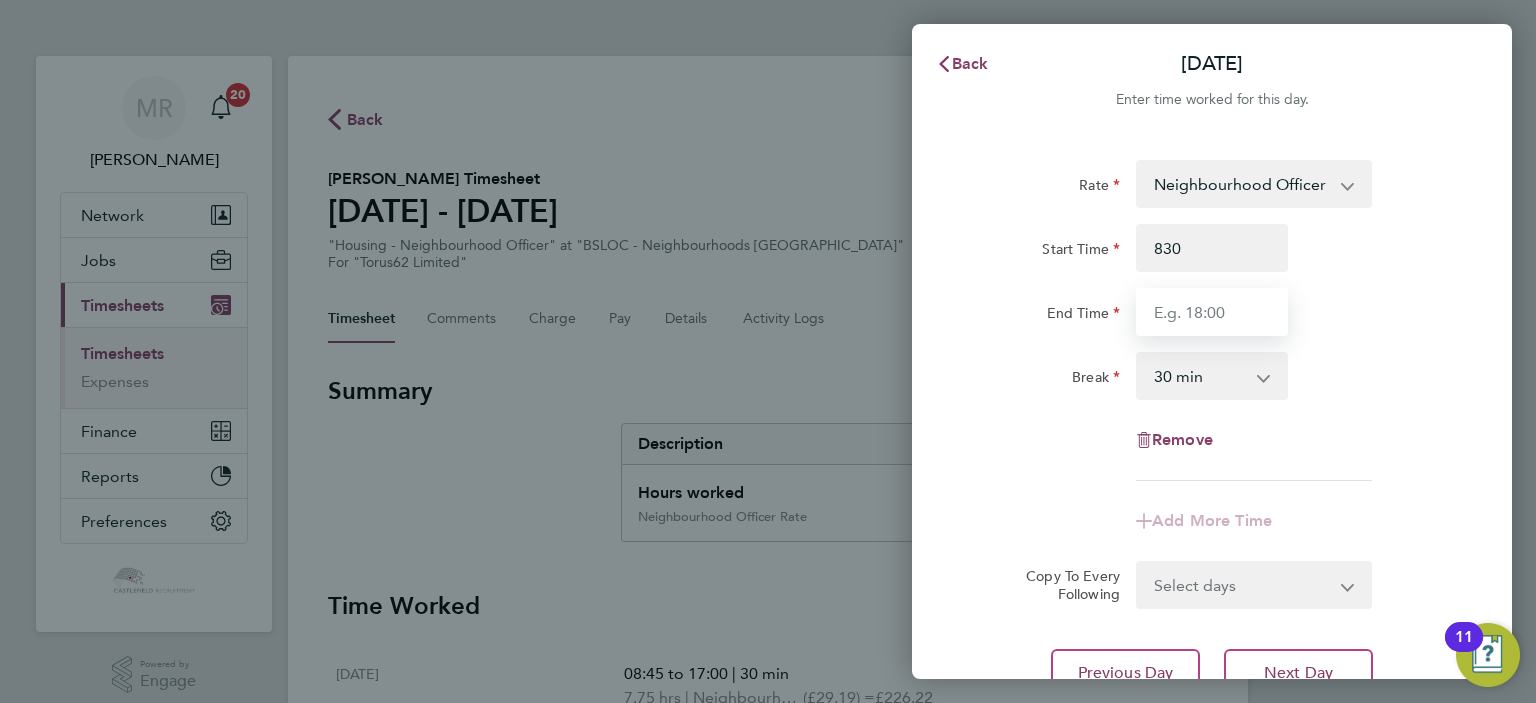 type on "08:30" 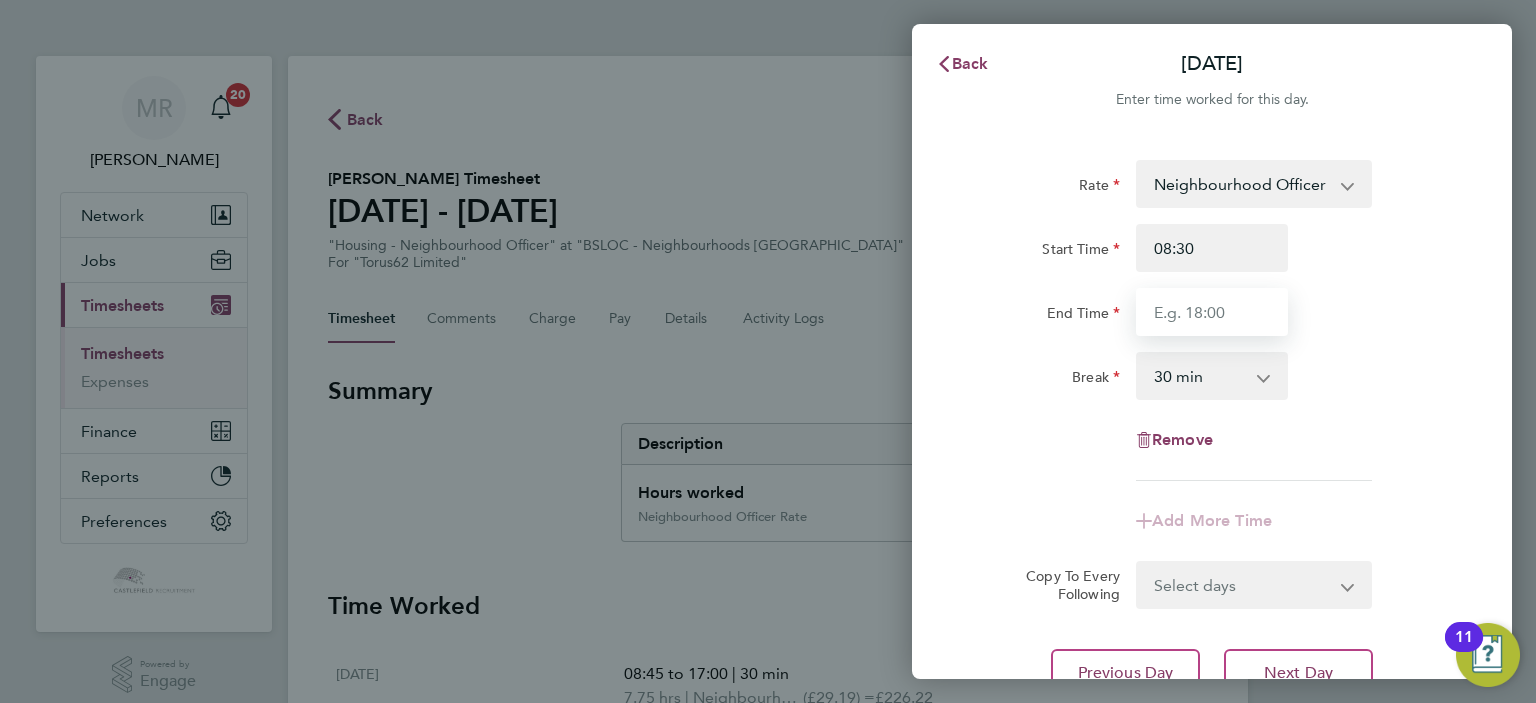 click on "End Time" at bounding box center [1212, 312] 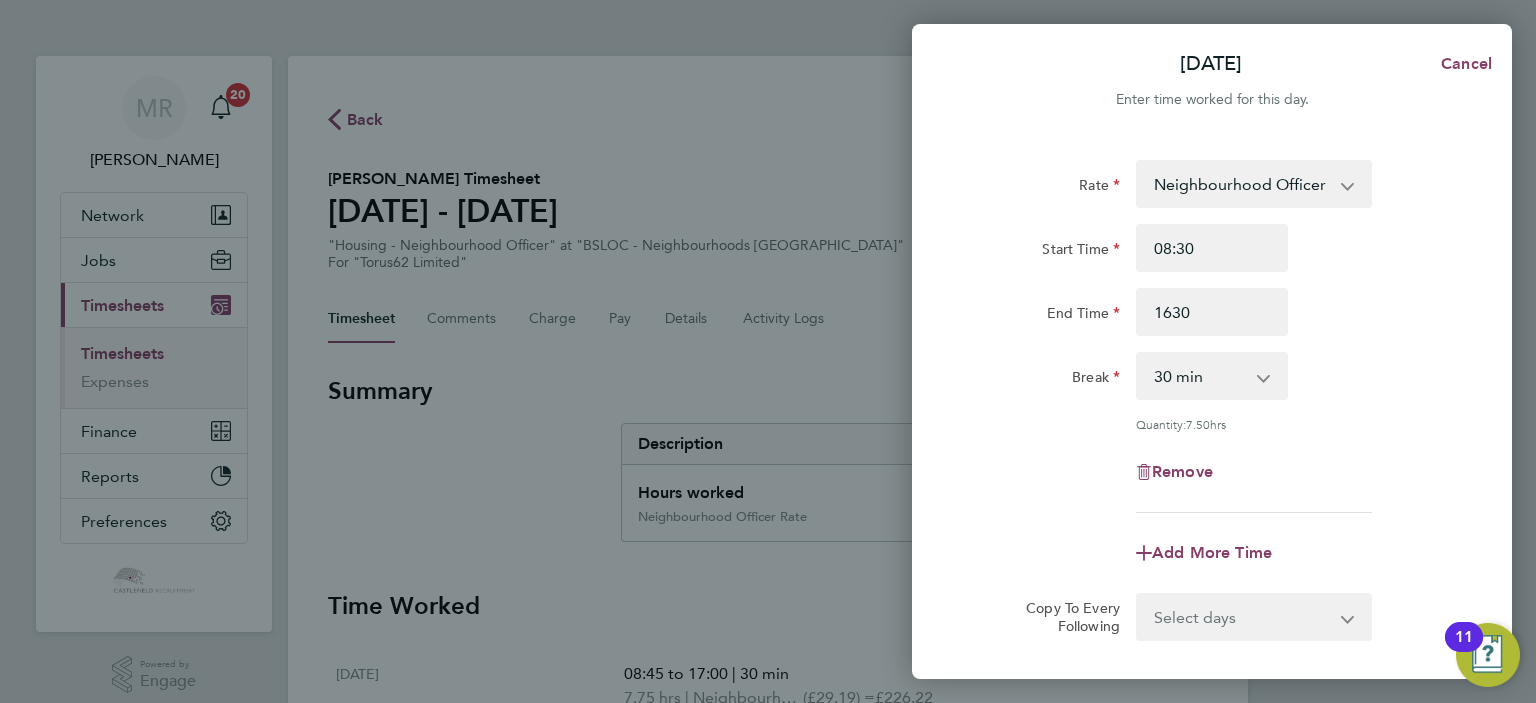 type on "16:30" 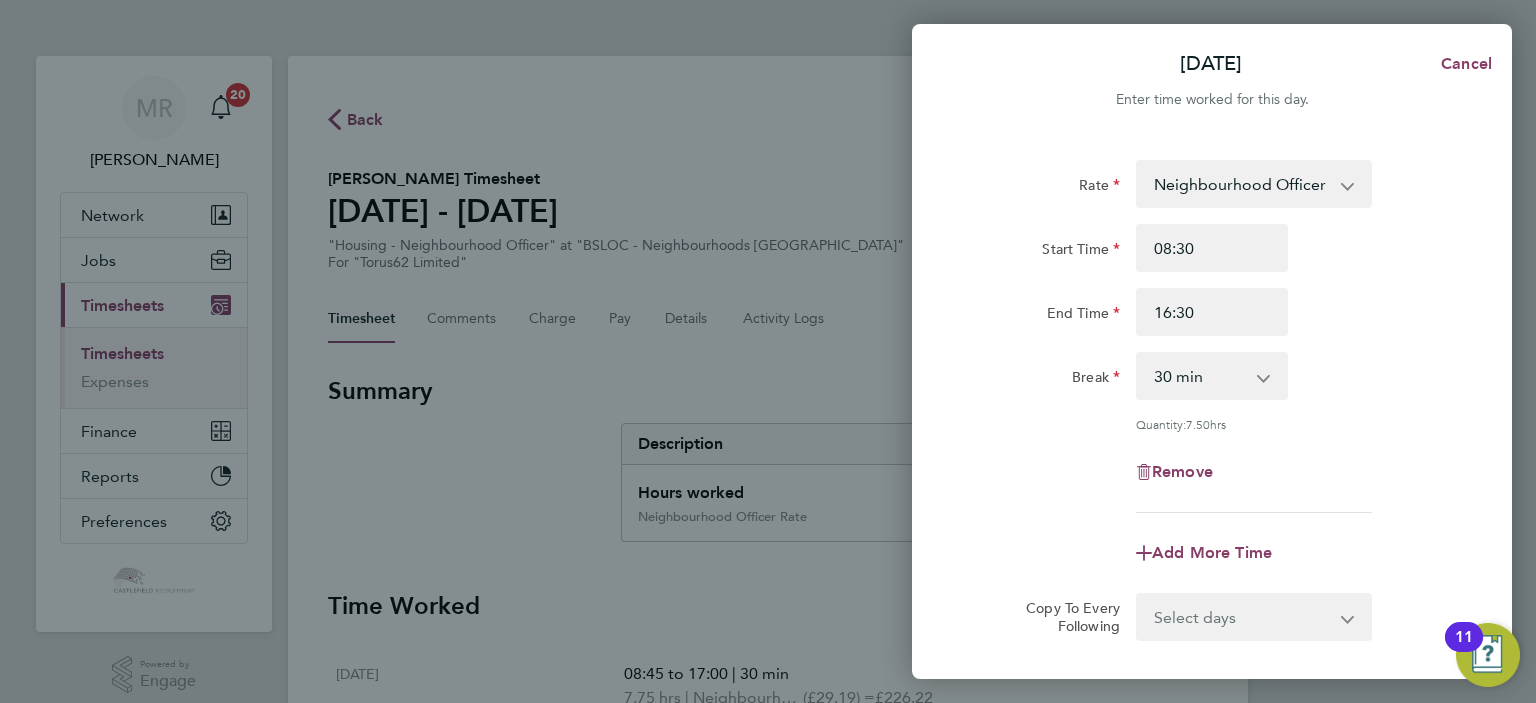 drag, startPoint x: 1388, startPoint y: 271, endPoint x: 1382, endPoint y: 326, distance: 55.326305 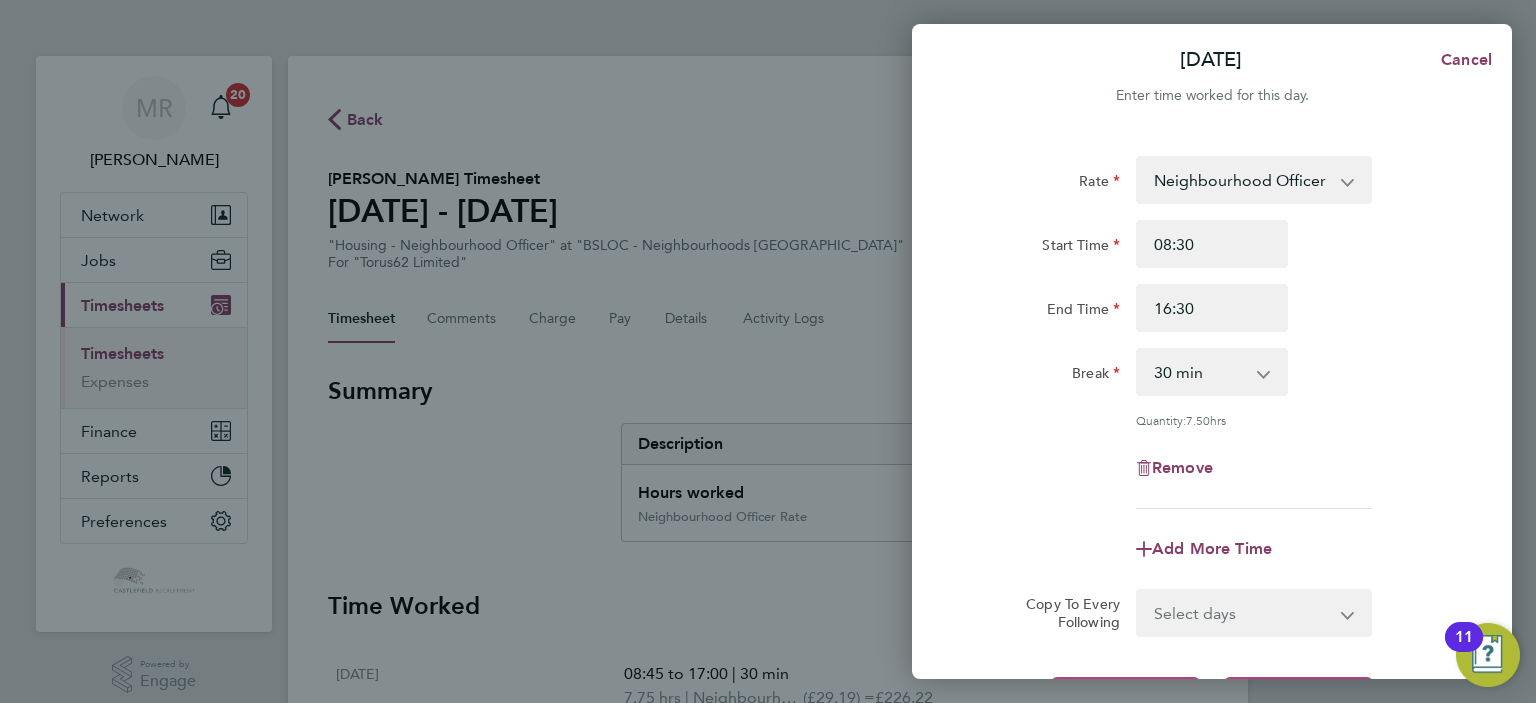 scroll, scrollTop: 0, scrollLeft: 0, axis: both 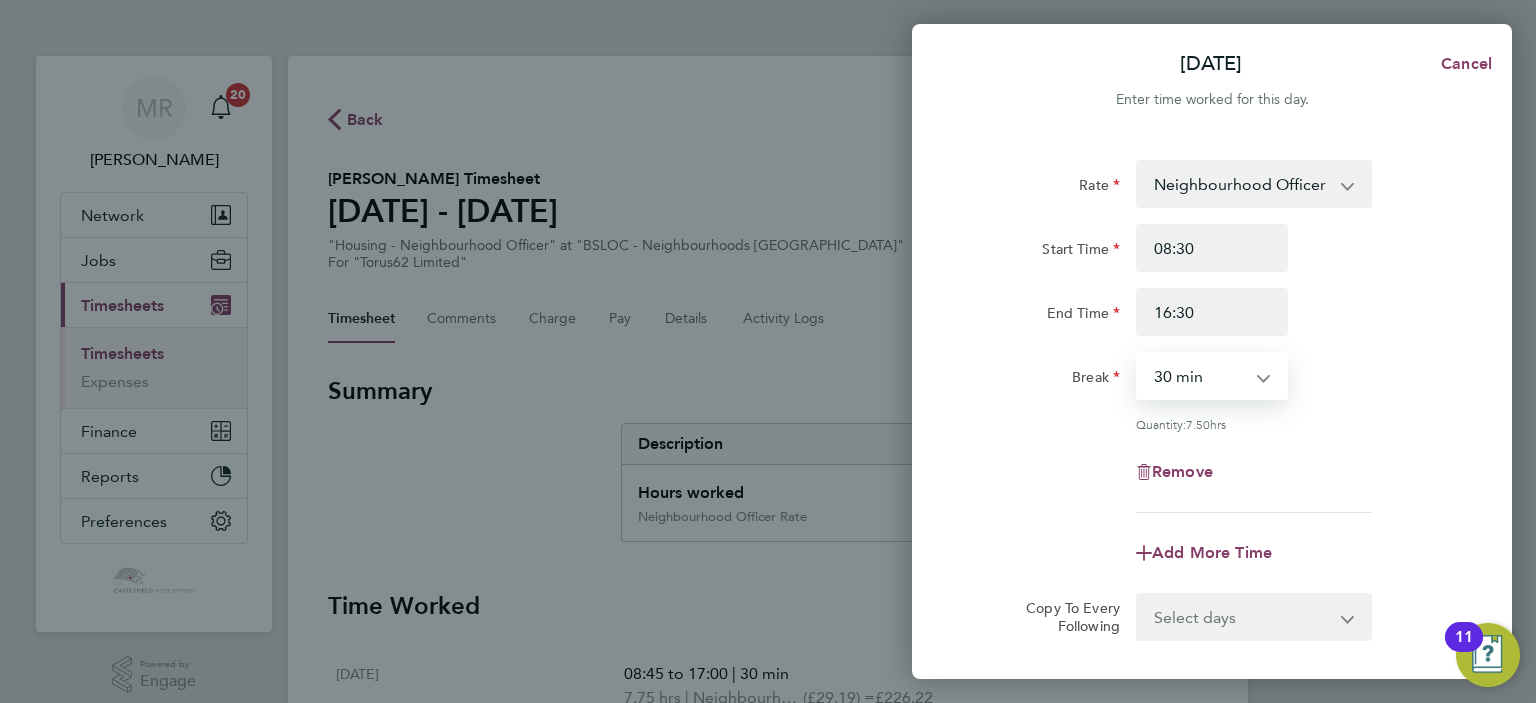 click on "0 min   15 min   30 min   45 min   60 min   75 min   90 min" at bounding box center [1200, 376] 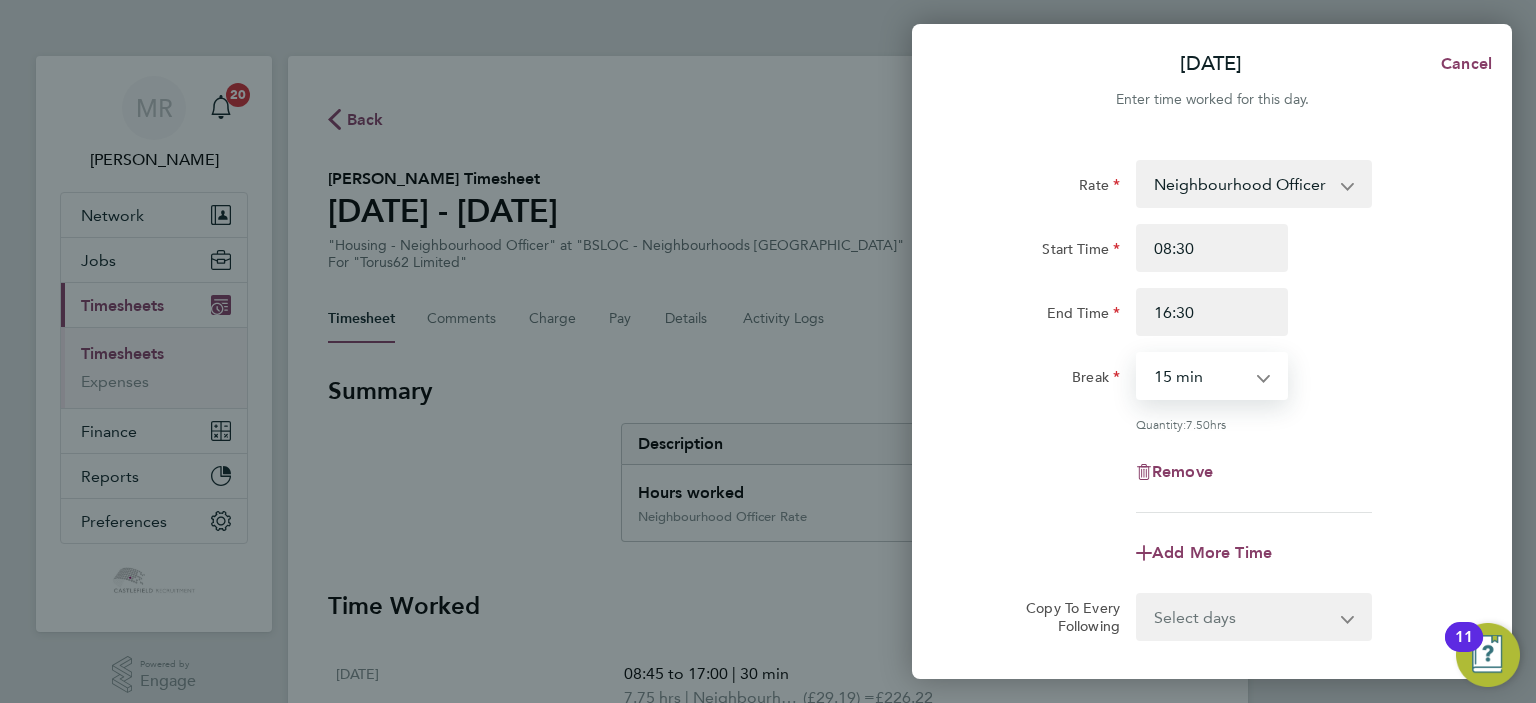 click on "0 min   15 min   30 min   45 min   60 min   75 min   90 min" at bounding box center [1200, 376] 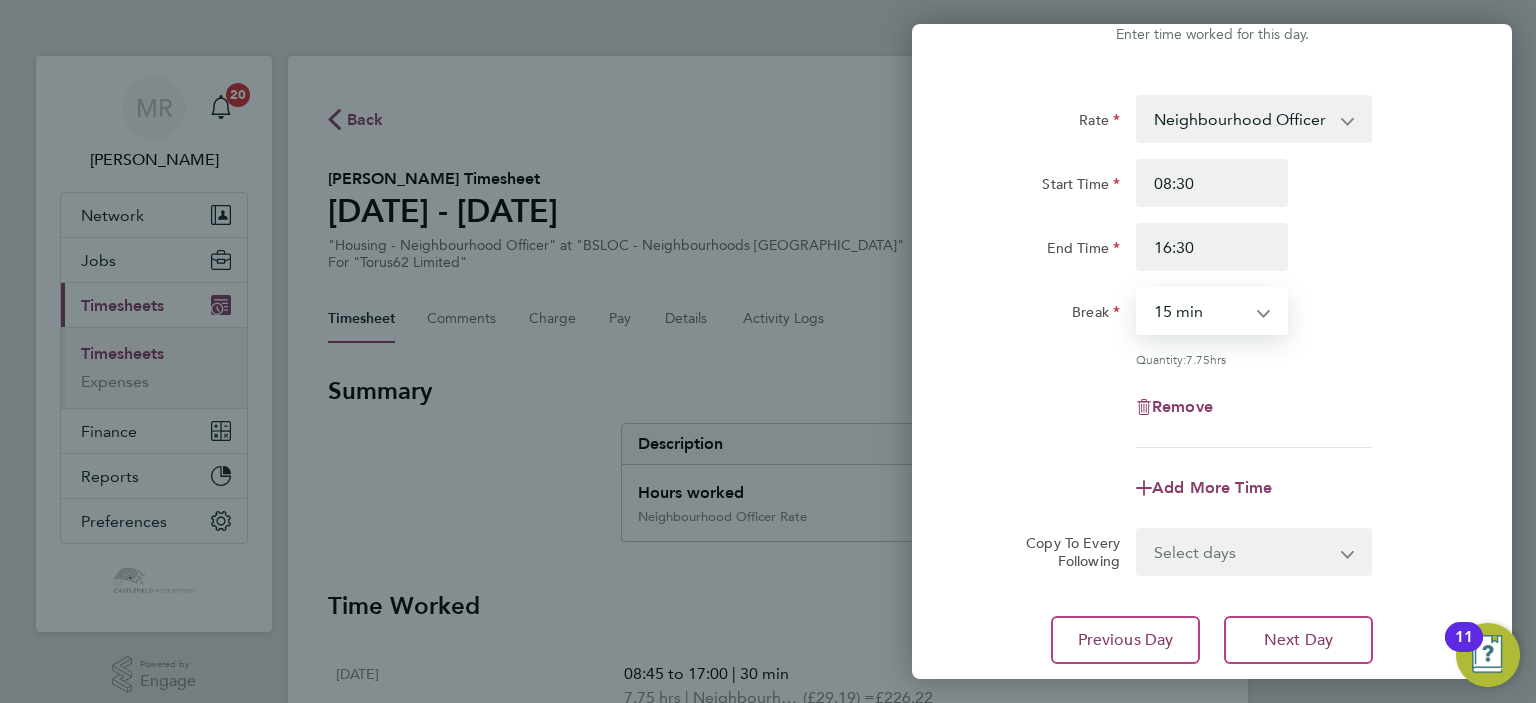 scroll, scrollTop: 100, scrollLeft: 0, axis: vertical 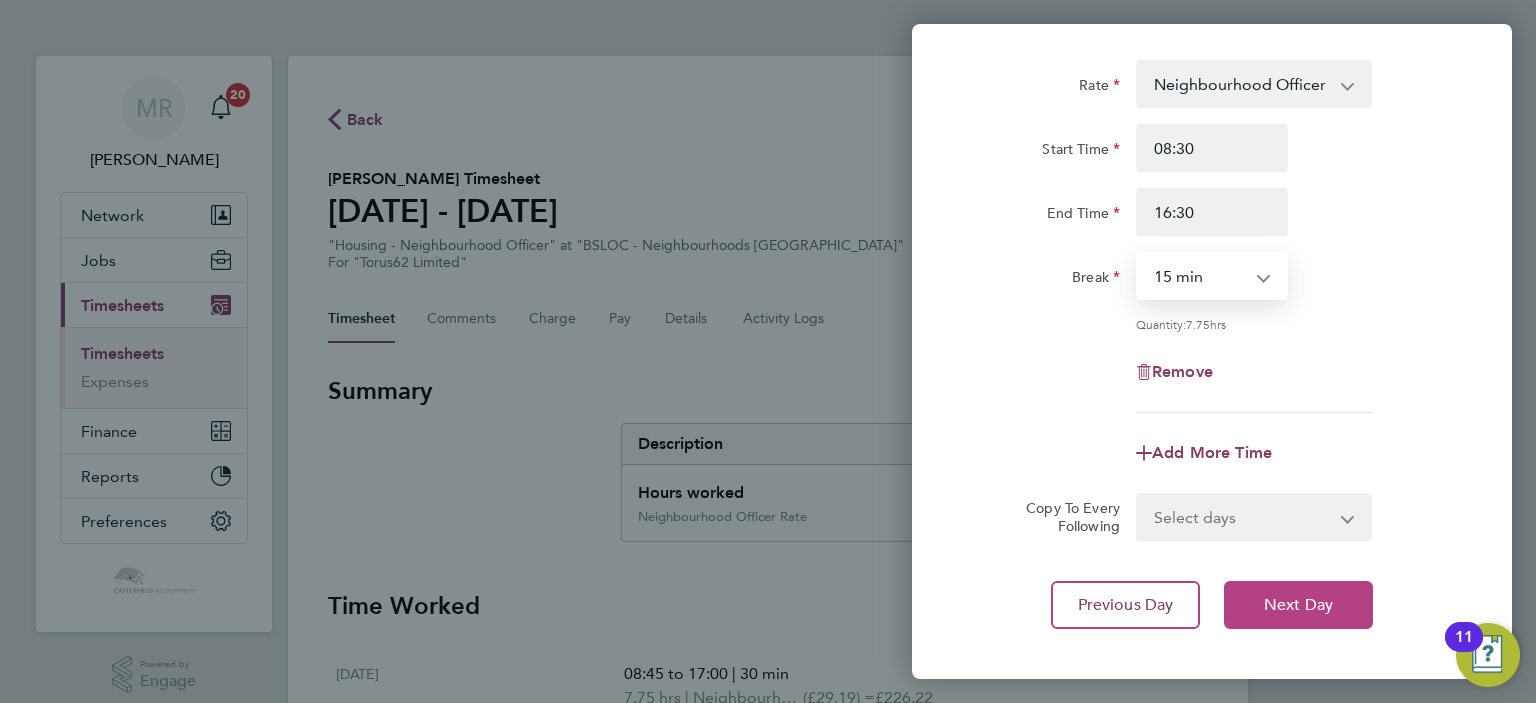 click on "Next Day" 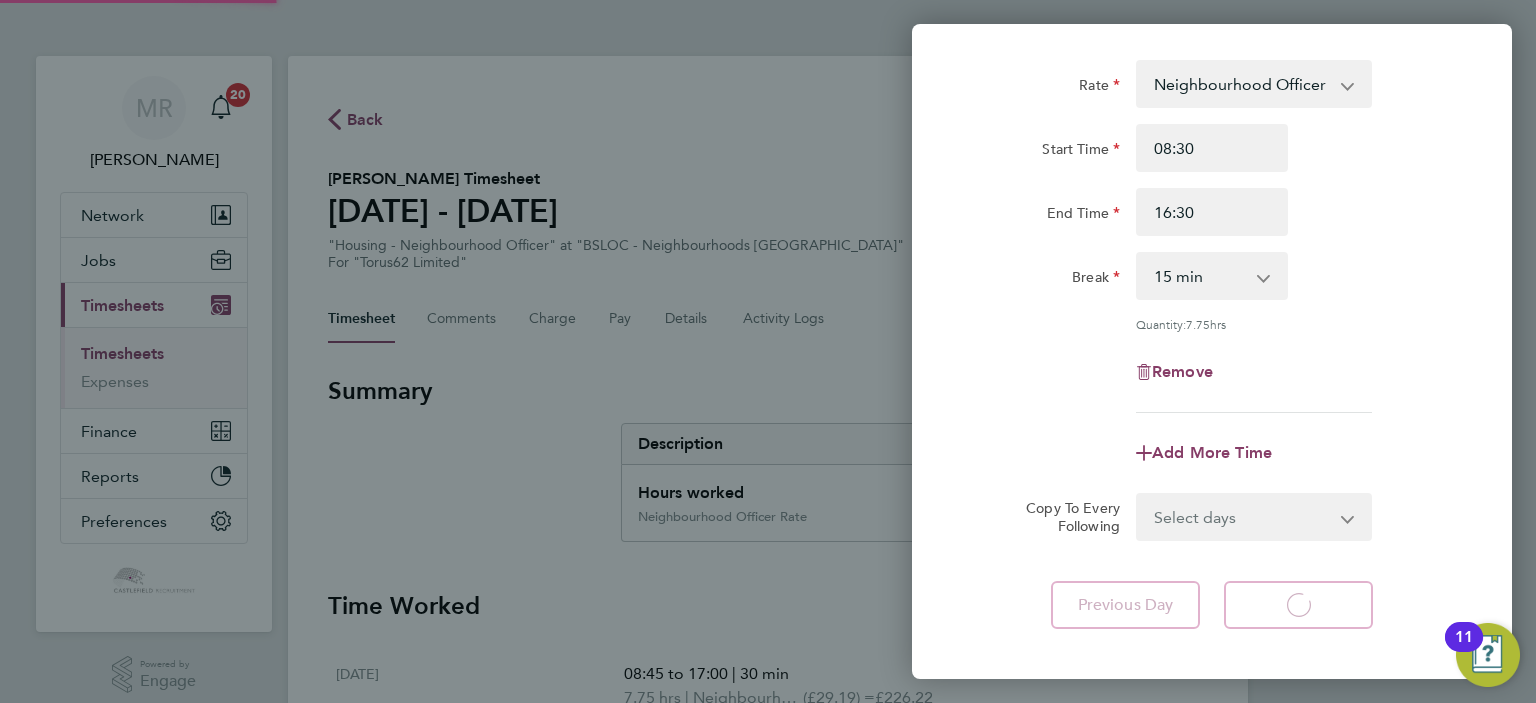 select on "30" 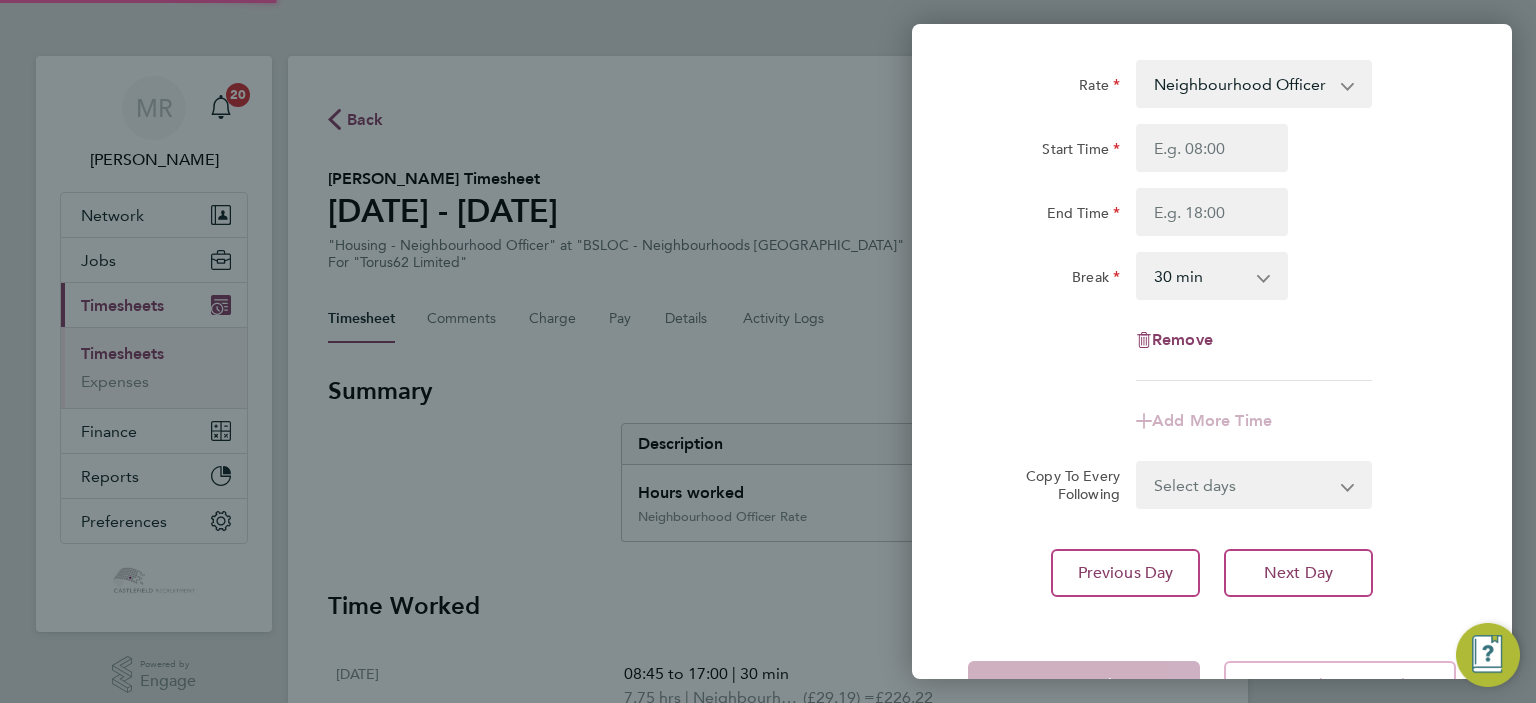 scroll, scrollTop: 0, scrollLeft: 0, axis: both 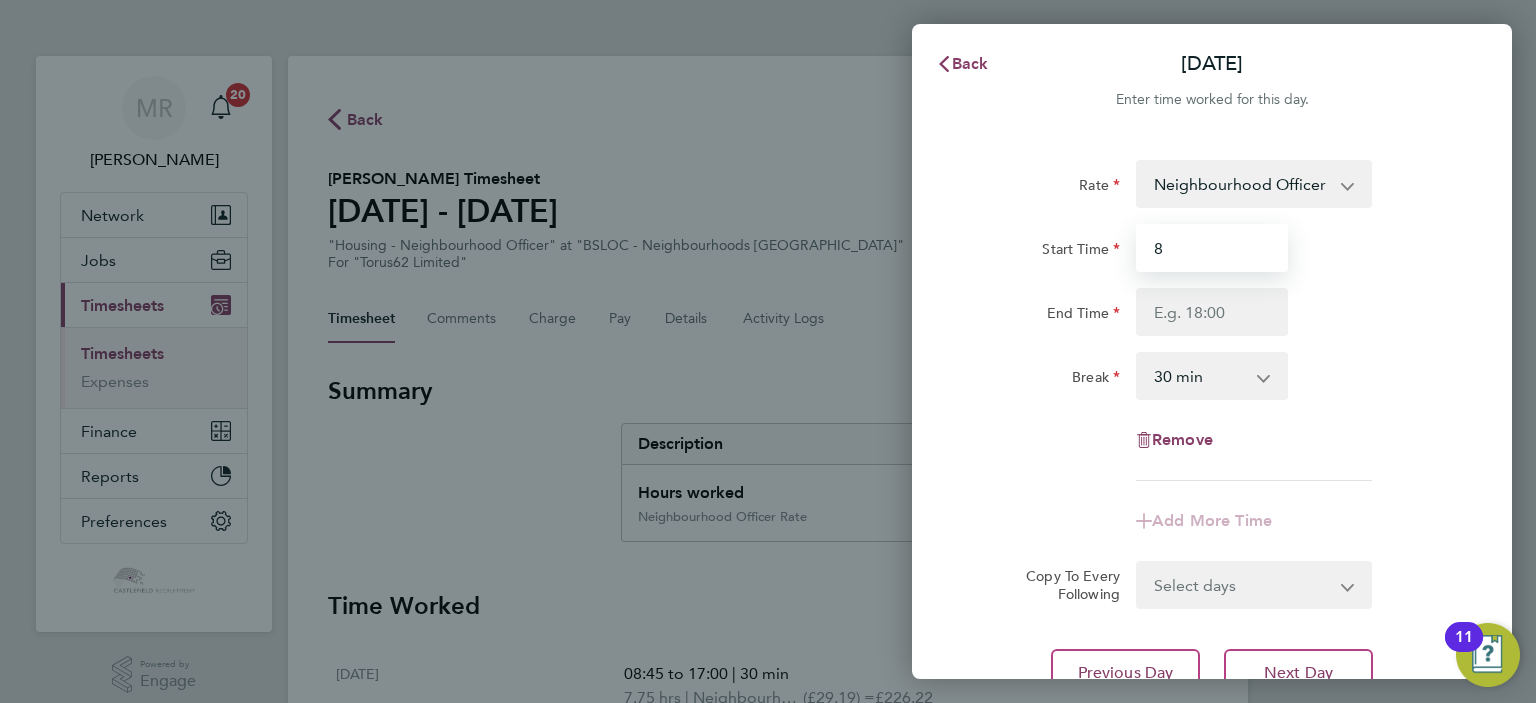 click on "8" at bounding box center [1212, 248] 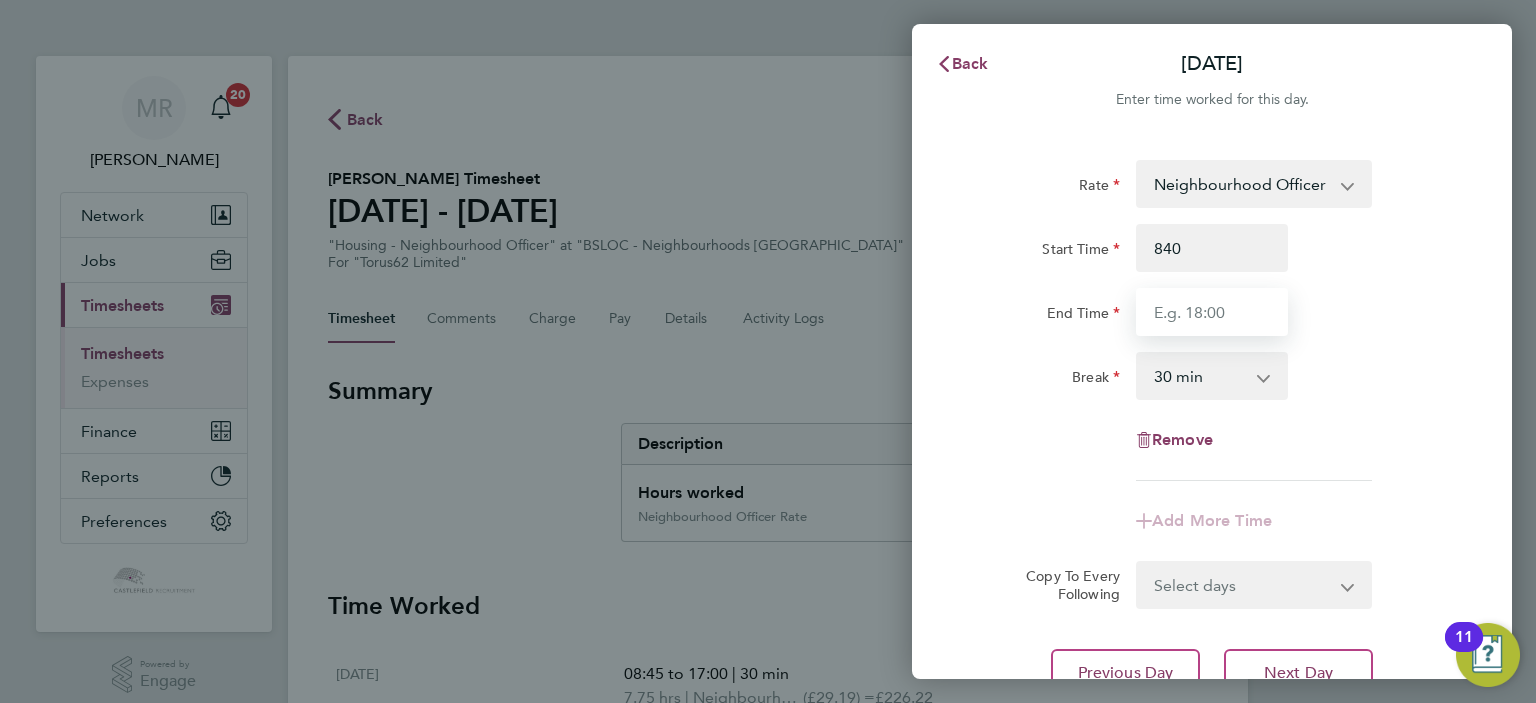 type on "08:40" 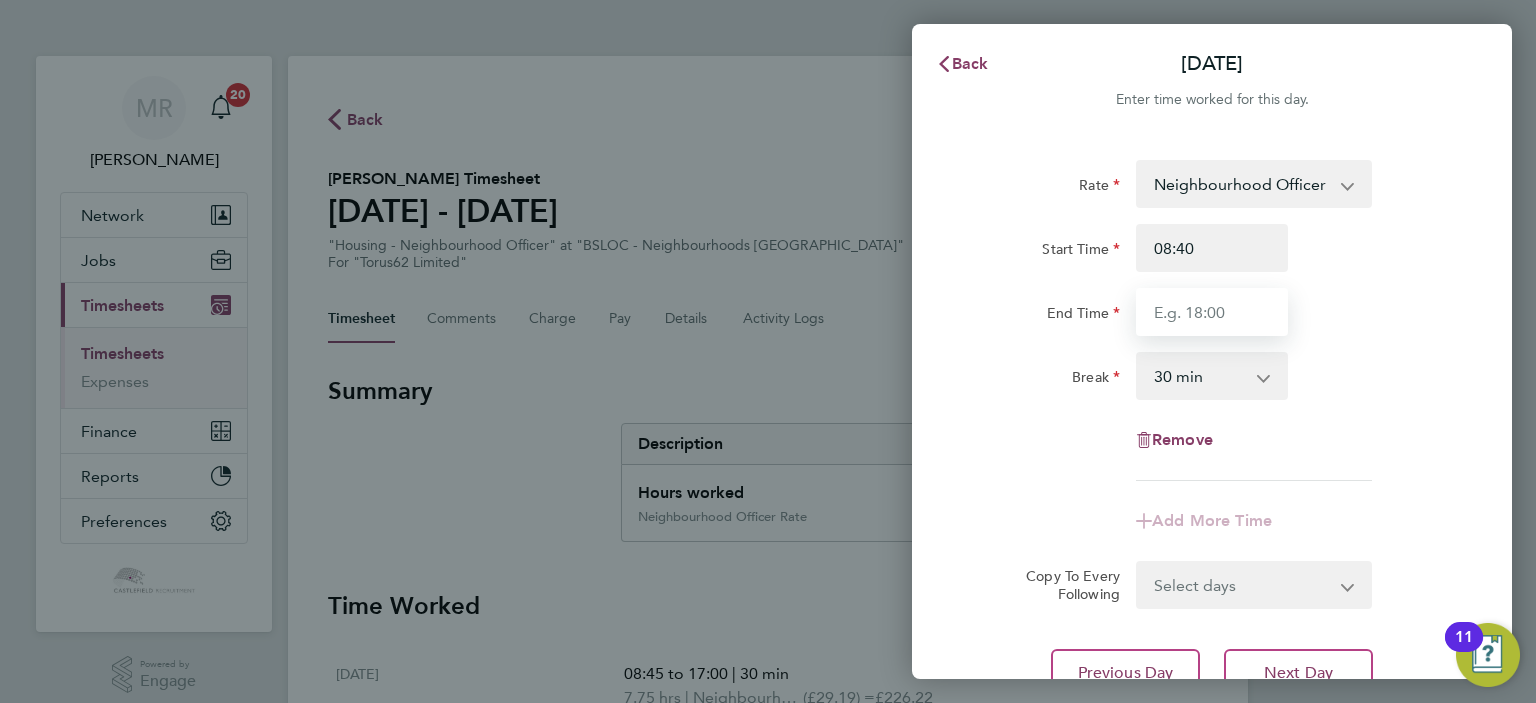 click on "End Time" at bounding box center (1212, 312) 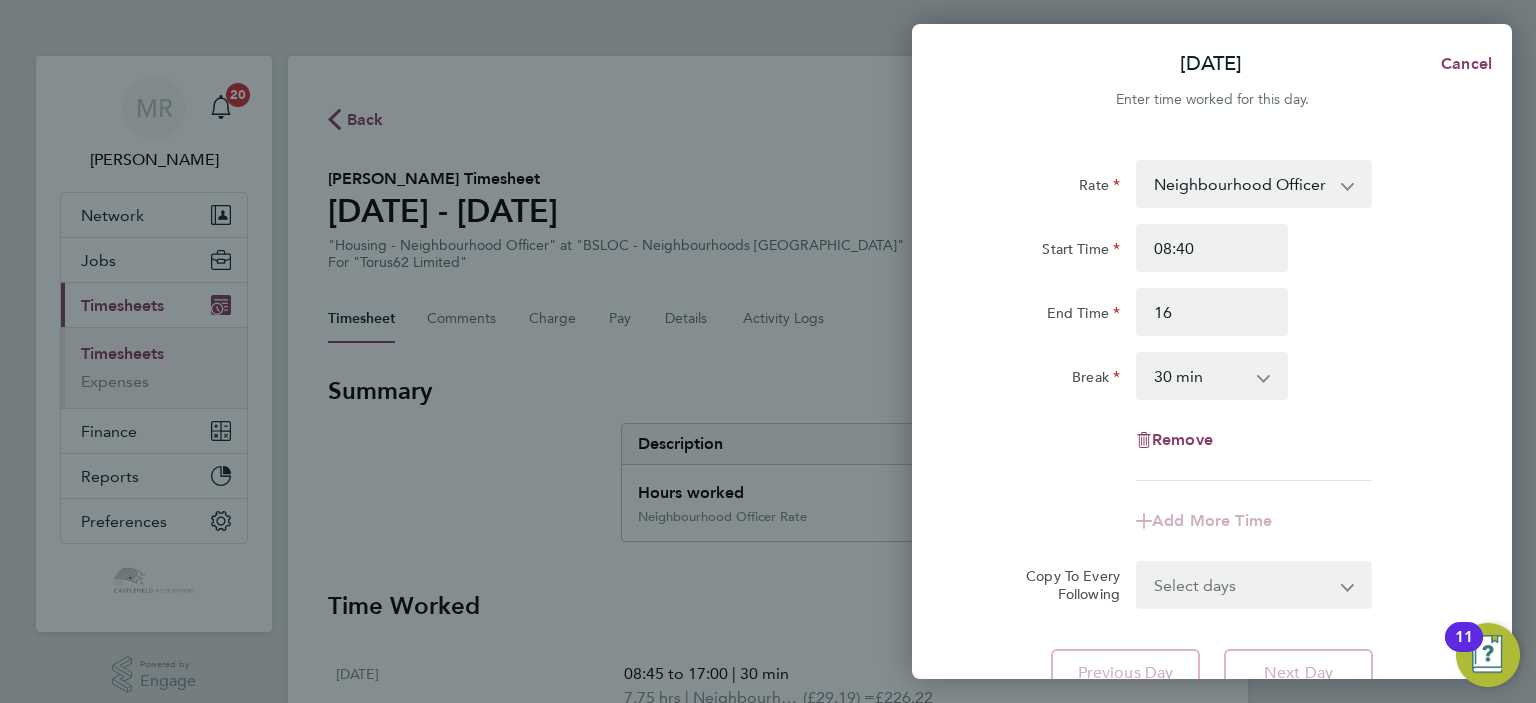 type on "16:00" 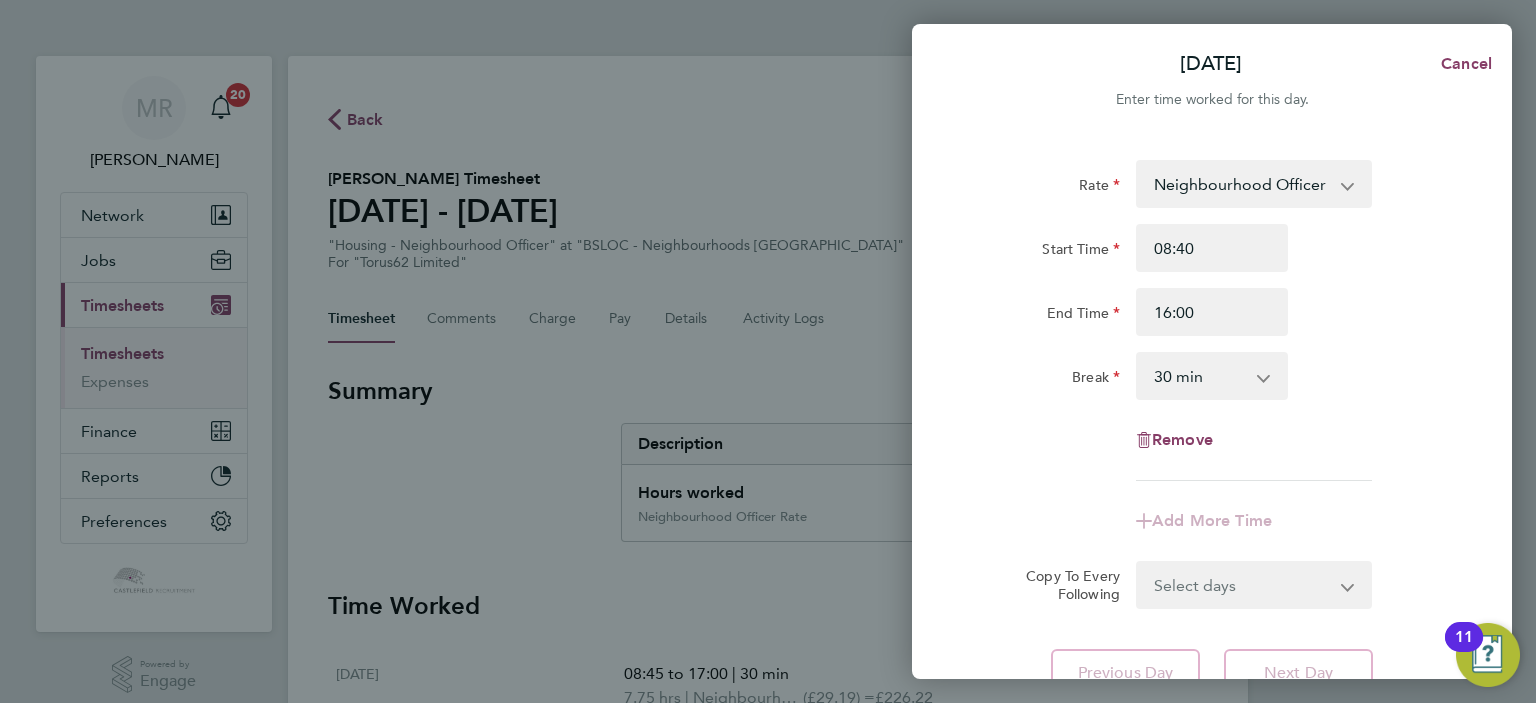 click on "End Time 16:00" 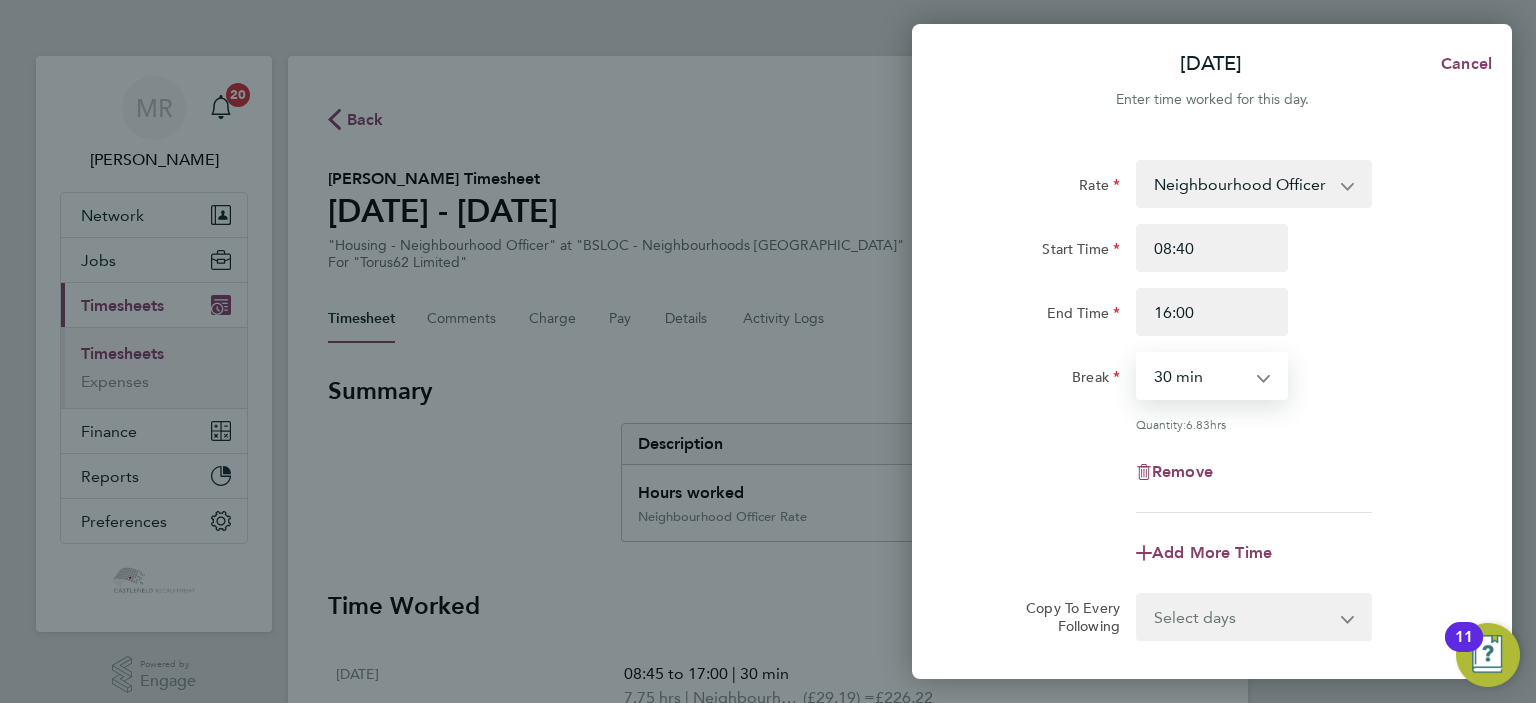 click on "0 min   15 min   30 min   45 min   60 min   75 min   90 min" at bounding box center (1200, 376) 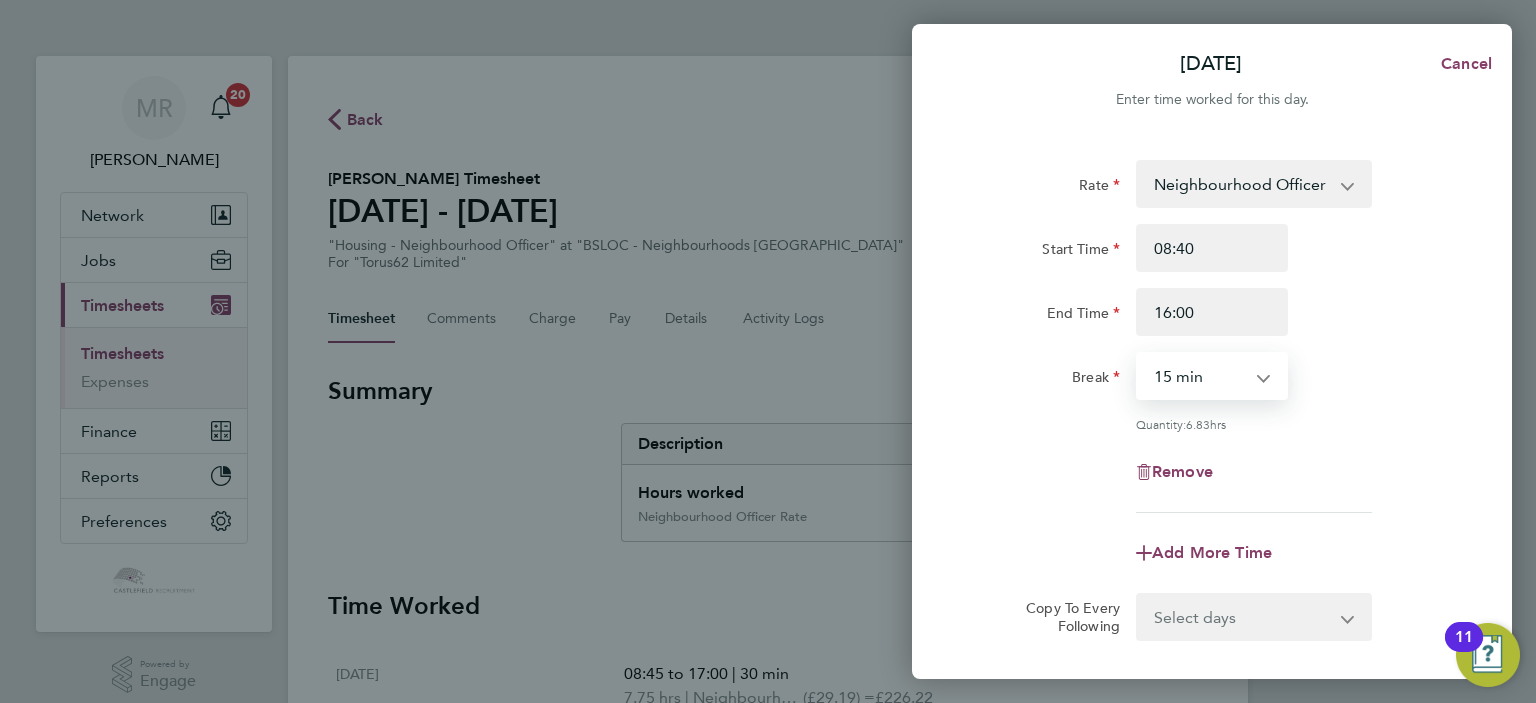 click on "0 min   15 min   30 min   45 min   60 min   75 min   90 min" at bounding box center (1200, 376) 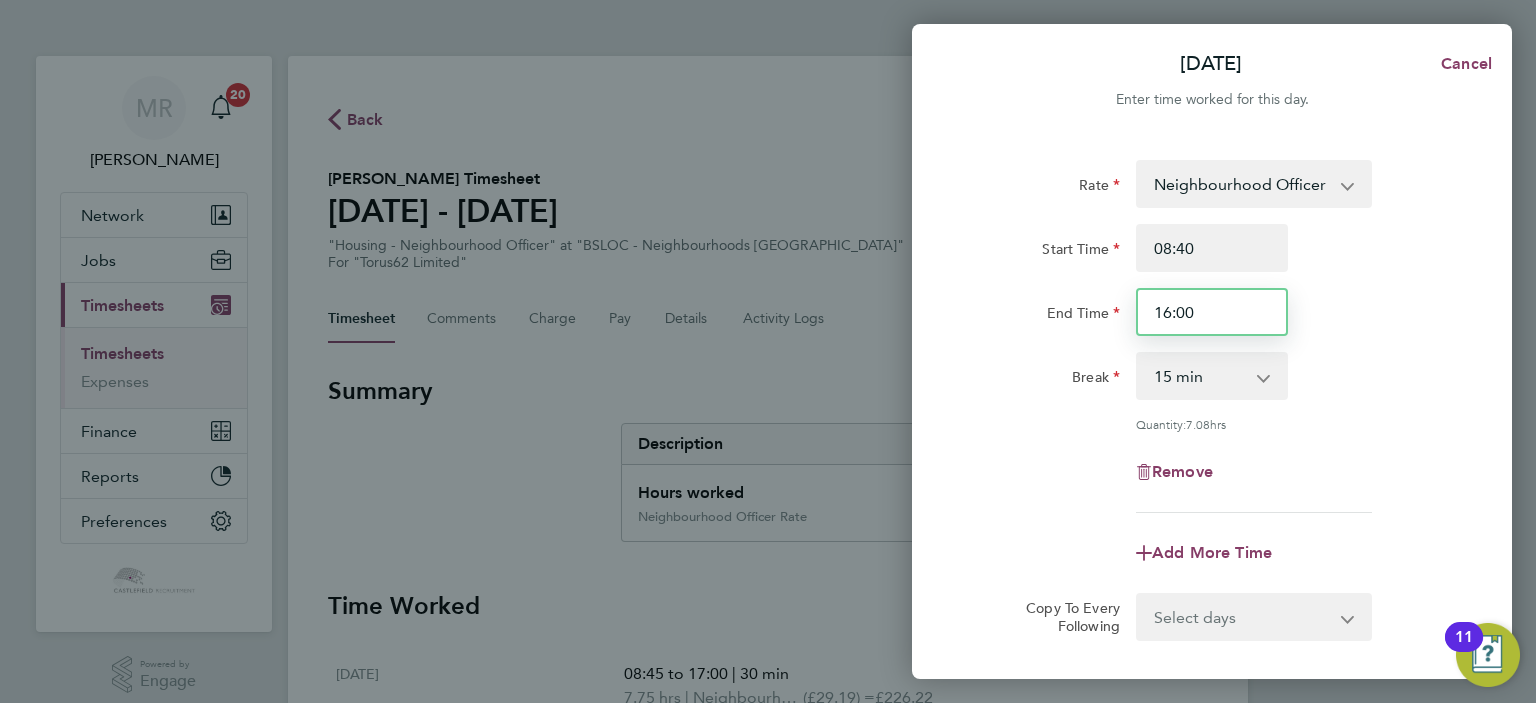 drag, startPoint x: 1204, startPoint y: 310, endPoint x: 1163, endPoint y: 321, distance: 42.44997 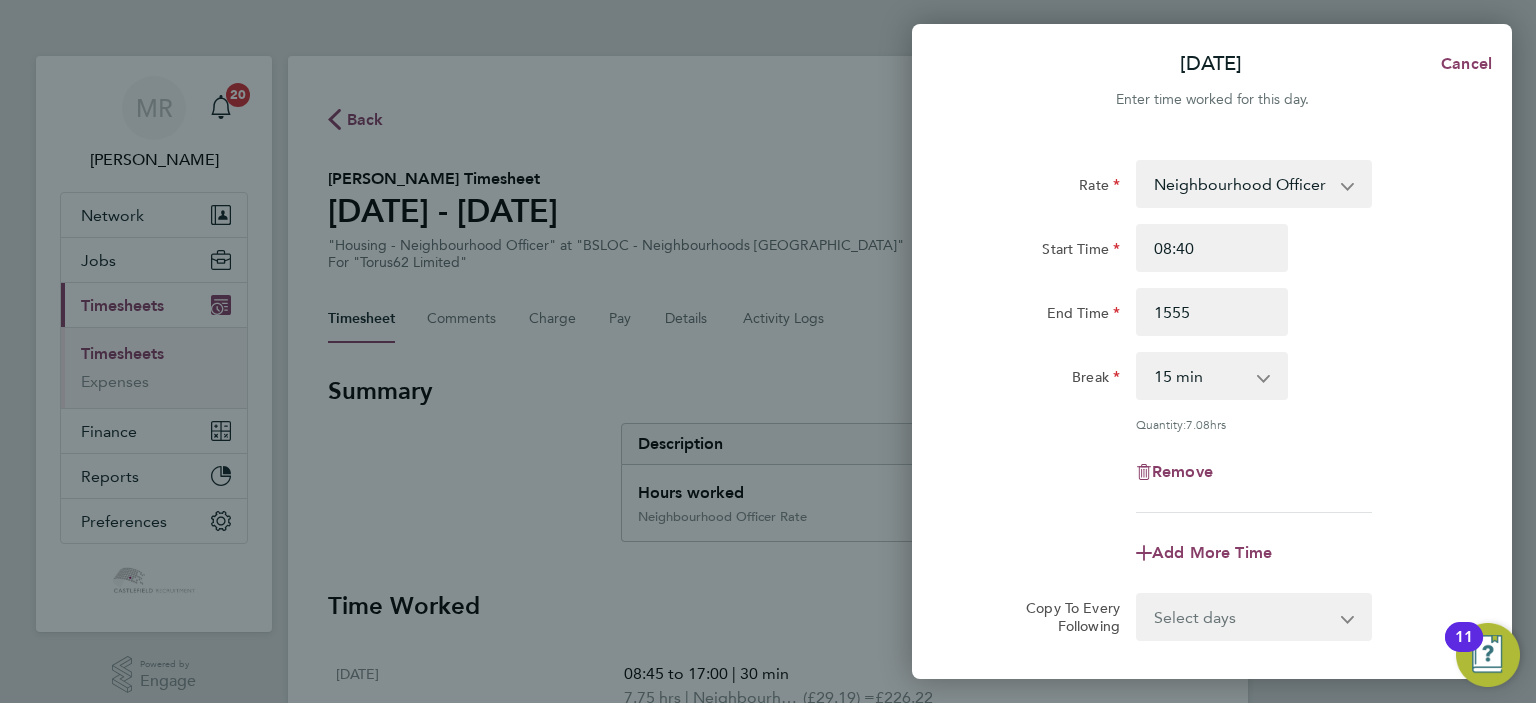 type on "15:55" 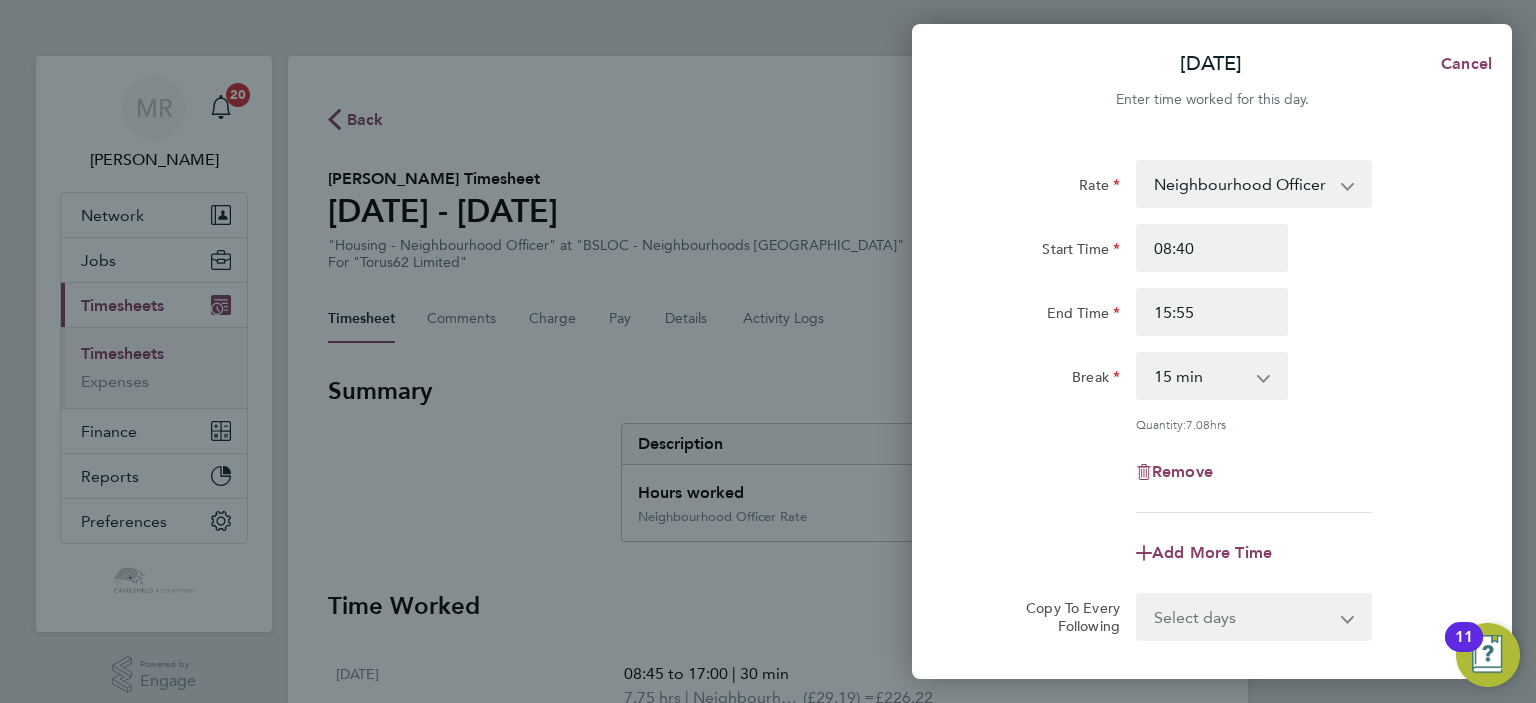 drag, startPoint x: 1384, startPoint y: 299, endPoint x: 1392, endPoint y: 340, distance: 41.773197 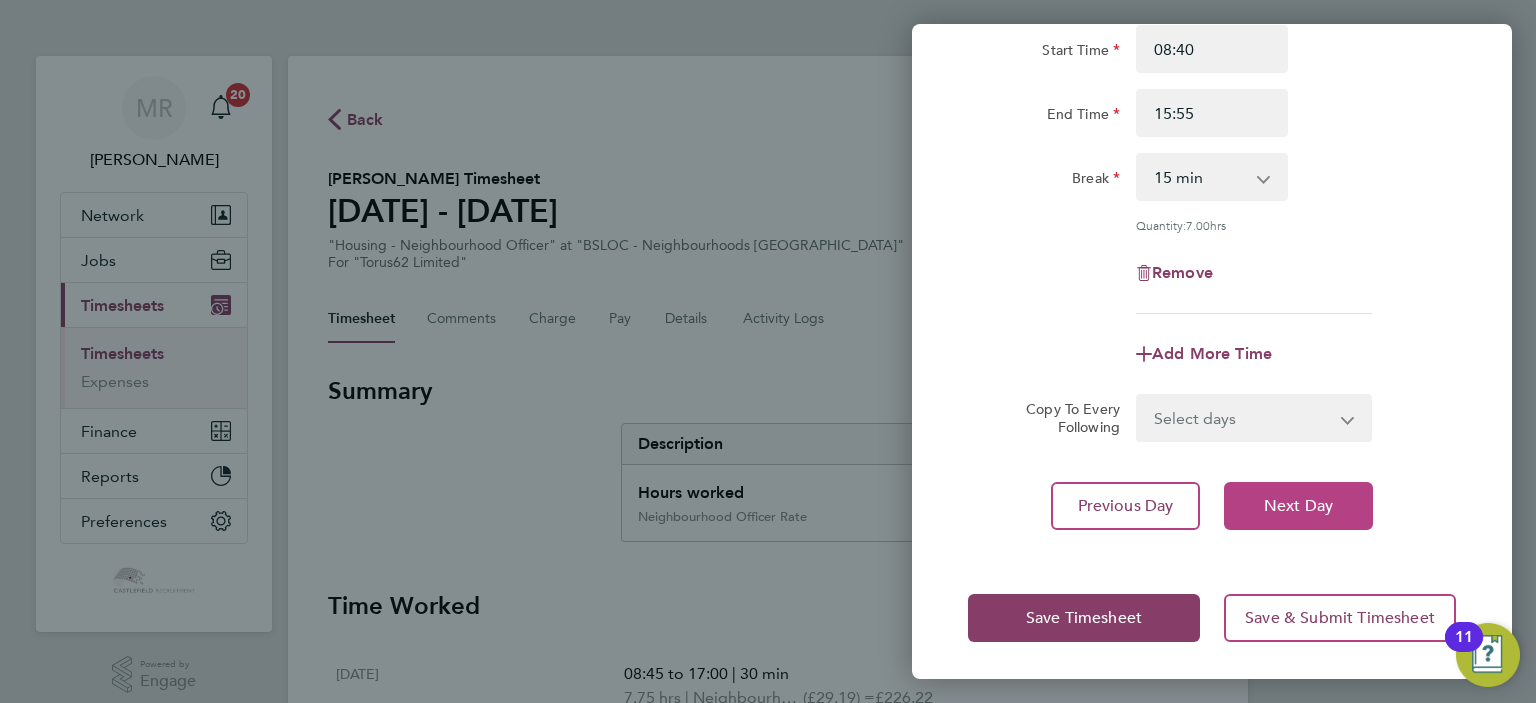 click on "Next Day" 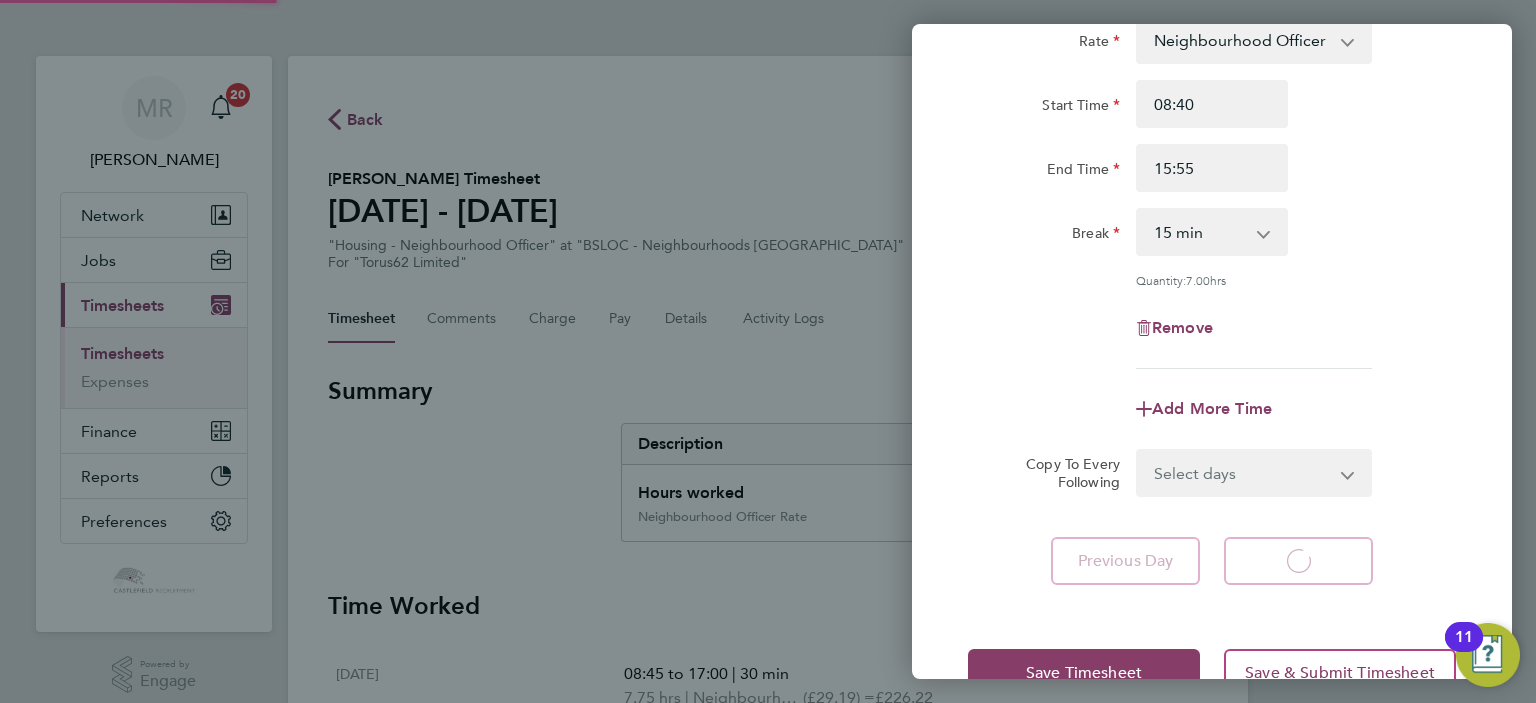 select on "30" 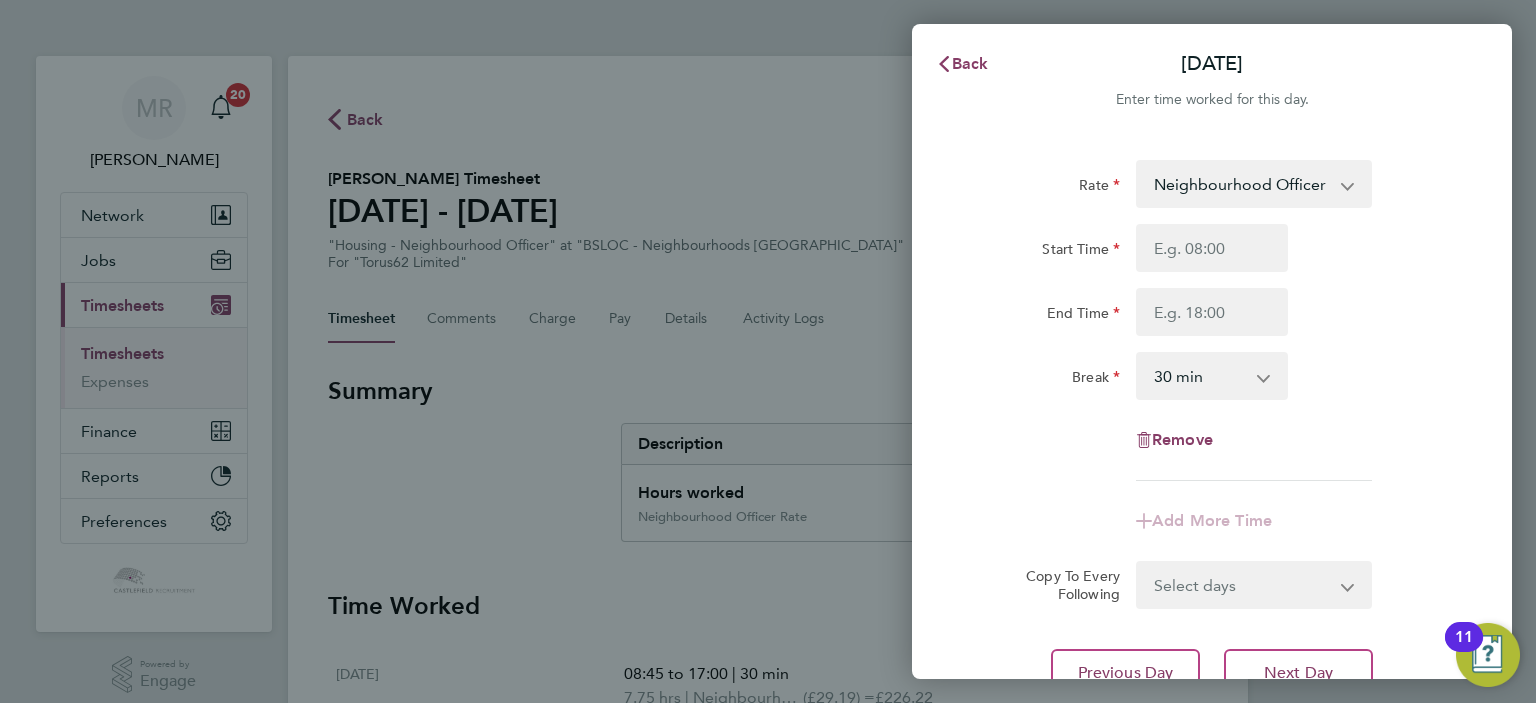 scroll, scrollTop: 0, scrollLeft: 0, axis: both 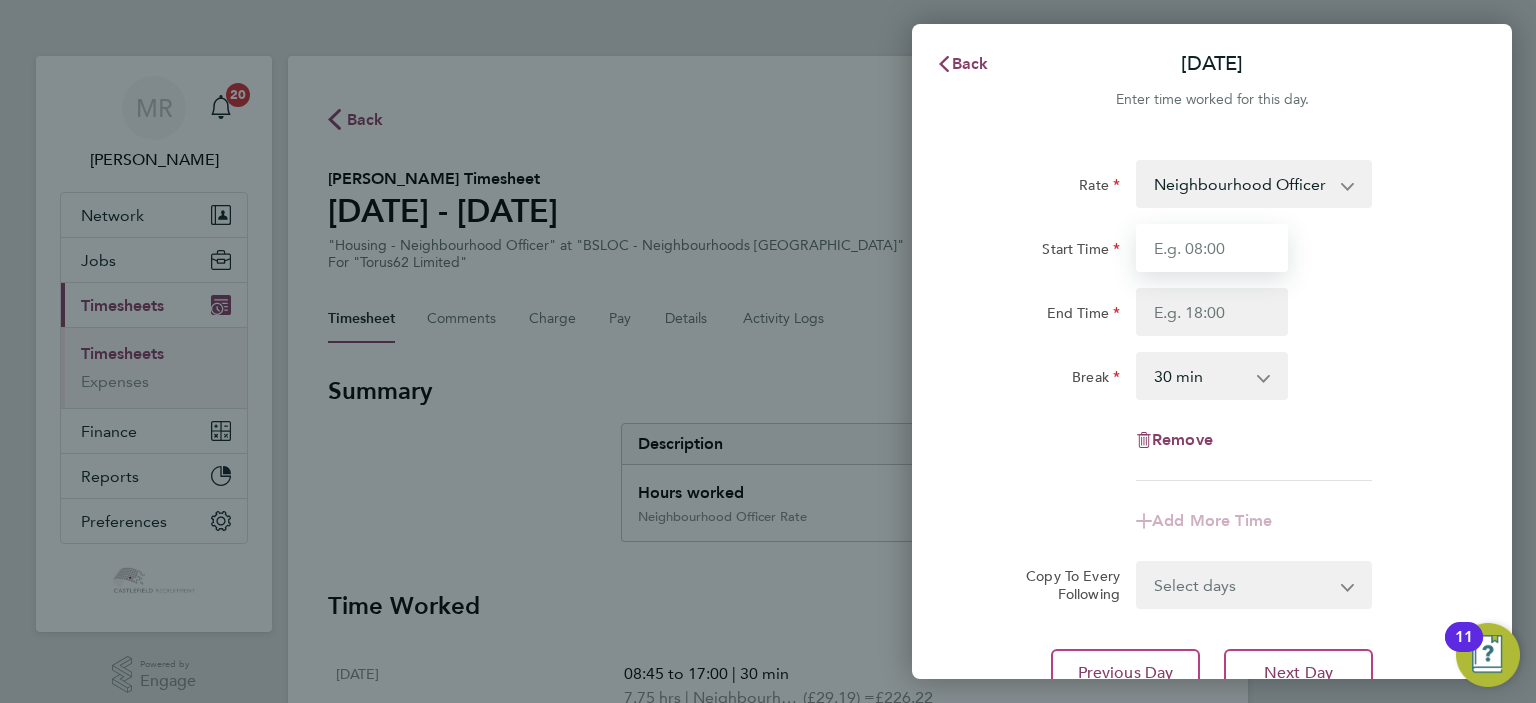 click on "Start Time" at bounding box center [1212, 248] 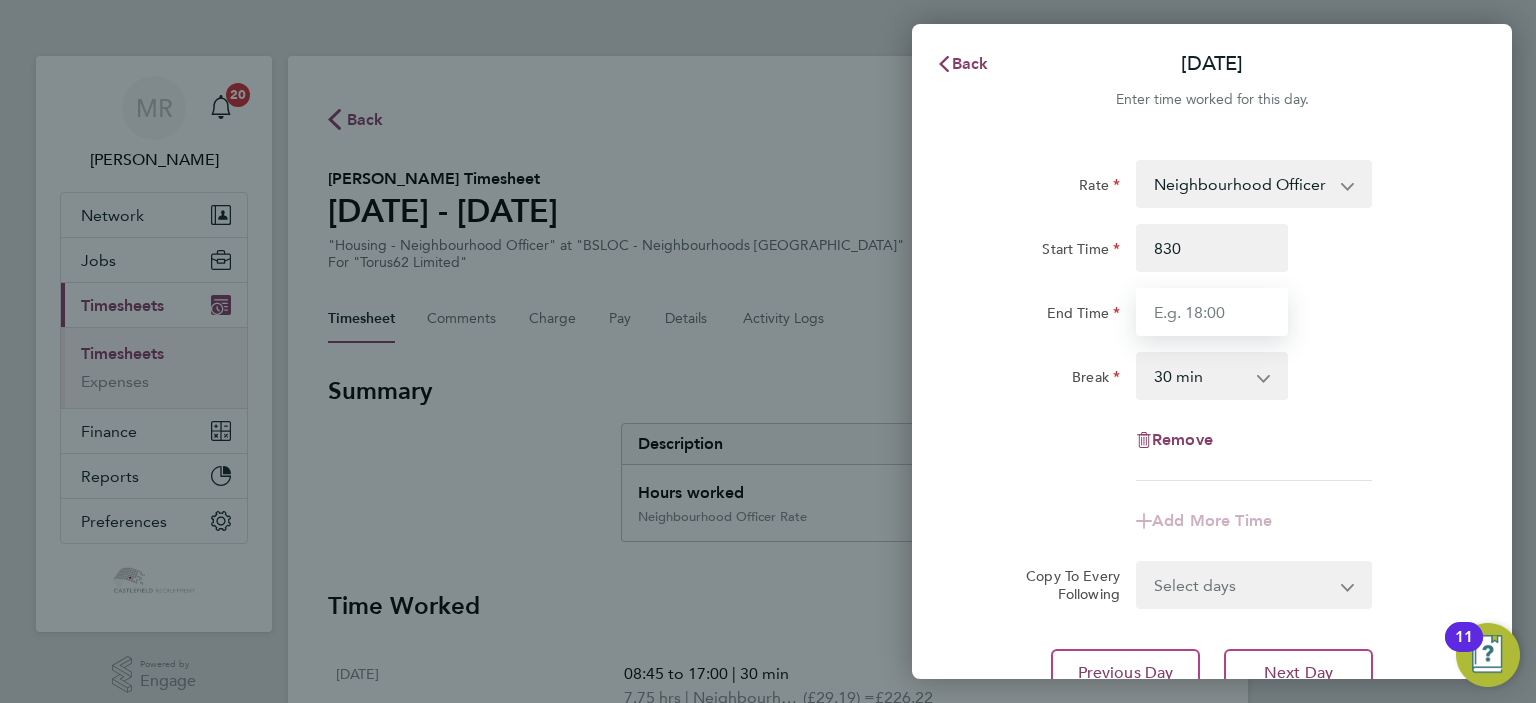 type on "08:30" 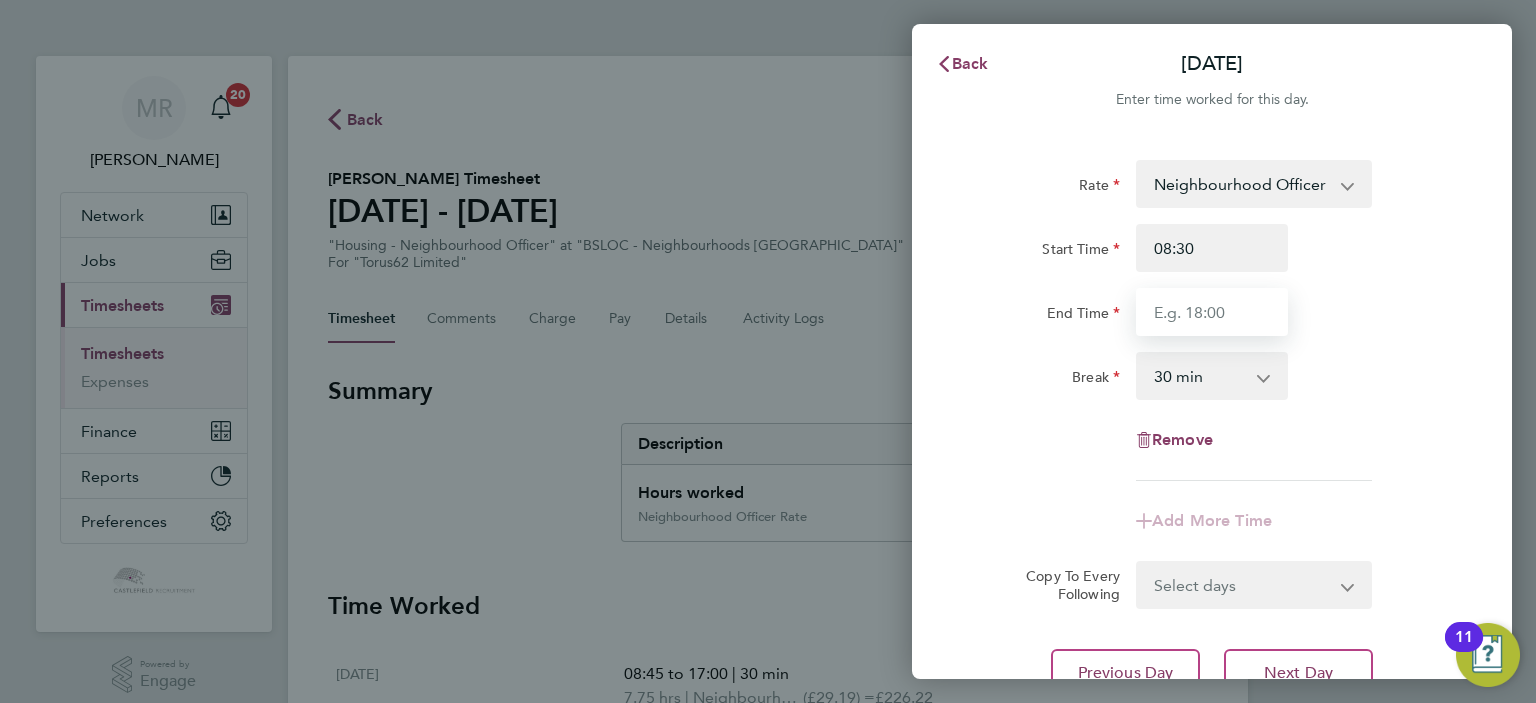 click on "End Time" at bounding box center [1212, 312] 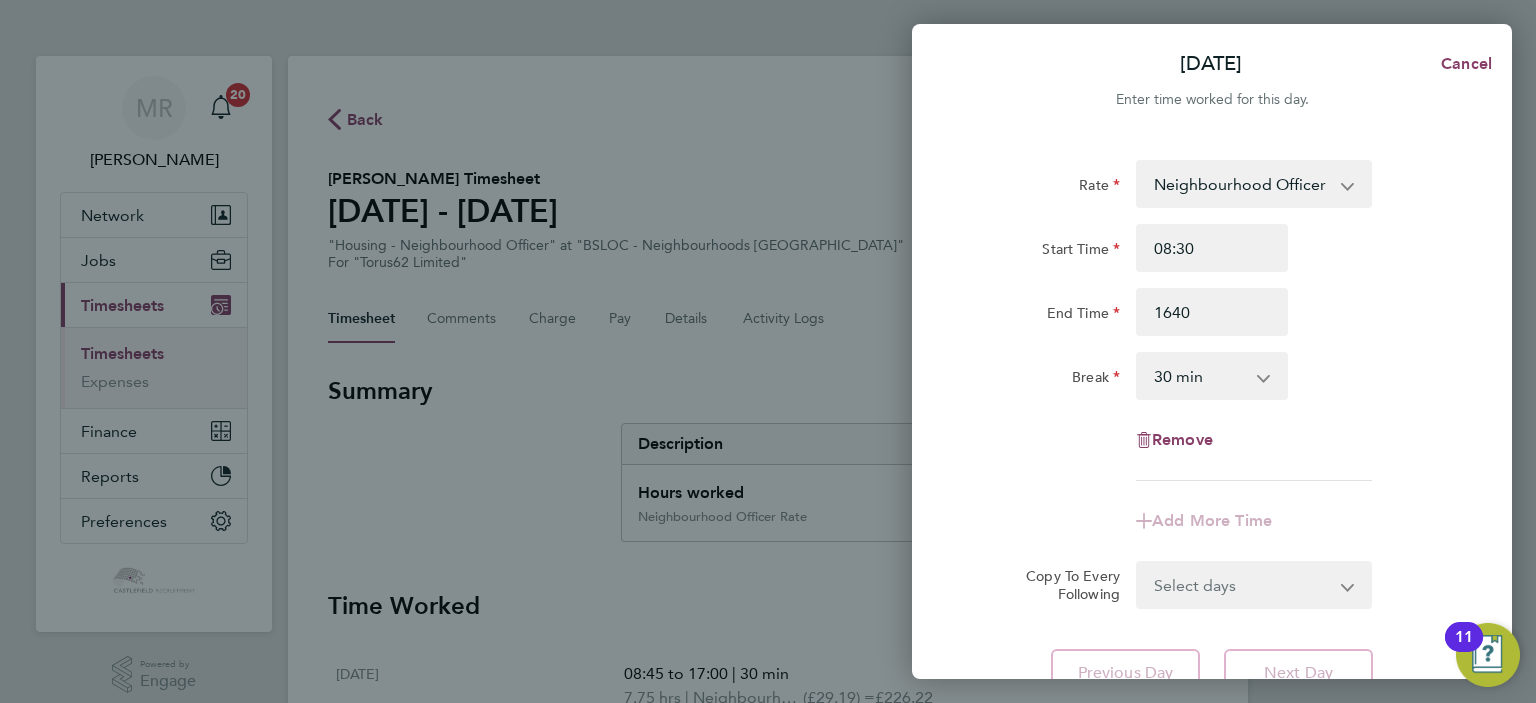 type on "16:40" 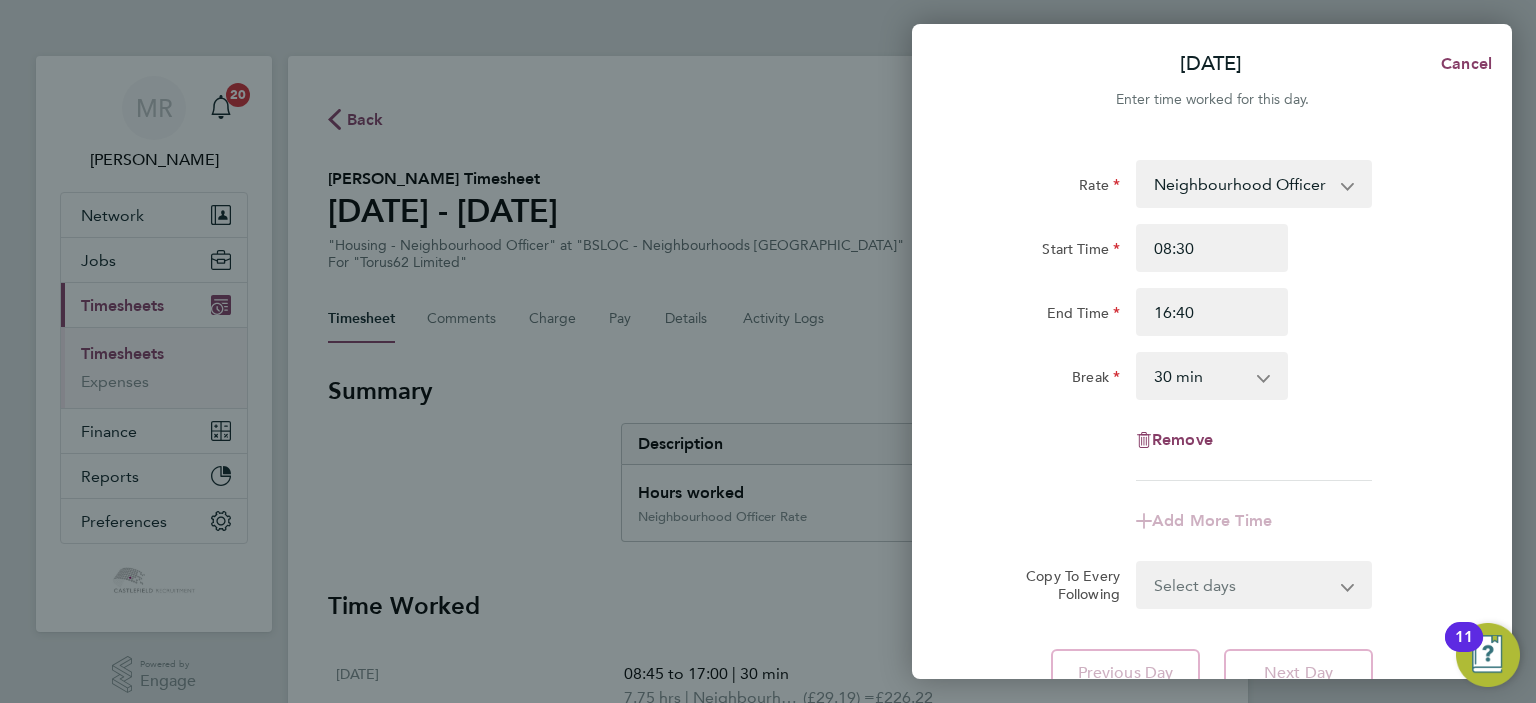 click on "0 min   15 min   30 min   45 min   60 min   75 min   90 min" at bounding box center (1200, 376) 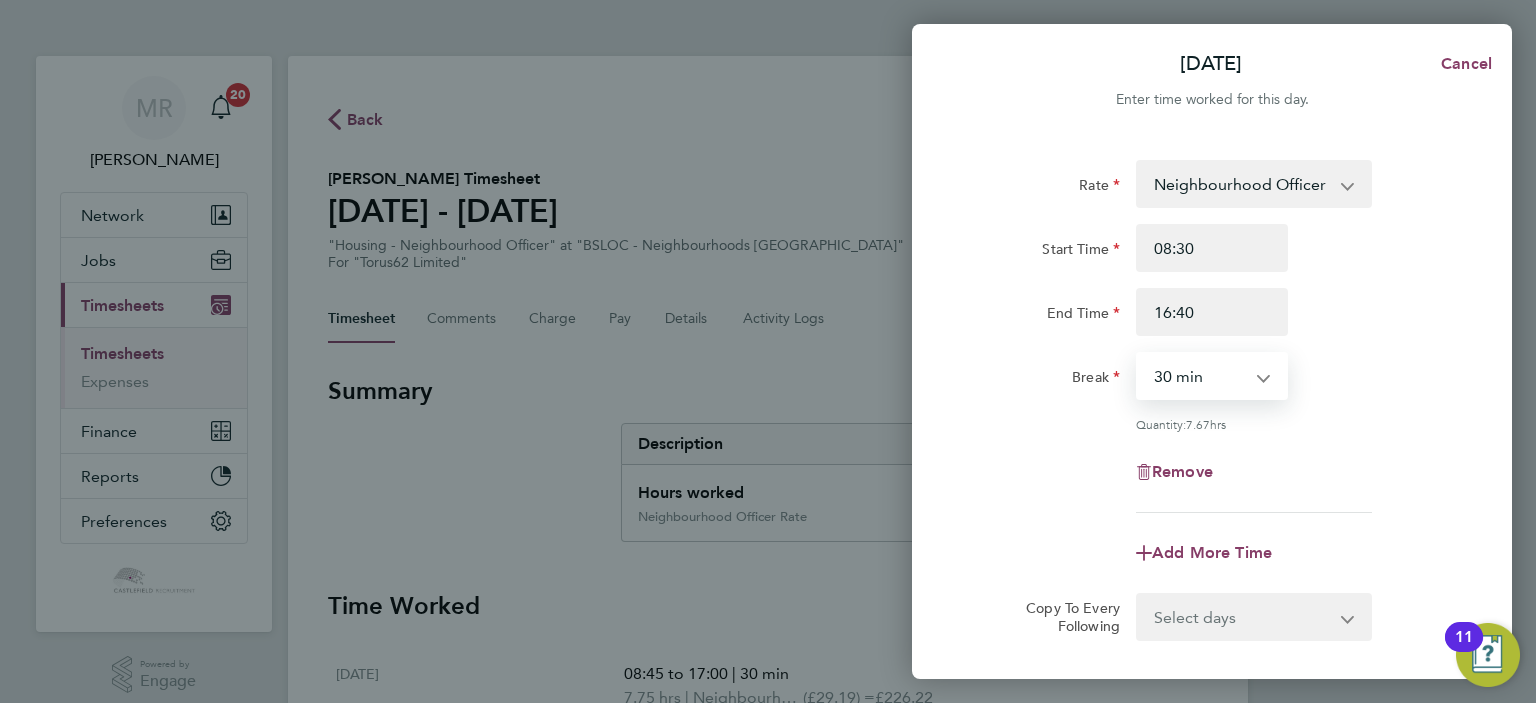 select on "15" 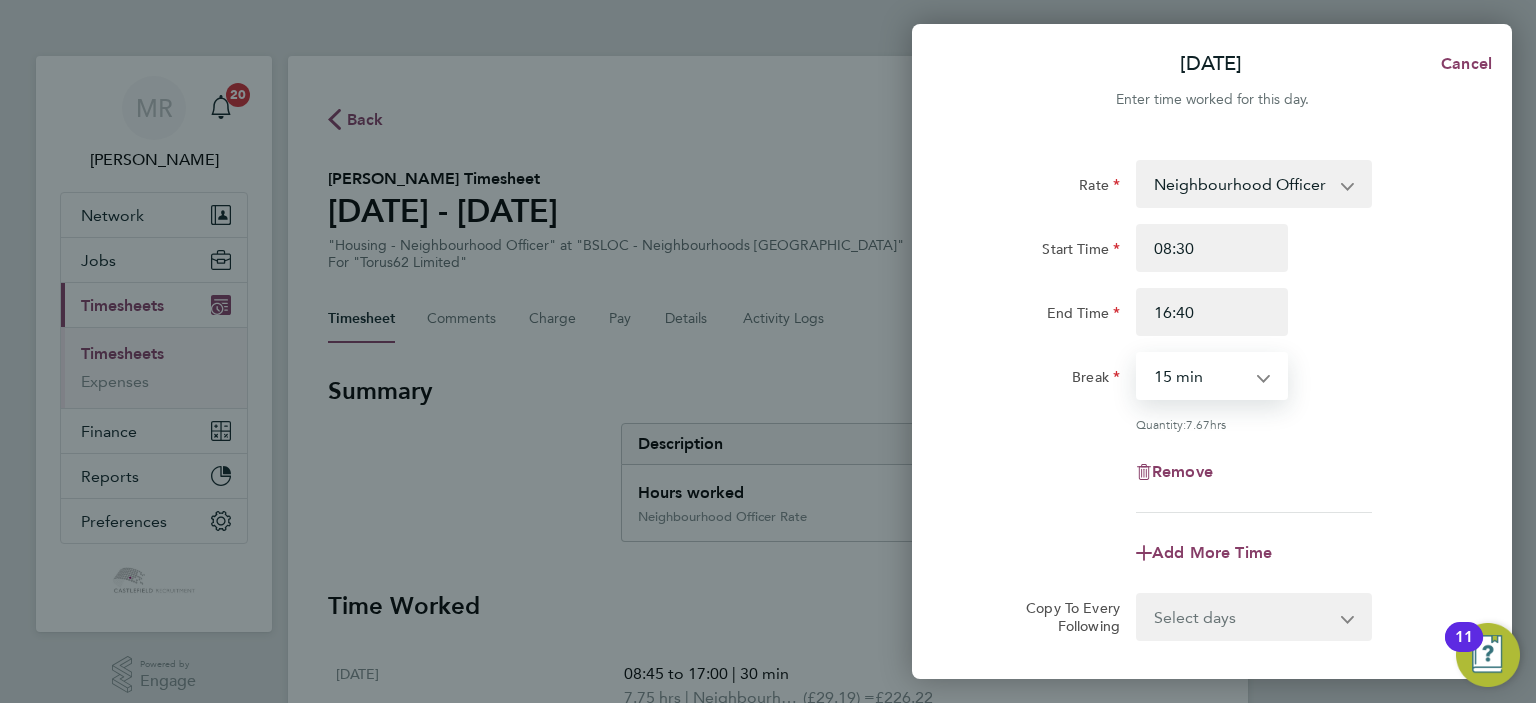click on "0 min   15 min   30 min   45 min   60 min   75 min   90 min" at bounding box center [1200, 376] 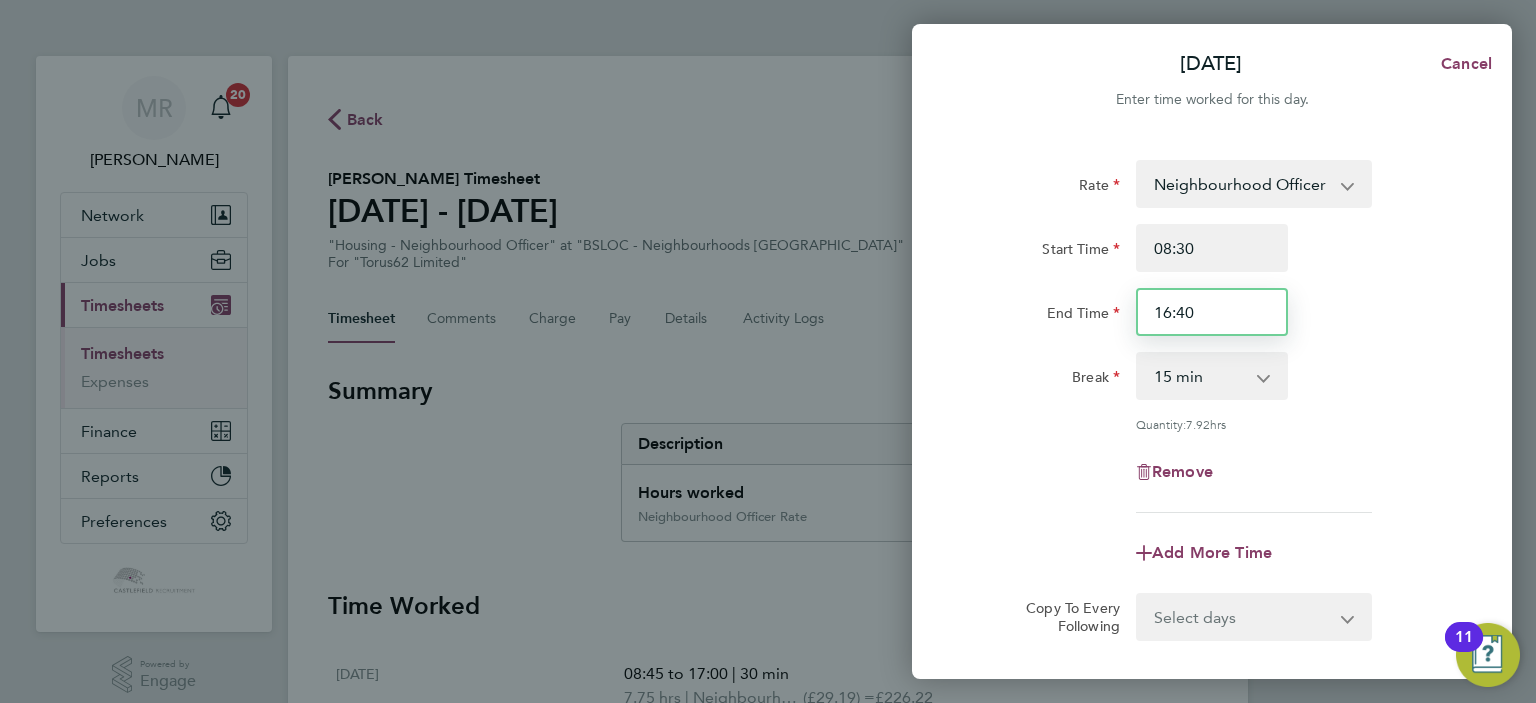 drag, startPoint x: 1238, startPoint y: 310, endPoint x: 1184, endPoint y: 314, distance: 54.147945 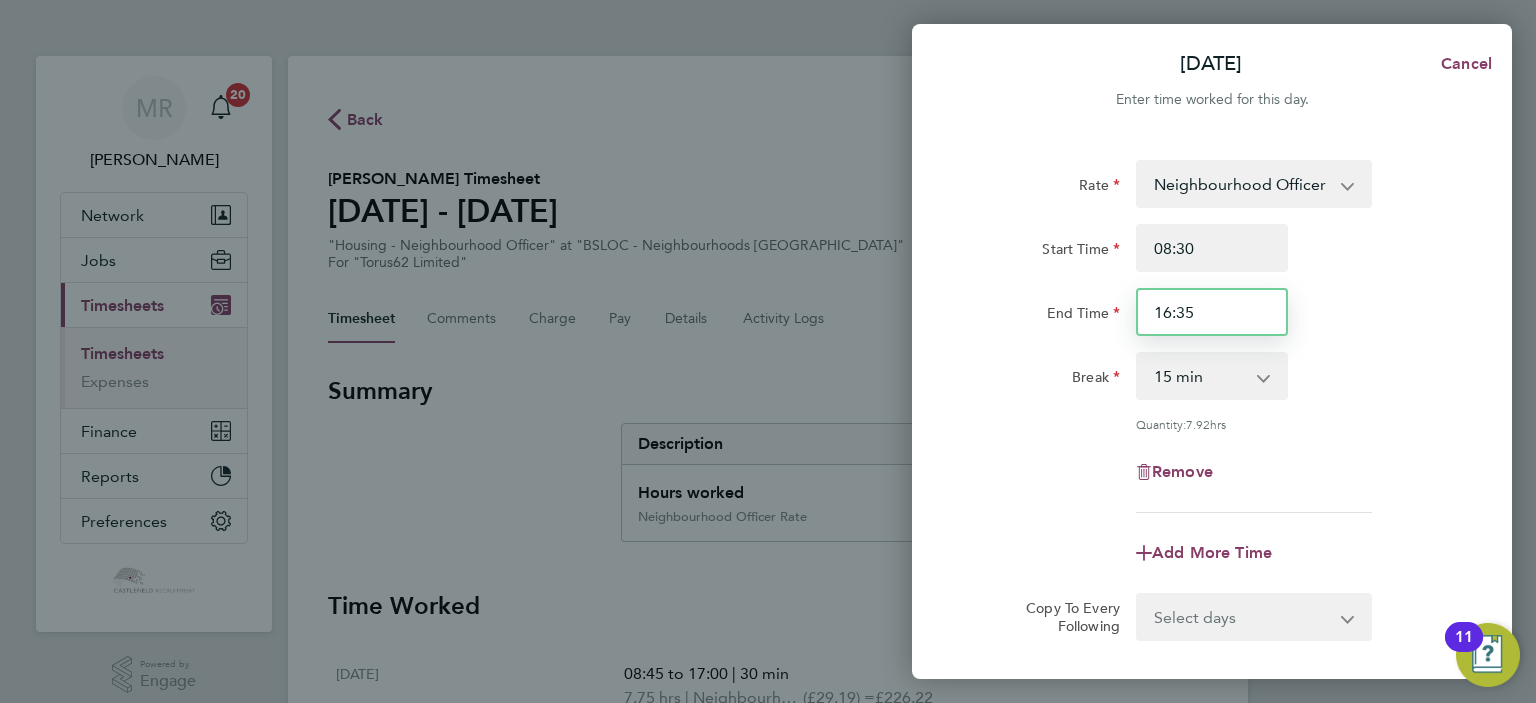 type on "16:35" 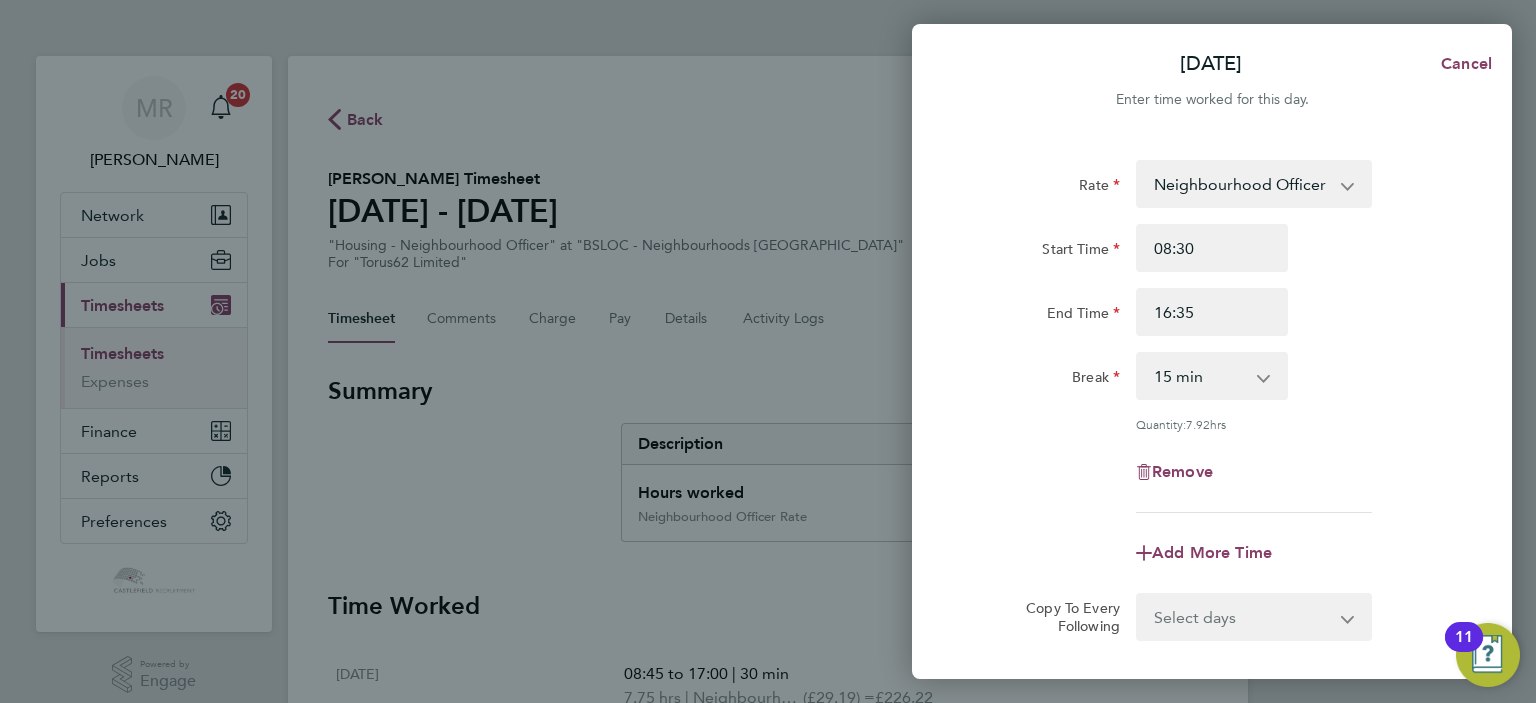 drag, startPoint x: 1336, startPoint y: 310, endPoint x: 1347, endPoint y: 319, distance: 14.21267 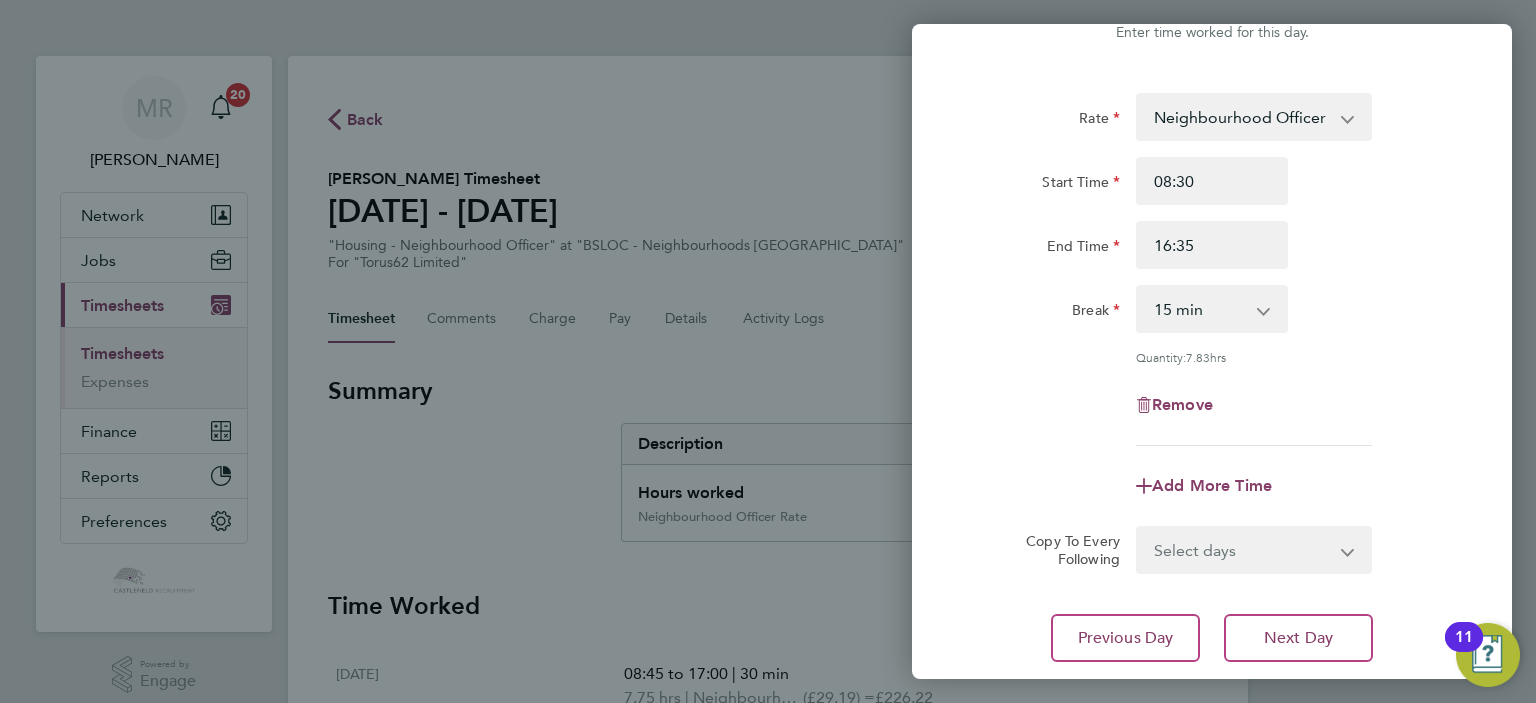 scroll, scrollTop: 199, scrollLeft: 0, axis: vertical 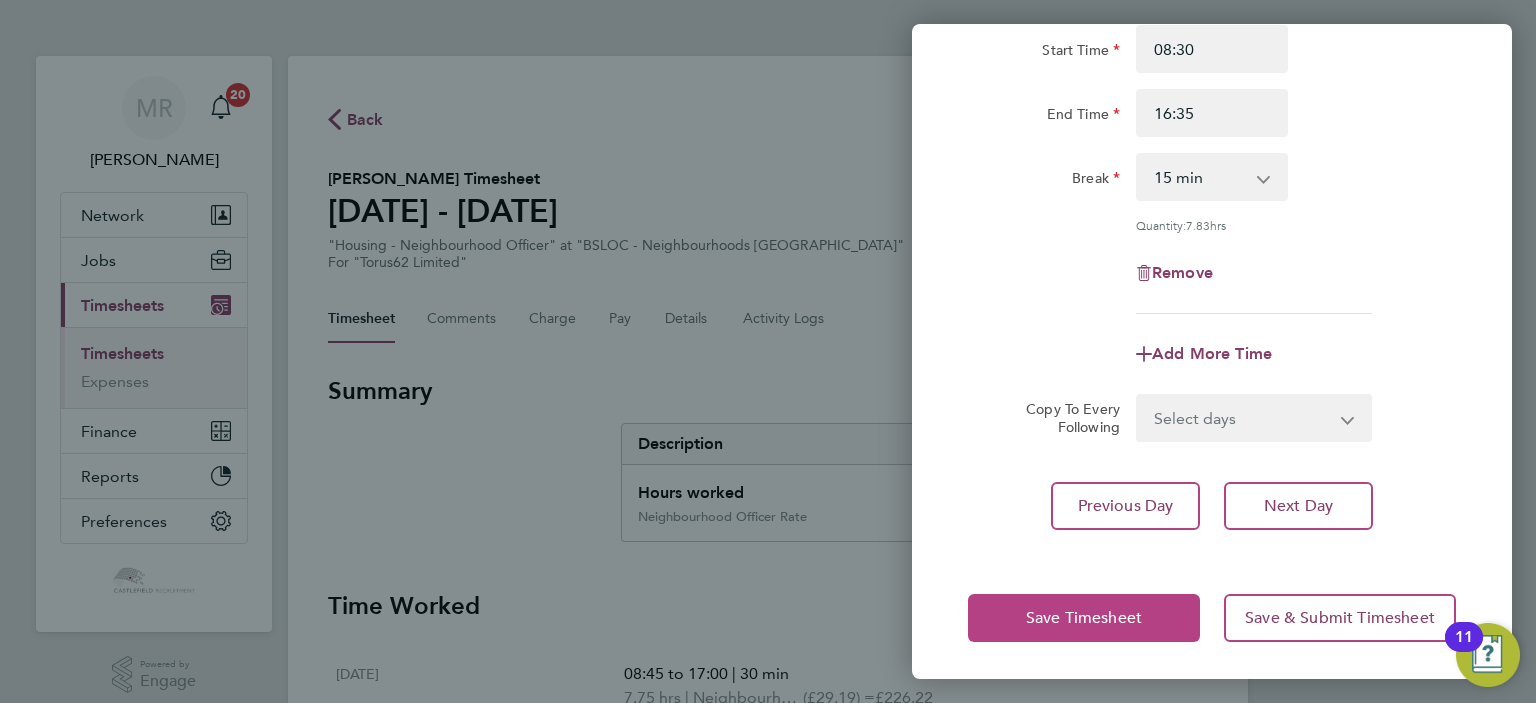 click on "Save Timesheet" 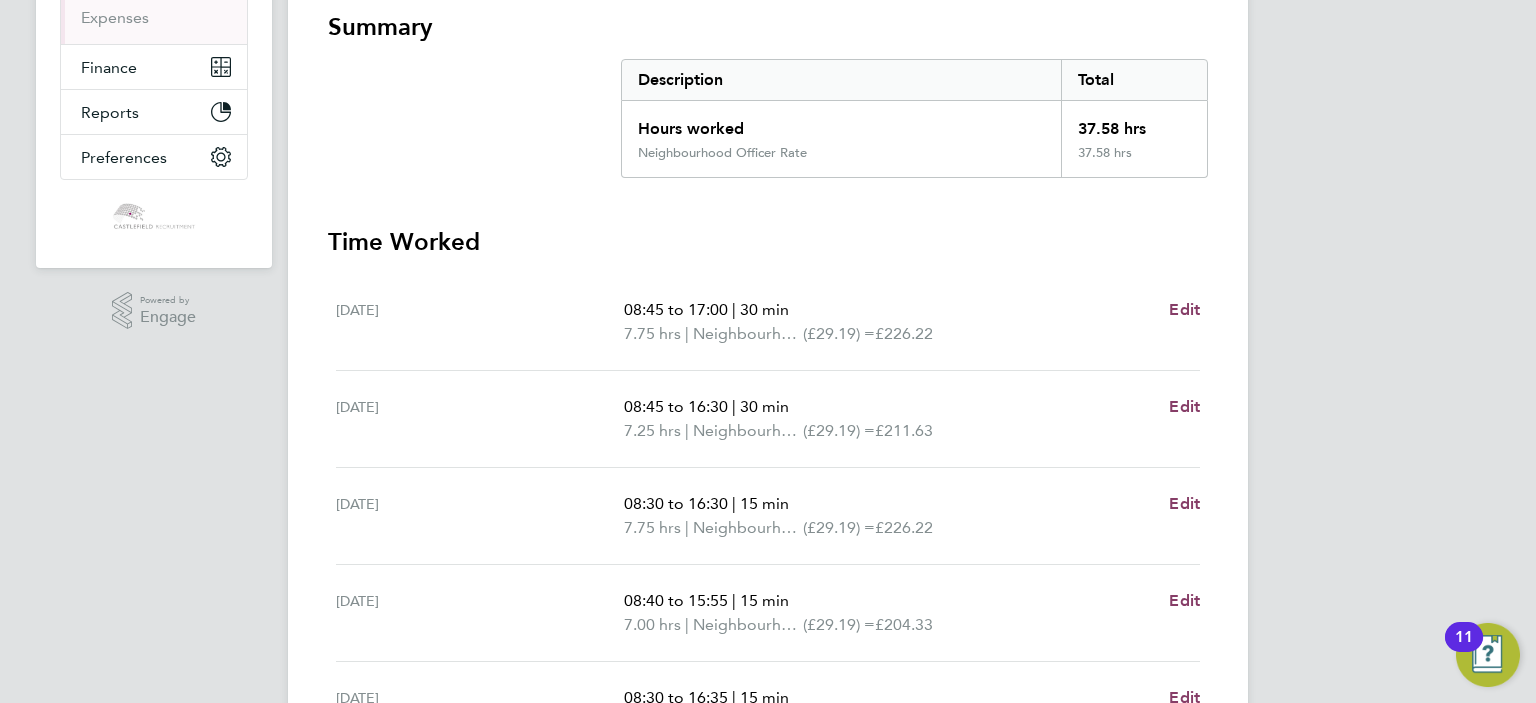 scroll, scrollTop: 400, scrollLeft: 0, axis: vertical 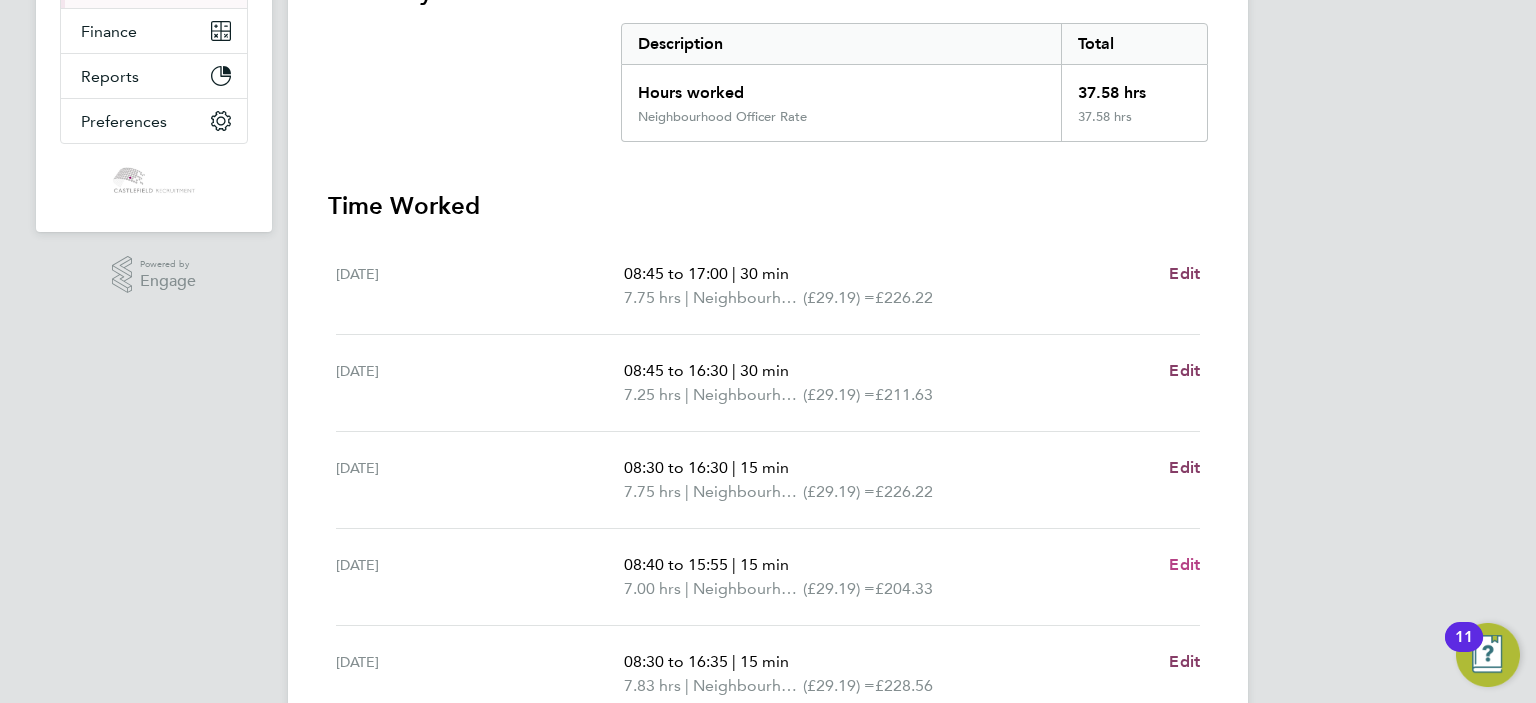 click on "Edit" at bounding box center [1184, 564] 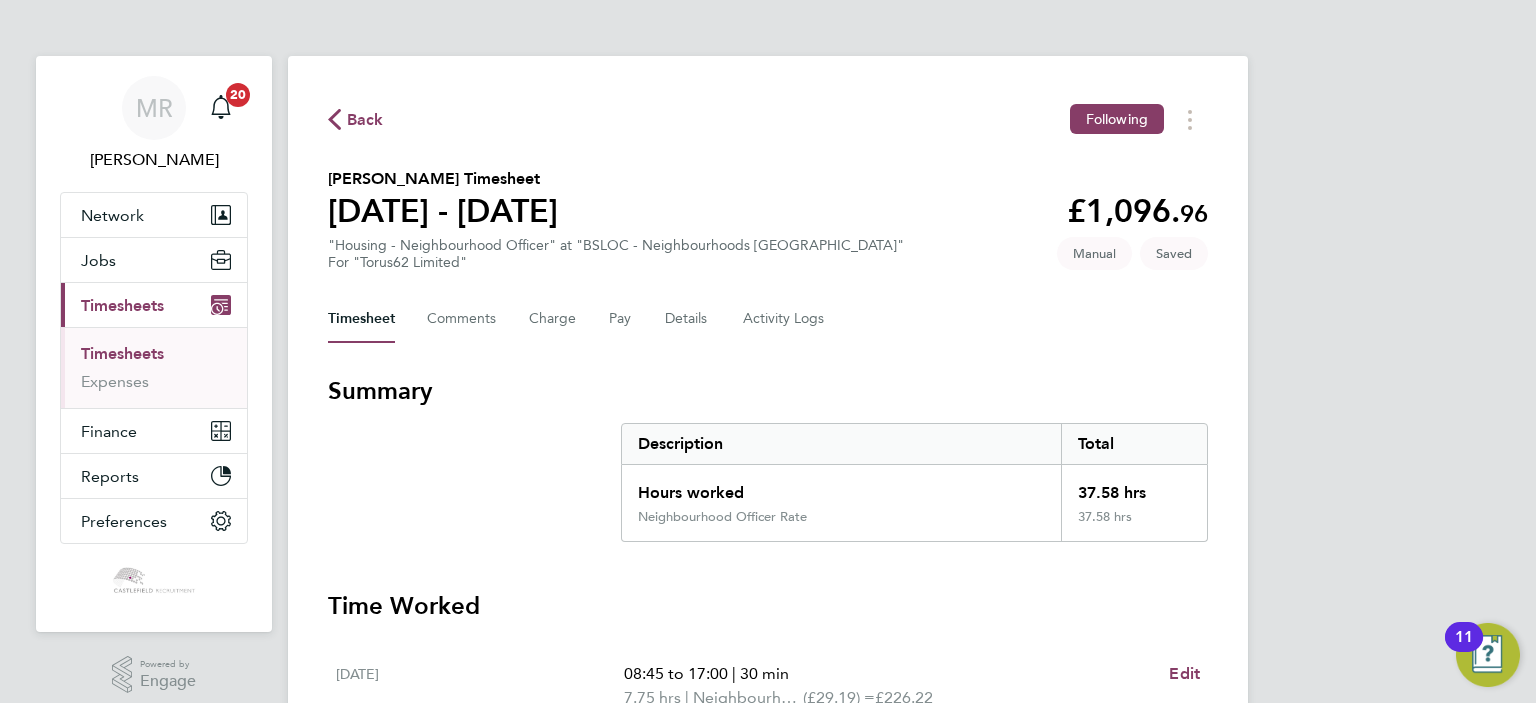 select on "15" 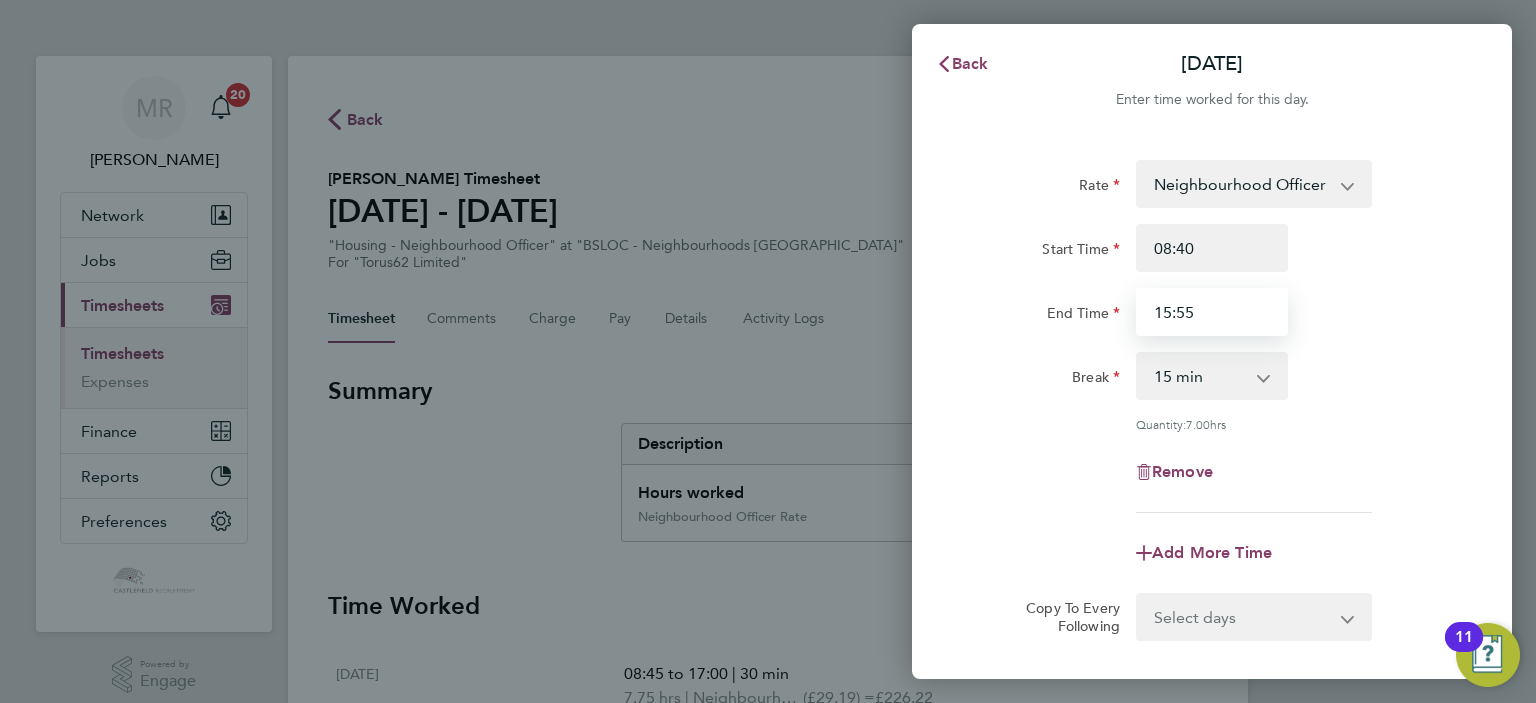 drag, startPoint x: 1216, startPoint y: 312, endPoint x: 1082, endPoint y: 319, distance: 134.18271 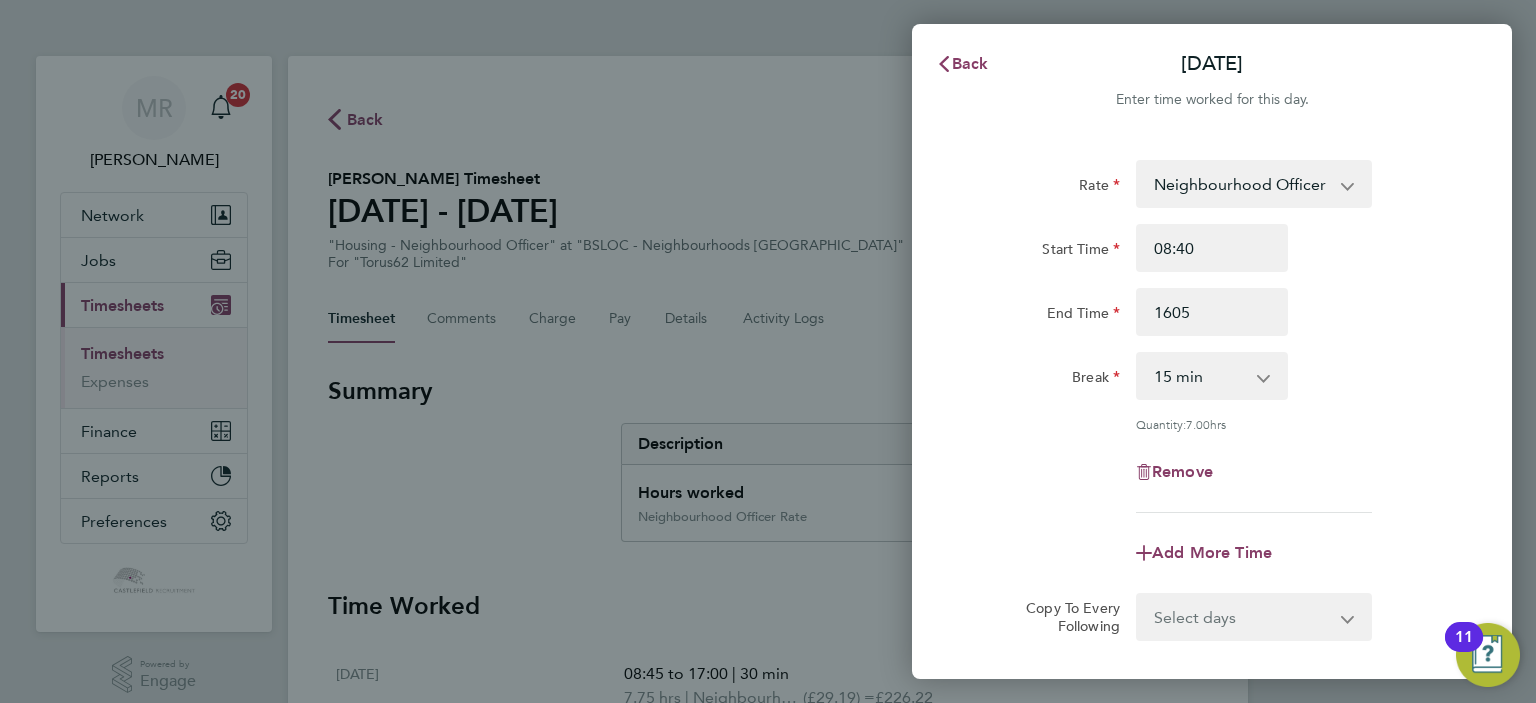 type on "16:05" 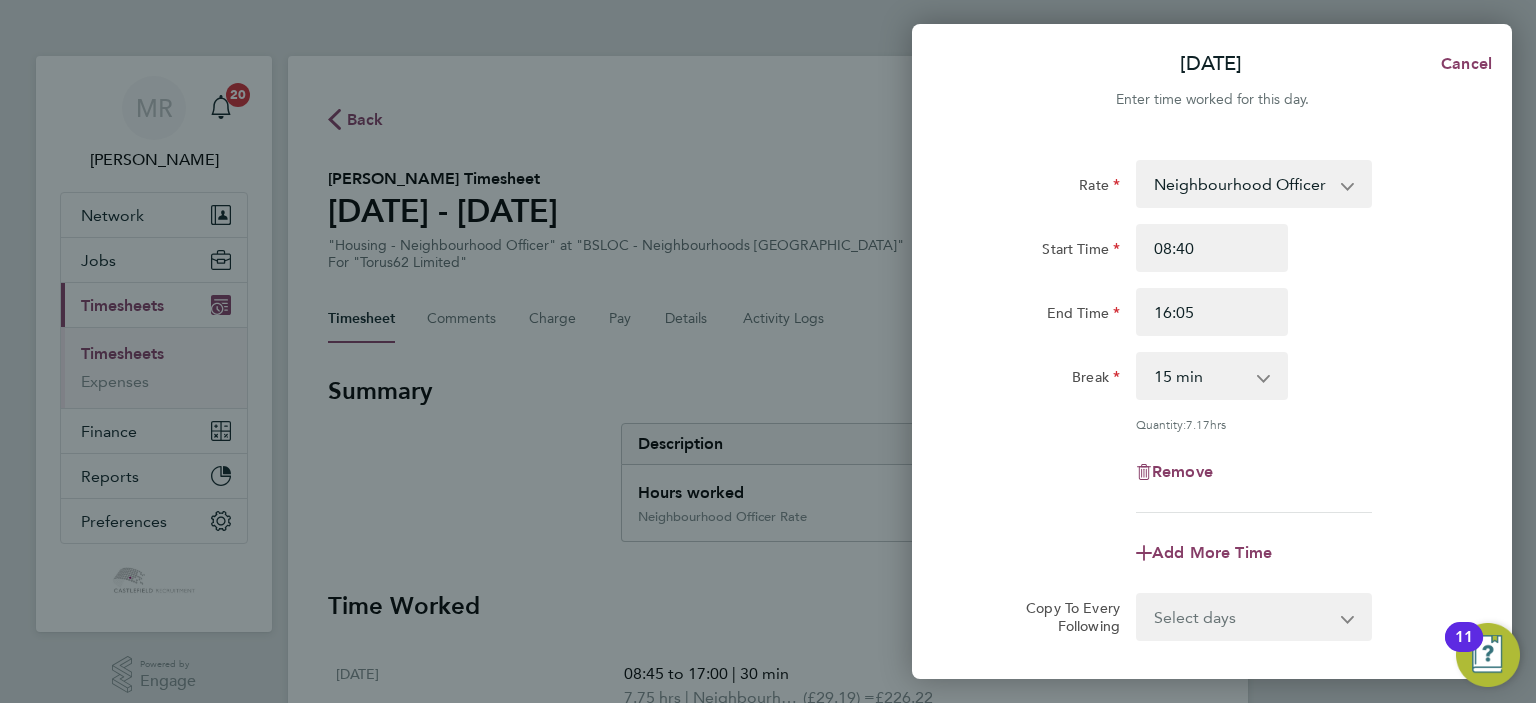 click on "Rate  Neighbourhood Officer Rate - 29.19
Start Time 08:40 End Time 16:05 Break  0 min   15 min   30 min   45 min   60 min   75 min   90 min
Quantity:  7.17  hrs
Remove" 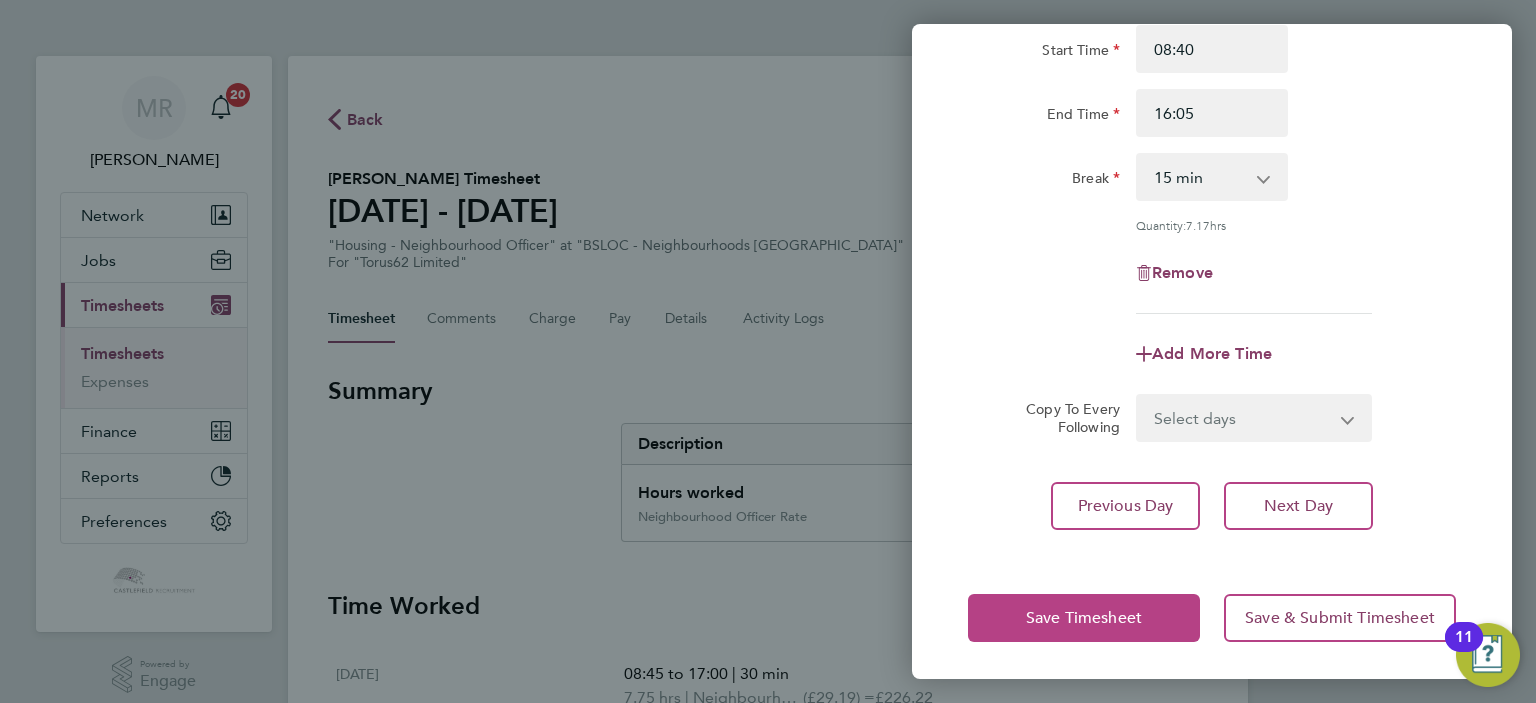 click on "Save Timesheet" 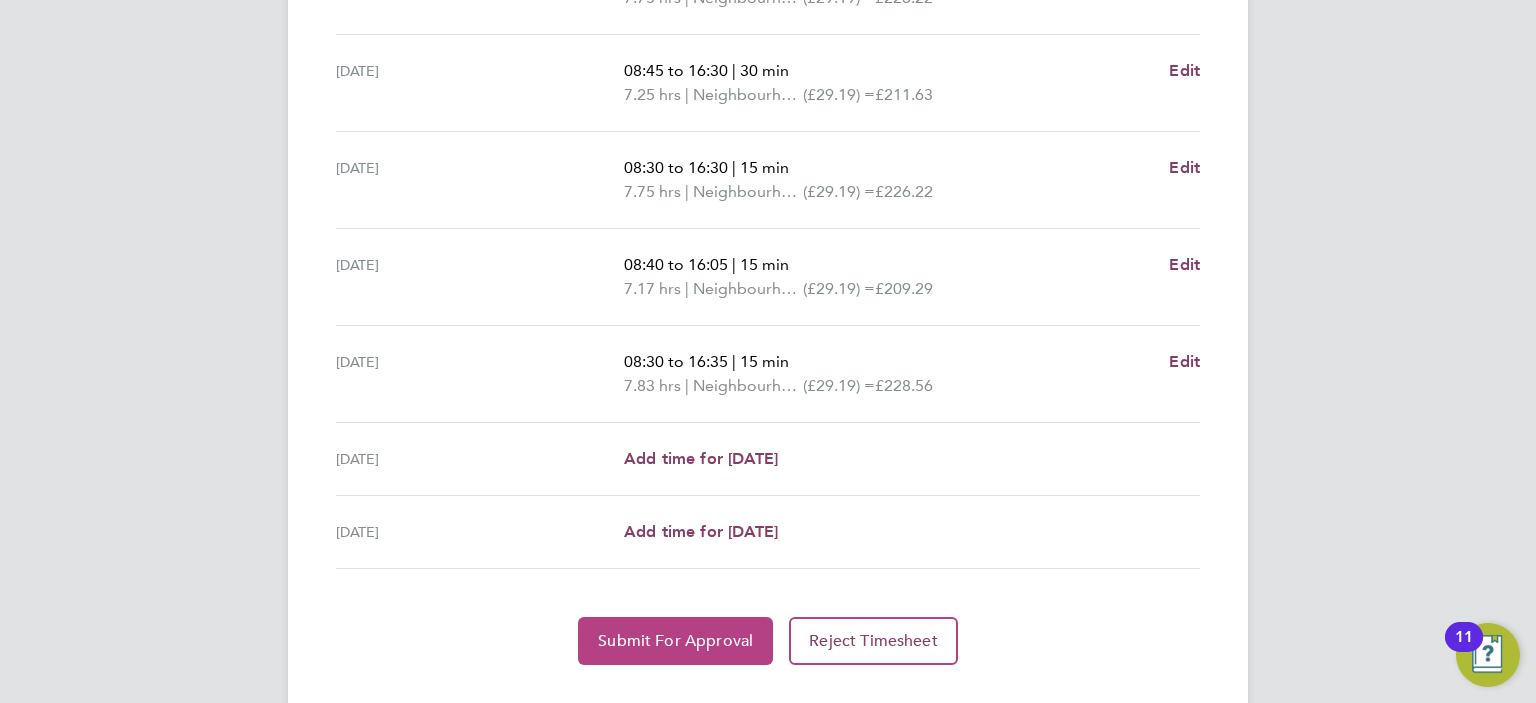 click on "Submit For Approval" 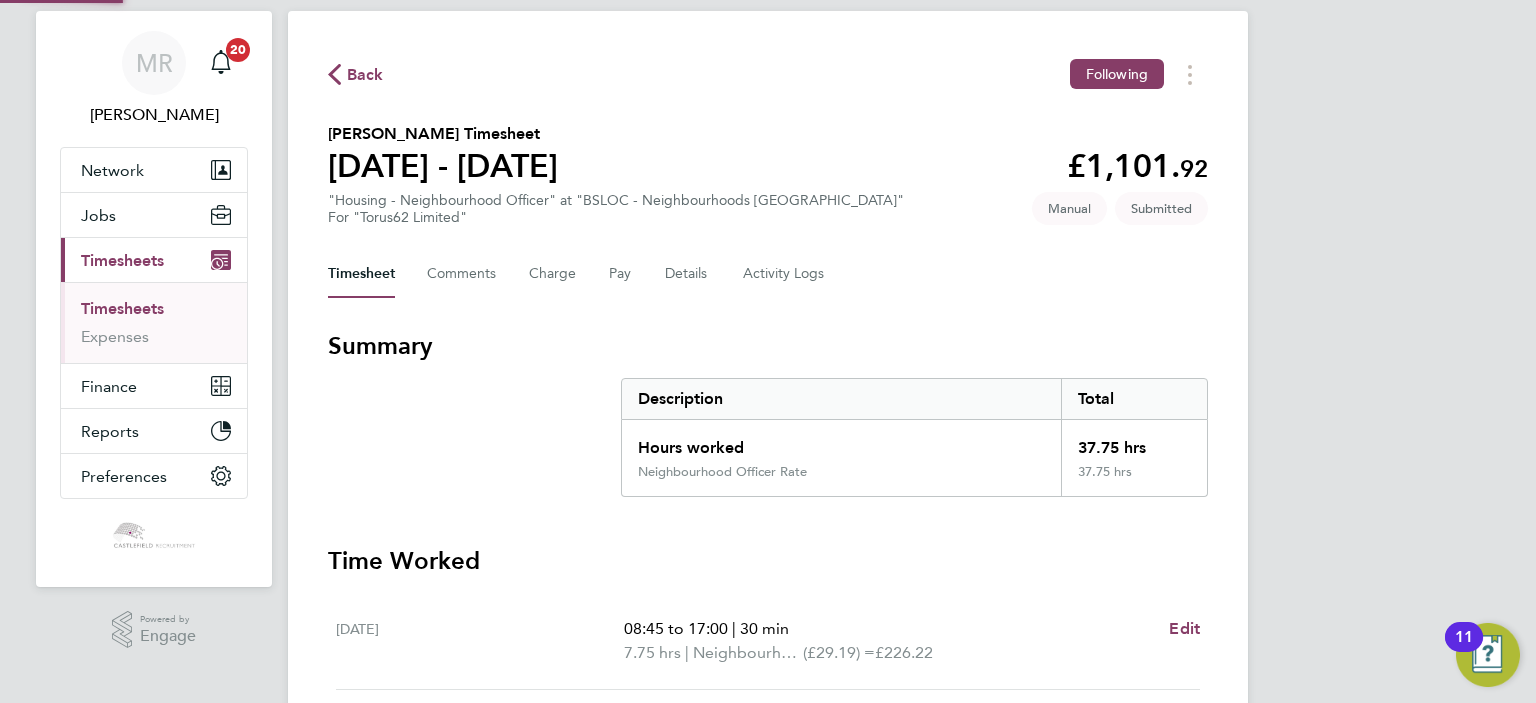 scroll, scrollTop: 0, scrollLeft: 0, axis: both 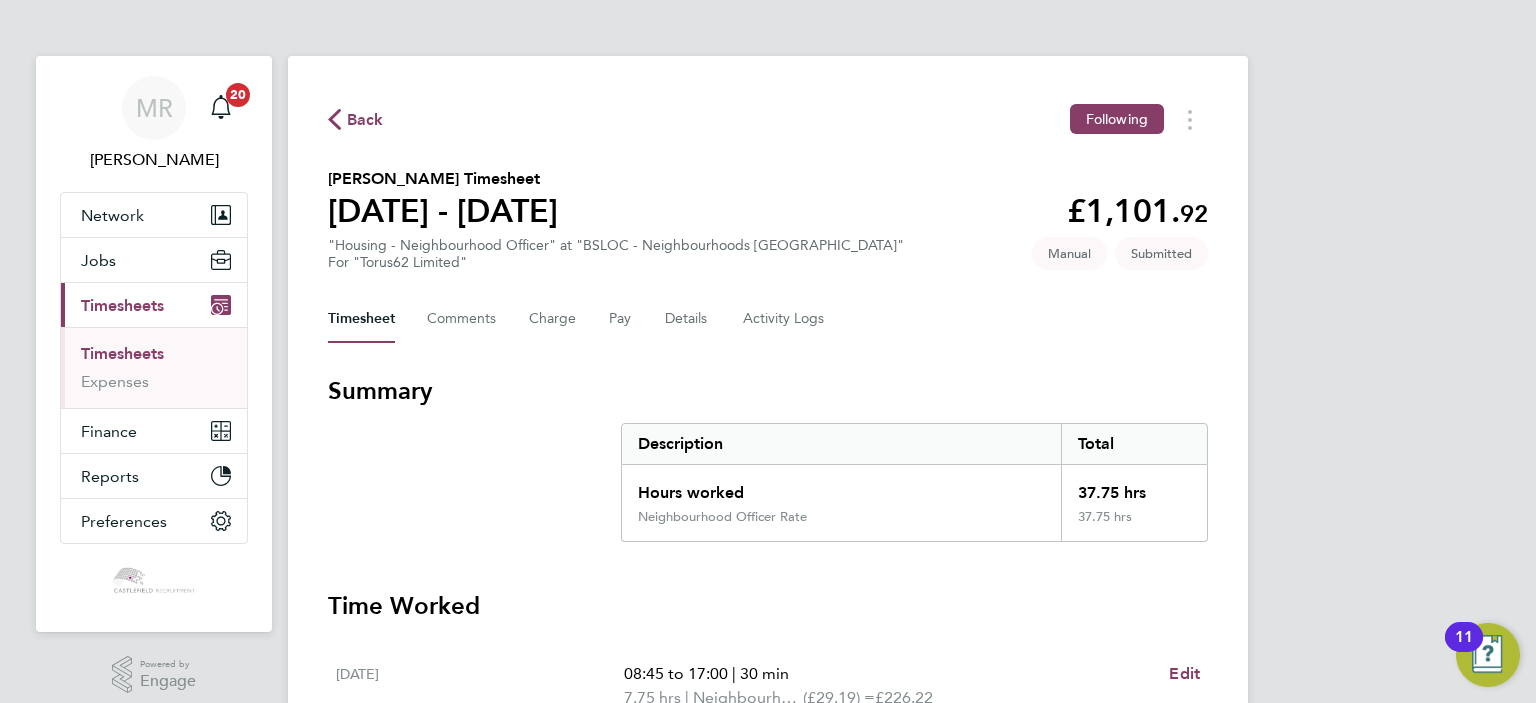 click on "Back" 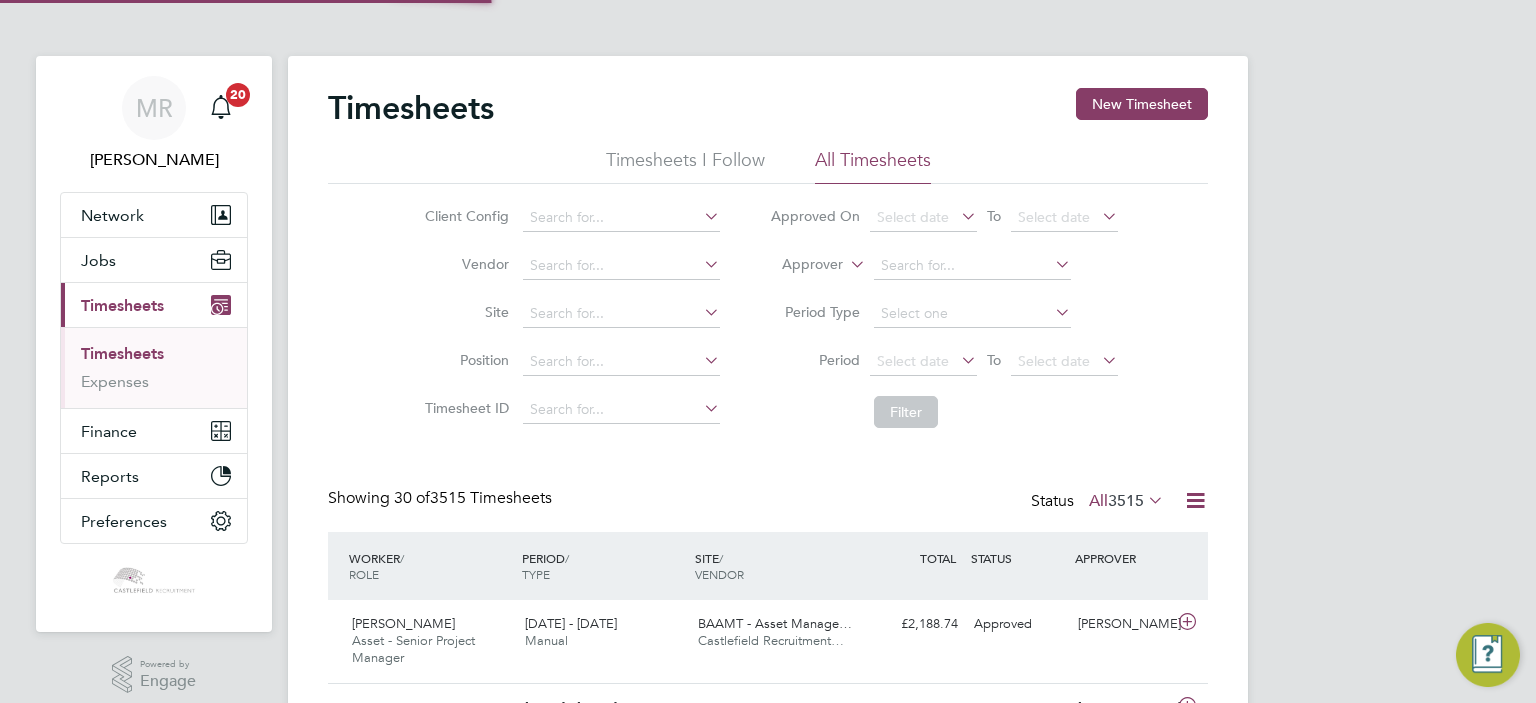 scroll, scrollTop: 10, scrollLeft: 10, axis: both 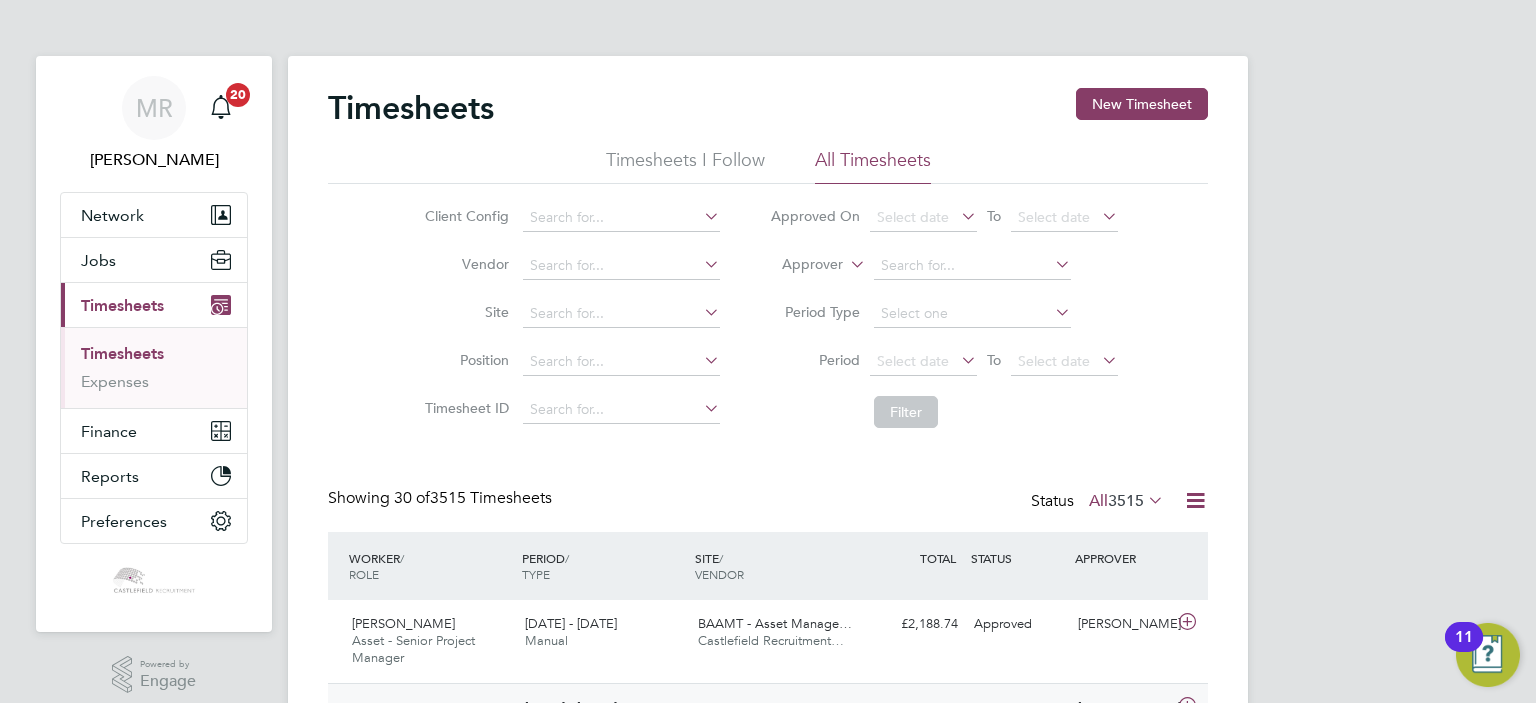 click on "Benedict Press Rent Control Officer   [DATE] - [DATE]" 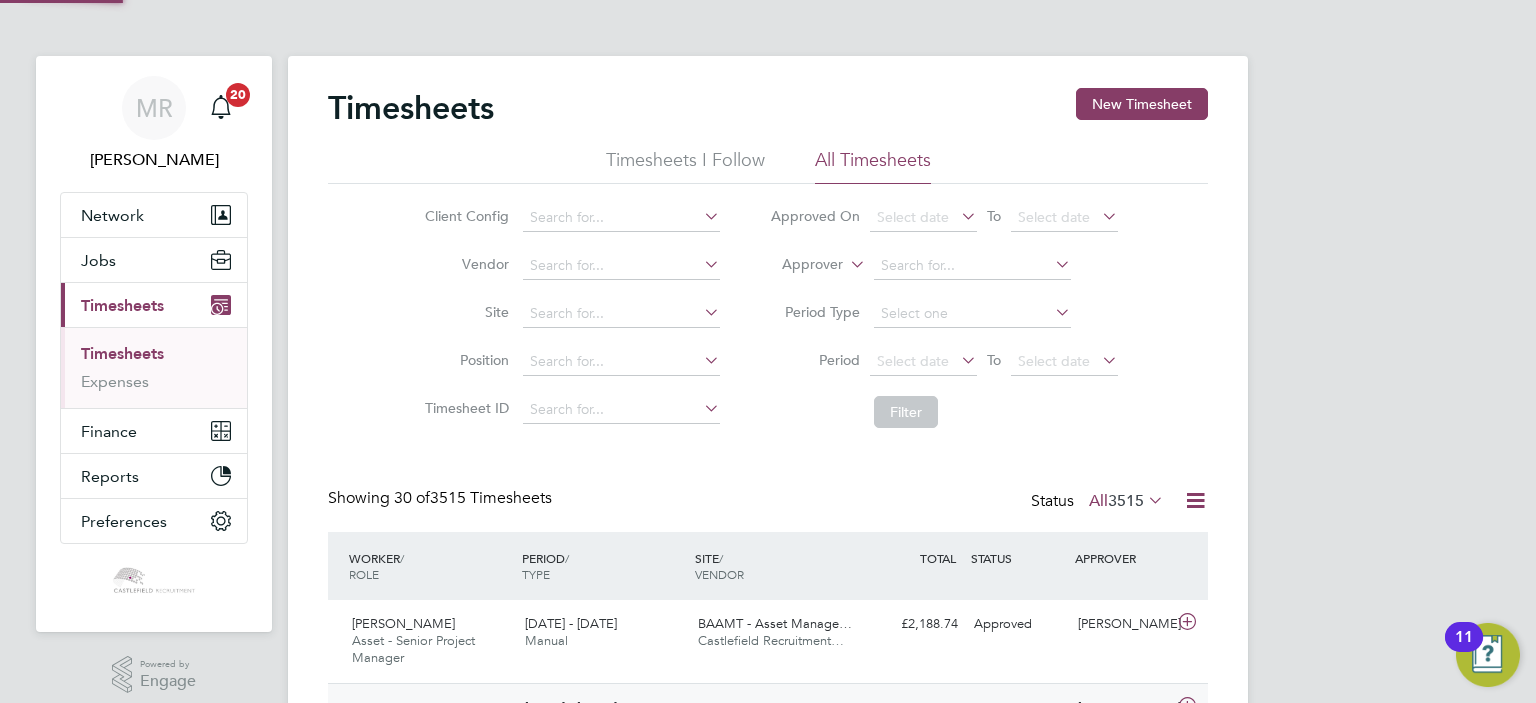 scroll, scrollTop: 9, scrollLeft: 9, axis: both 